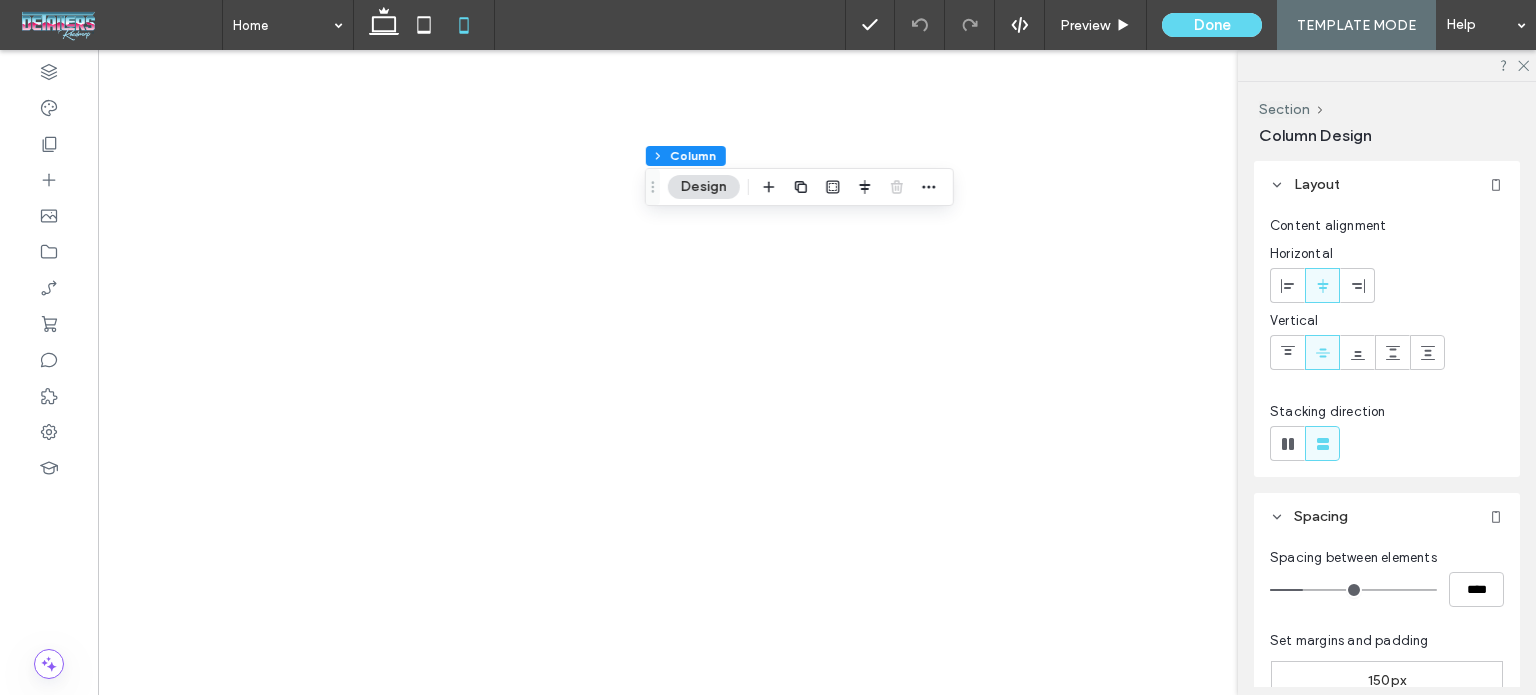 scroll, scrollTop: 0, scrollLeft: 0, axis: both 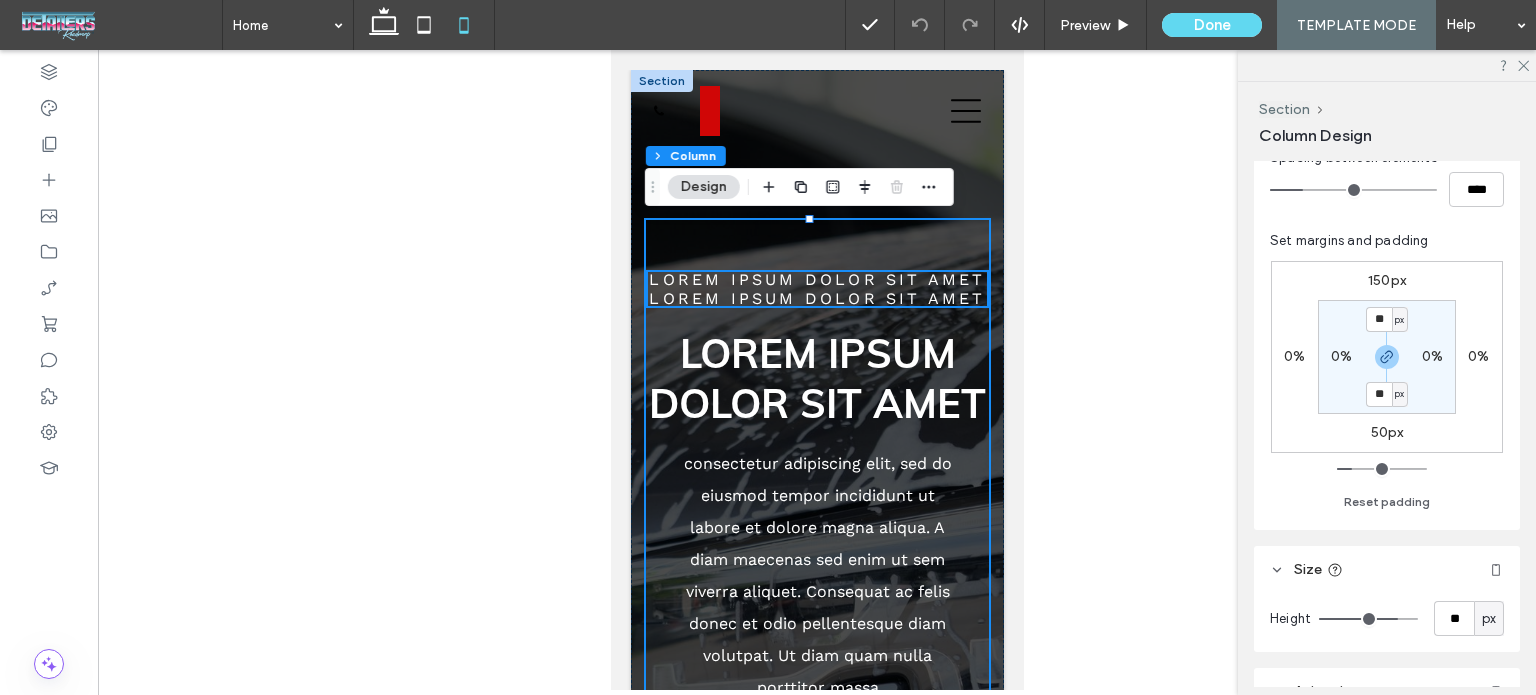 click on "px" at bounding box center (1489, 619) 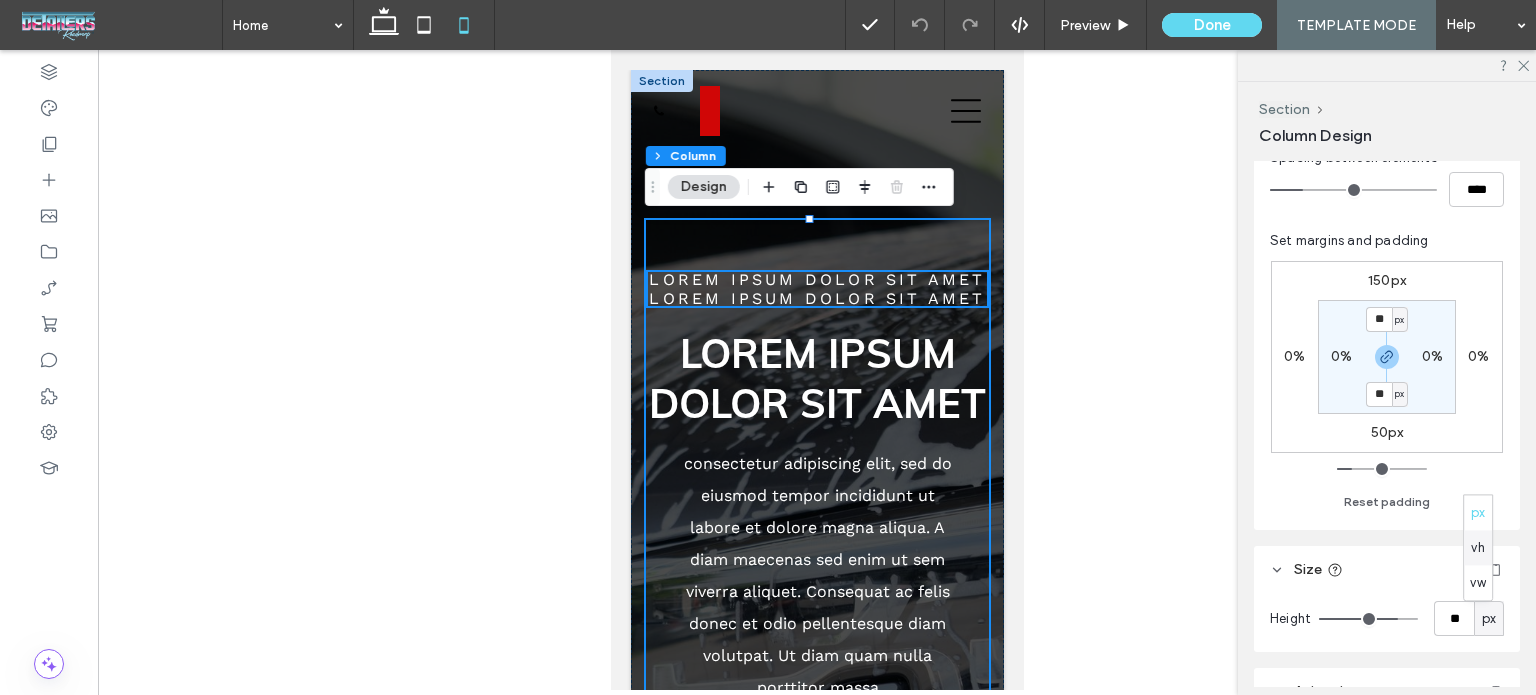 click on "vh" at bounding box center [1477, 548] 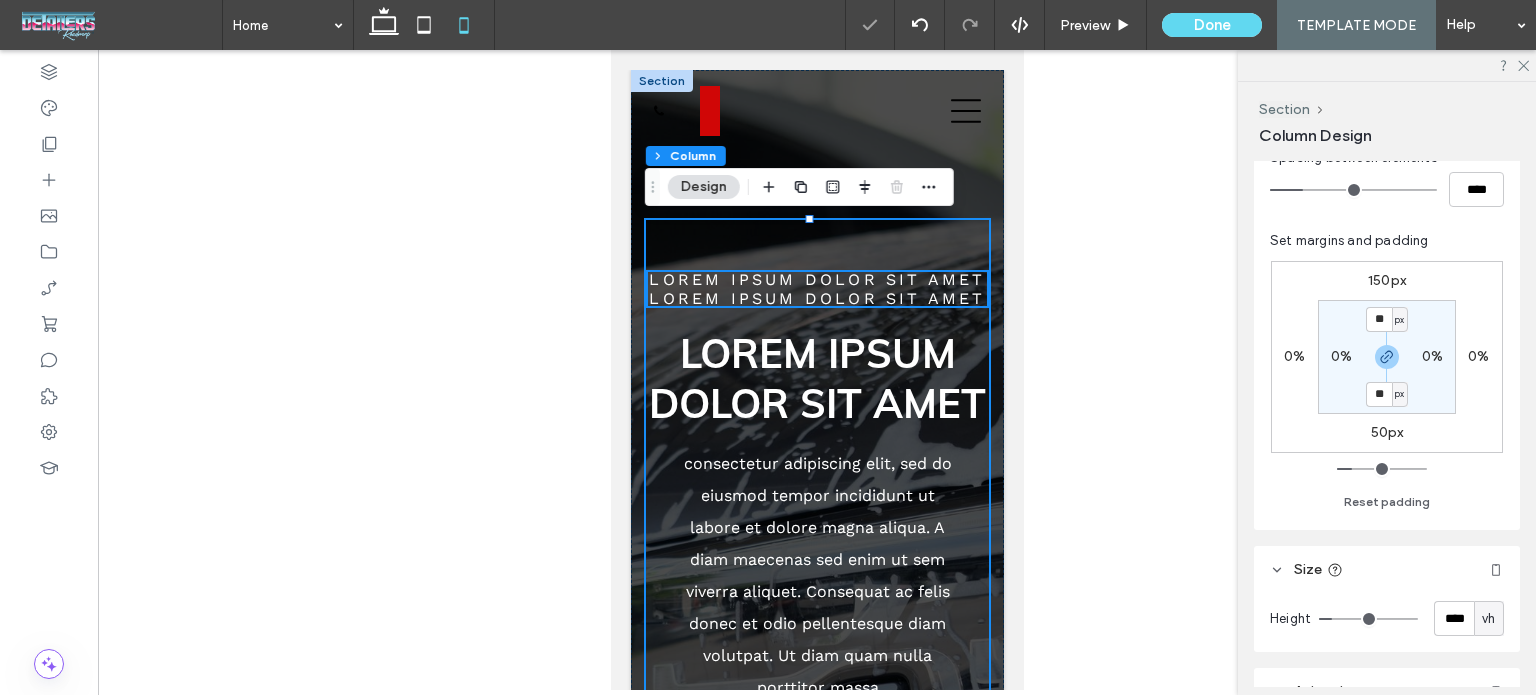 type on "*" 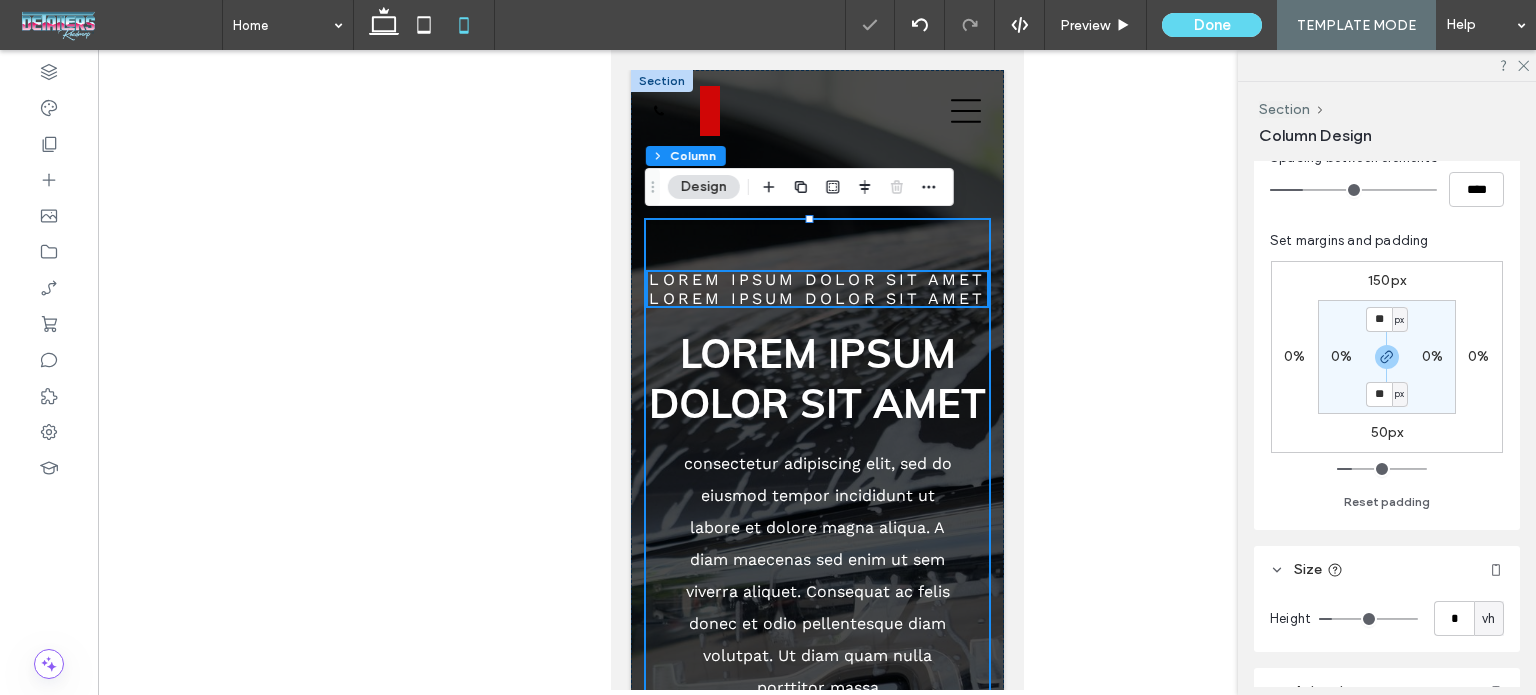 type on "**" 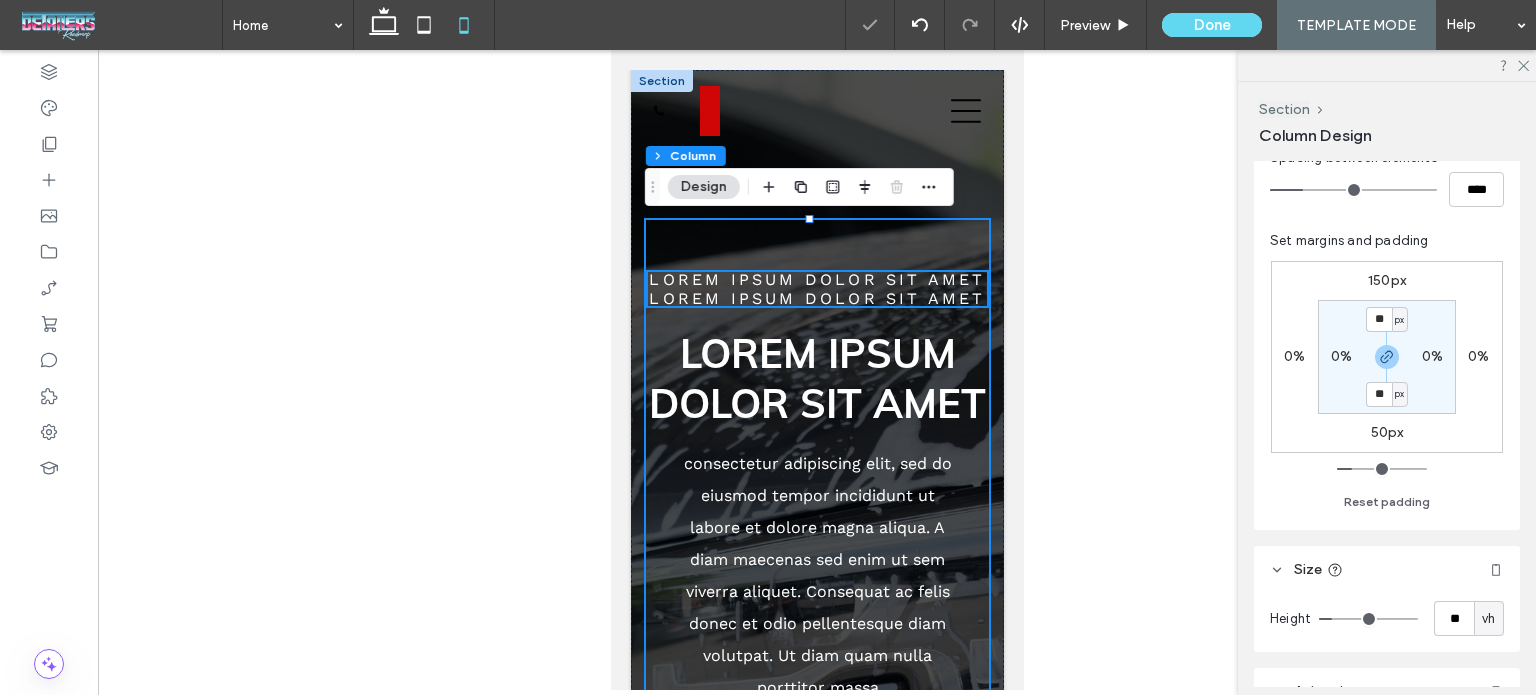 type on "**" 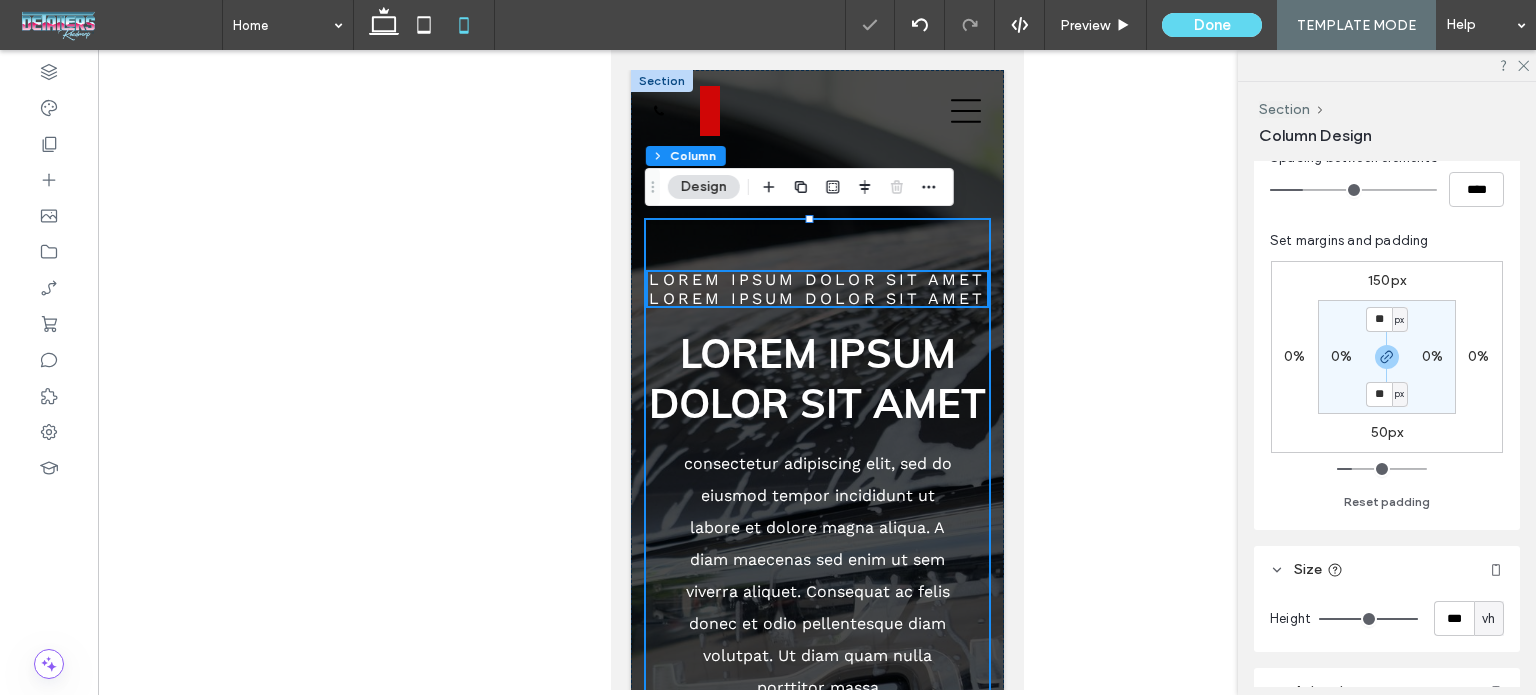 drag, startPoint x: 1332, startPoint y: 619, endPoint x: 1429, endPoint y: 622, distance: 97.04638 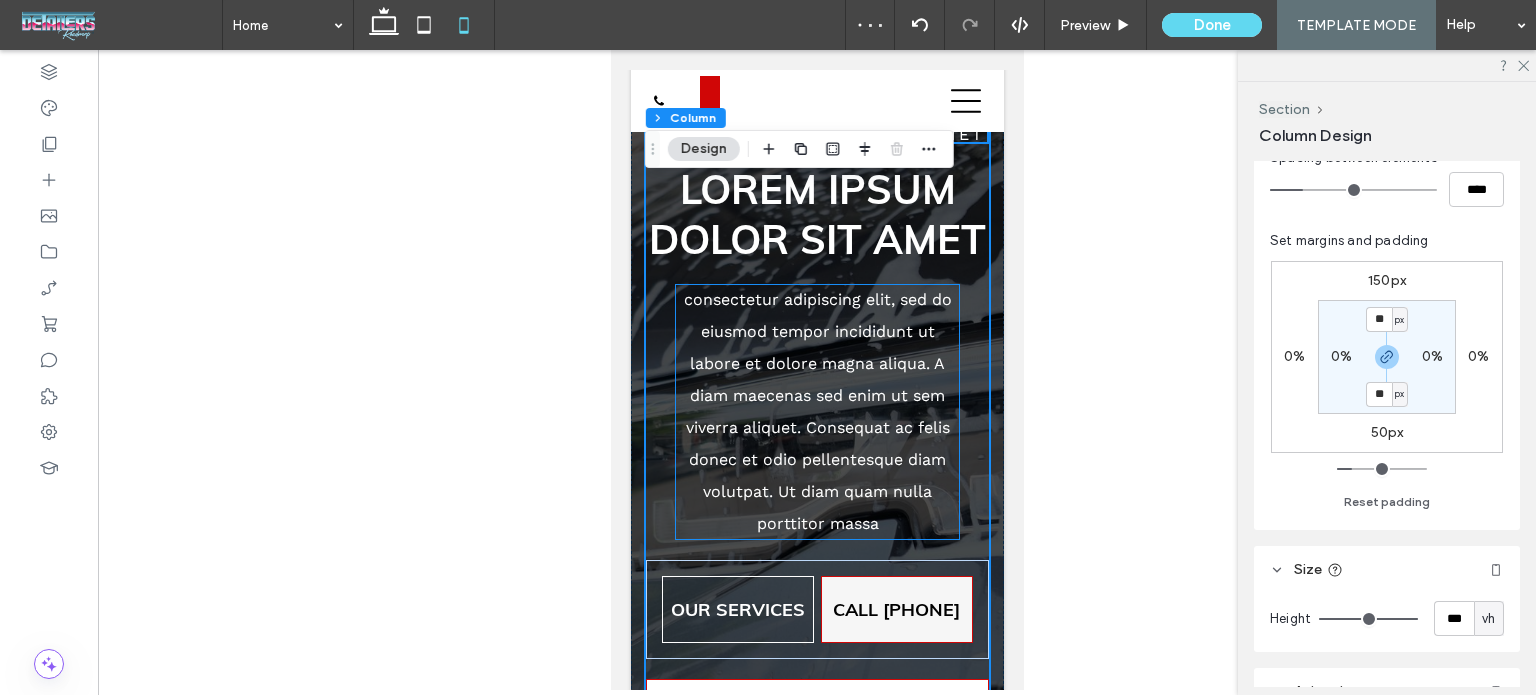 scroll, scrollTop: 0, scrollLeft: 0, axis: both 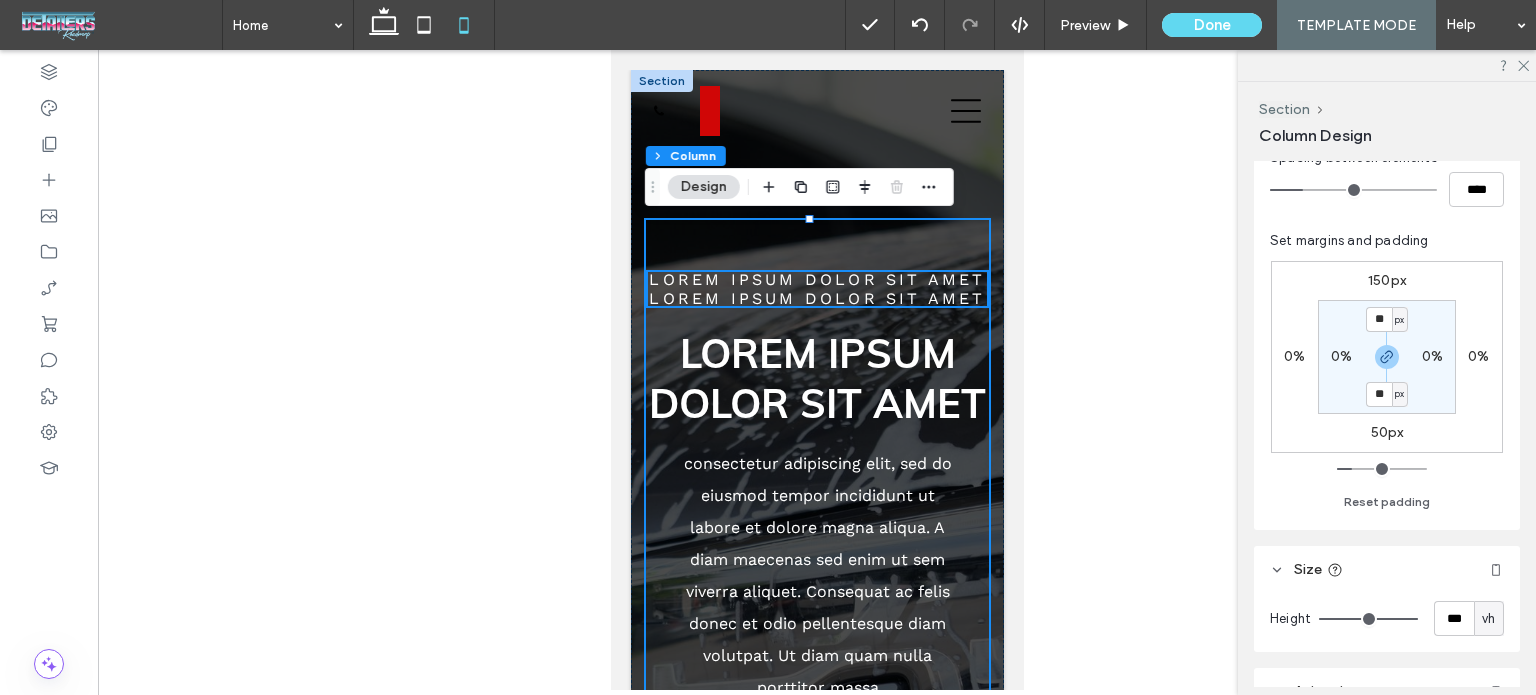 click on "LOREM IPSUM DOLOR SIT AMET LOREM IPSUM DOLOR SIT AMET
Lorem ipsum dolor sit amet
consectetur adipiscing elit, sed do eiusmod tempor incididunt ut labore et dolore magna aliqua. A diam maecenas sed enim ut sem viverra aliquet. Consequat ac felis donec et odio pellentesque diam volutpat. Ut diam quam nulla porttitor massa
OUR SERVICES
CALL [PHONE]
SCHEDULE AN APPOINTMENT ONLINE" at bounding box center (816, 591) 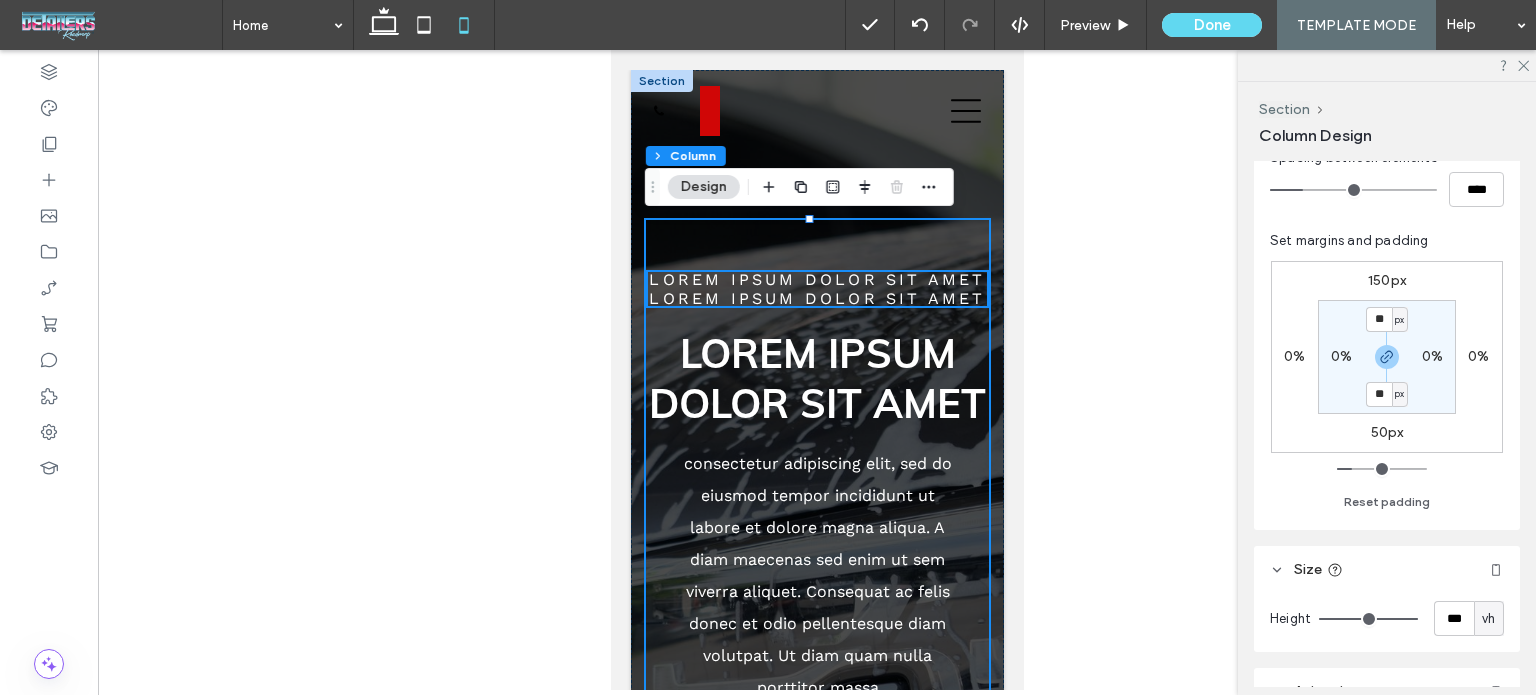 click on "LOREM IPSUM DOLOR SIT AMET LOREM IPSUM DOLOR SIT AMET" at bounding box center (816, 289) 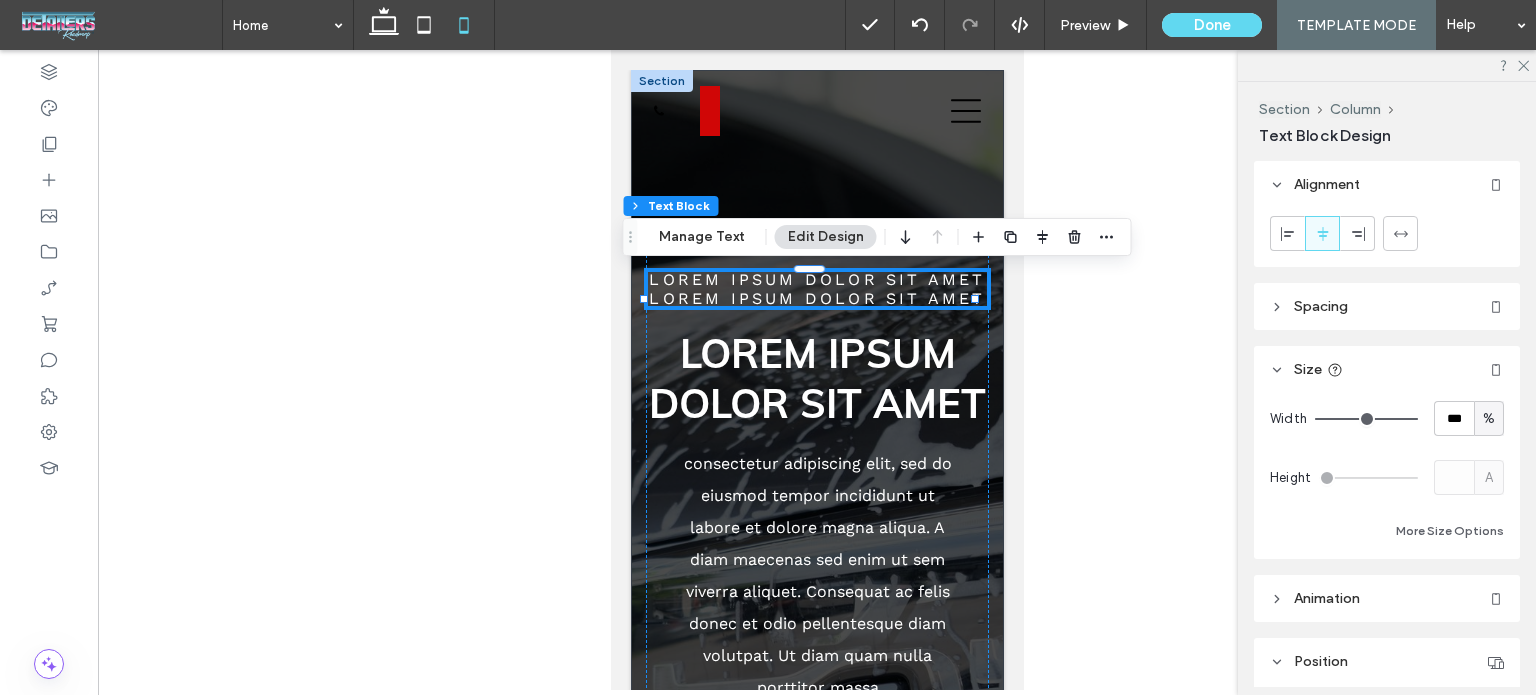click on "Spacing" at bounding box center (1321, 306) 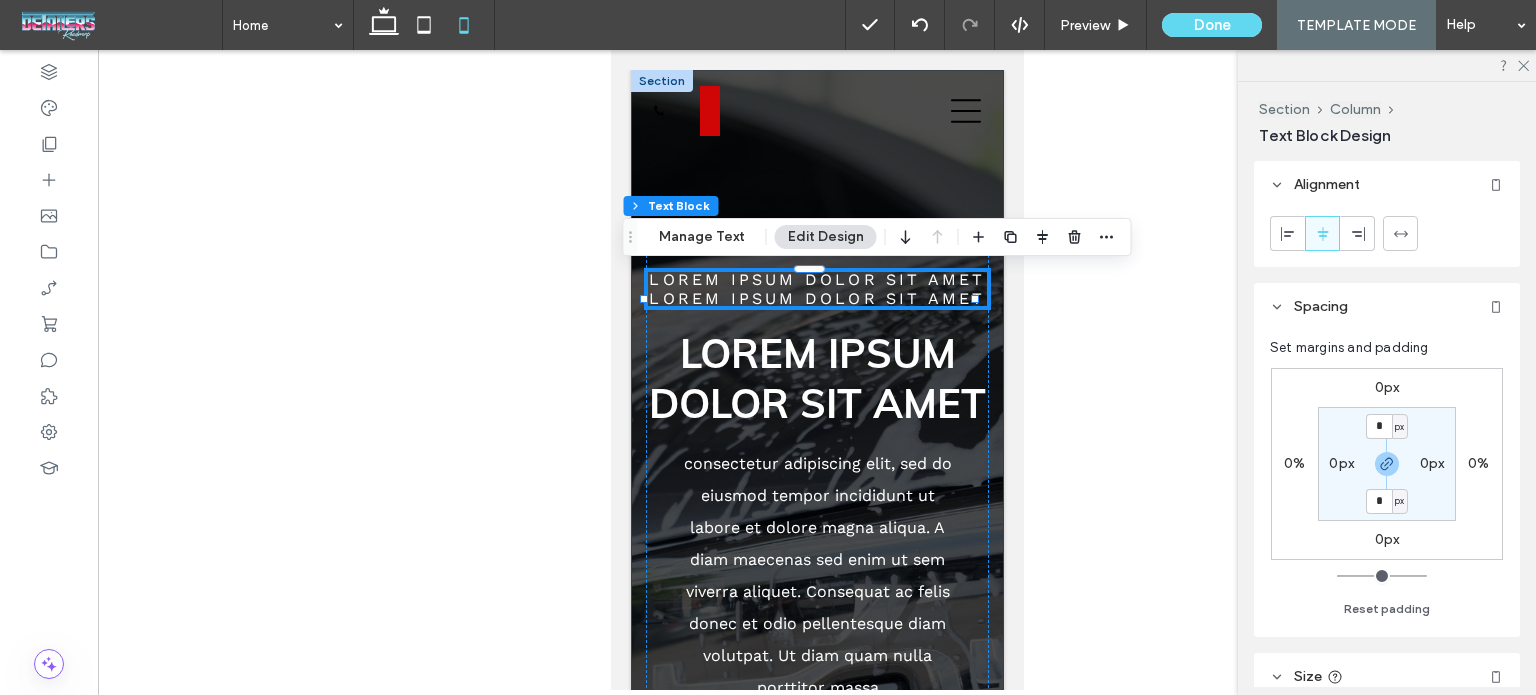 click on "Spacing" at bounding box center (1321, 306) 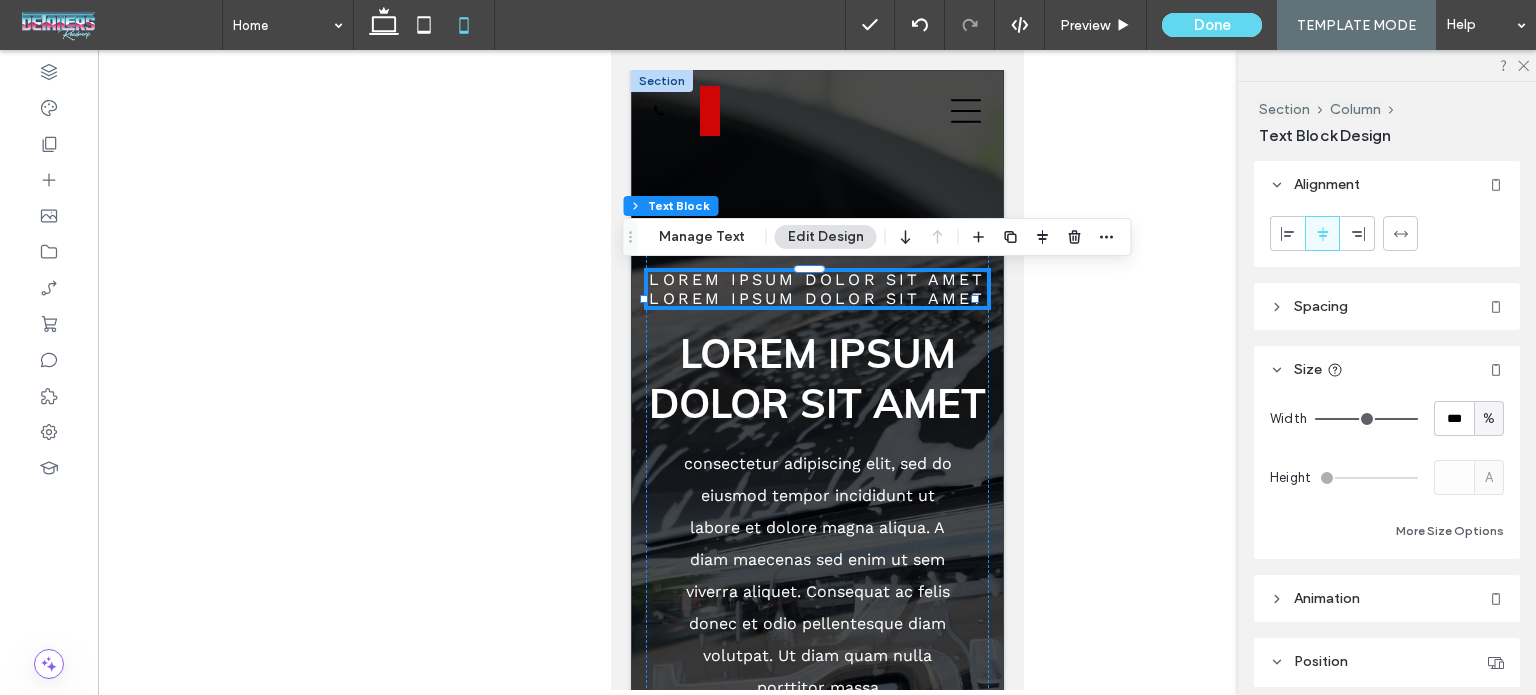 click at bounding box center [817, 370] 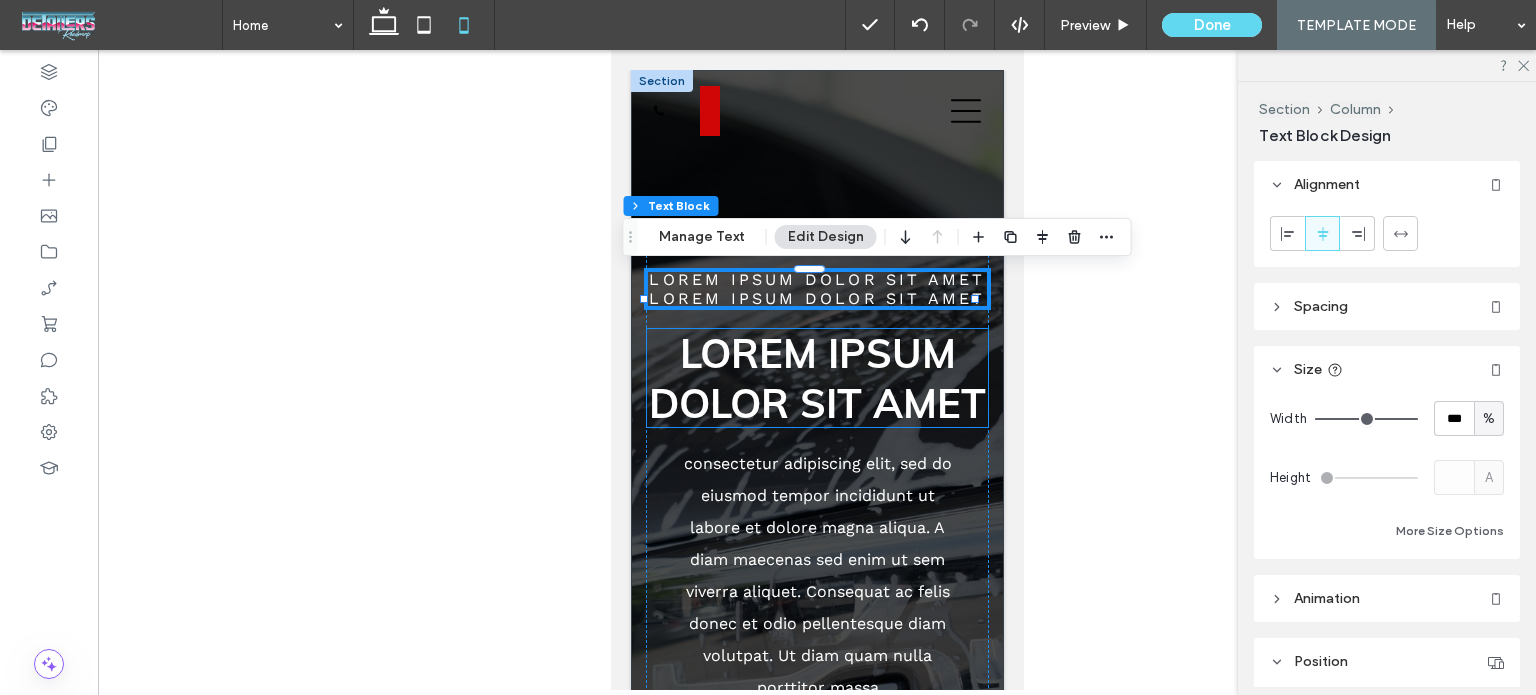 click on "Lorem ipsum dolor sit amet" at bounding box center (816, 378) 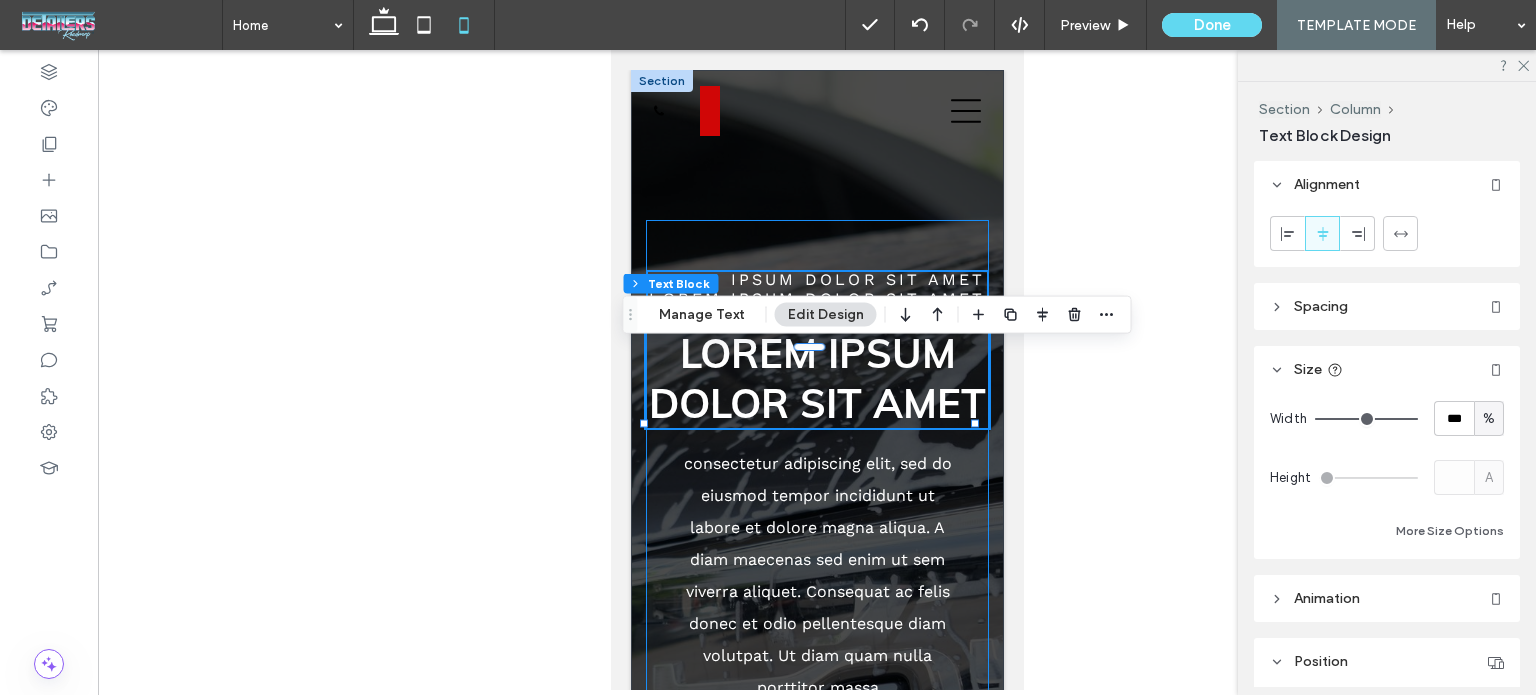 click on "LOREM IPSUM DOLOR SIT AMET LOREM IPSUM DOLOR SIT AMET
Lorem ipsum dolor sit amet
consectetur adipiscing elit, sed do eiusmod tempor incididunt ut labore et dolore magna aliqua. A diam maecenas sed enim ut sem viverra aliquet. Consequat ac felis donec et odio pellentesque diam volutpat. Ut diam quam nulla porttitor massa
OUR SERVICES
CALL [PHONE]
SCHEDULE AN APPOINTMENT ONLINE" at bounding box center [816, 591] 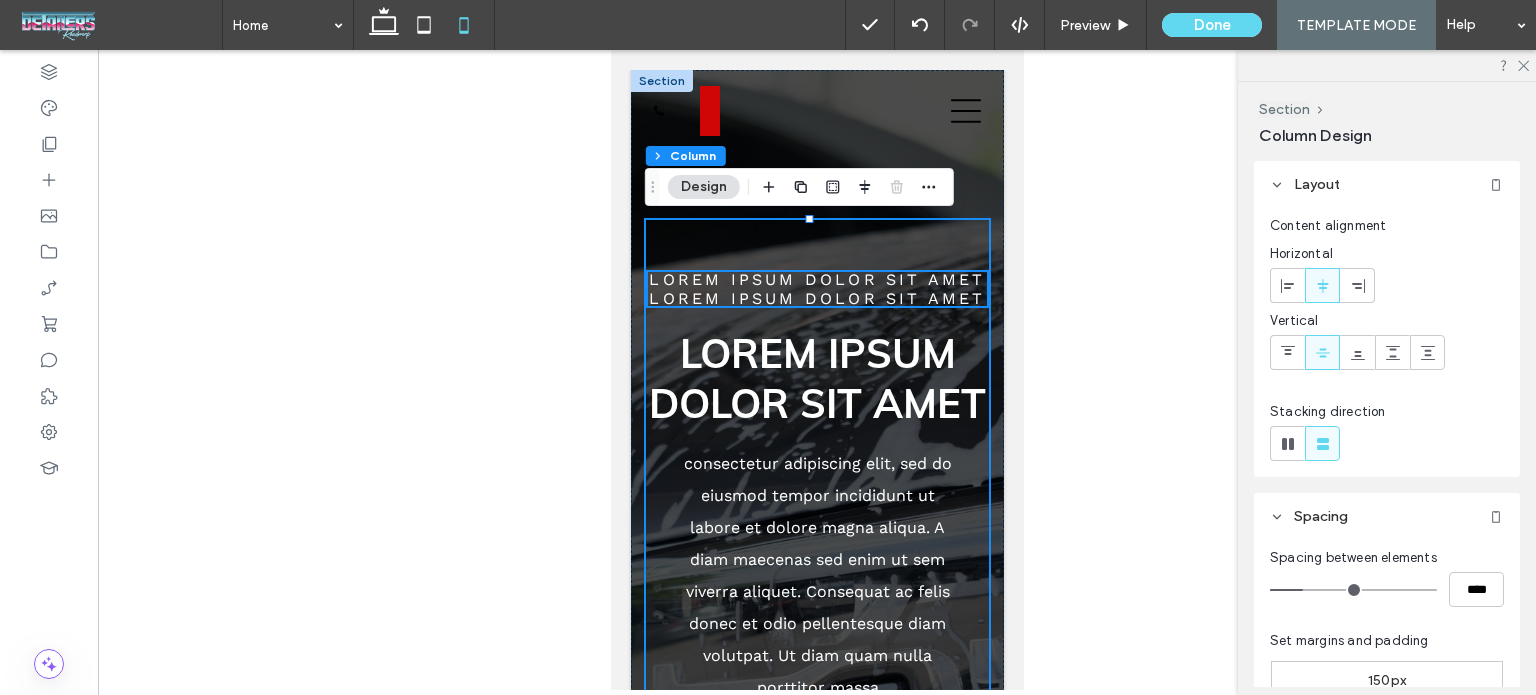 click on "LOREM IPSUM DOLOR SIT AMET LOREM IPSUM DOLOR SIT AMET
Lorem ipsum dolor sit amet
consectetur adipiscing elit, sed do eiusmod tempor incididunt ut labore et dolore magna aliqua. A diam maecenas sed enim ut sem viverra aliquet. Consequat ac felis donec et odio pellentesque diam volutpat. Ut diam quam nulla porttitor massa
OUR SERVICES
CALL [PHONE]
SCHEDULE AN APPOINTMENT ONLINE" at bounding box center [816, 591] 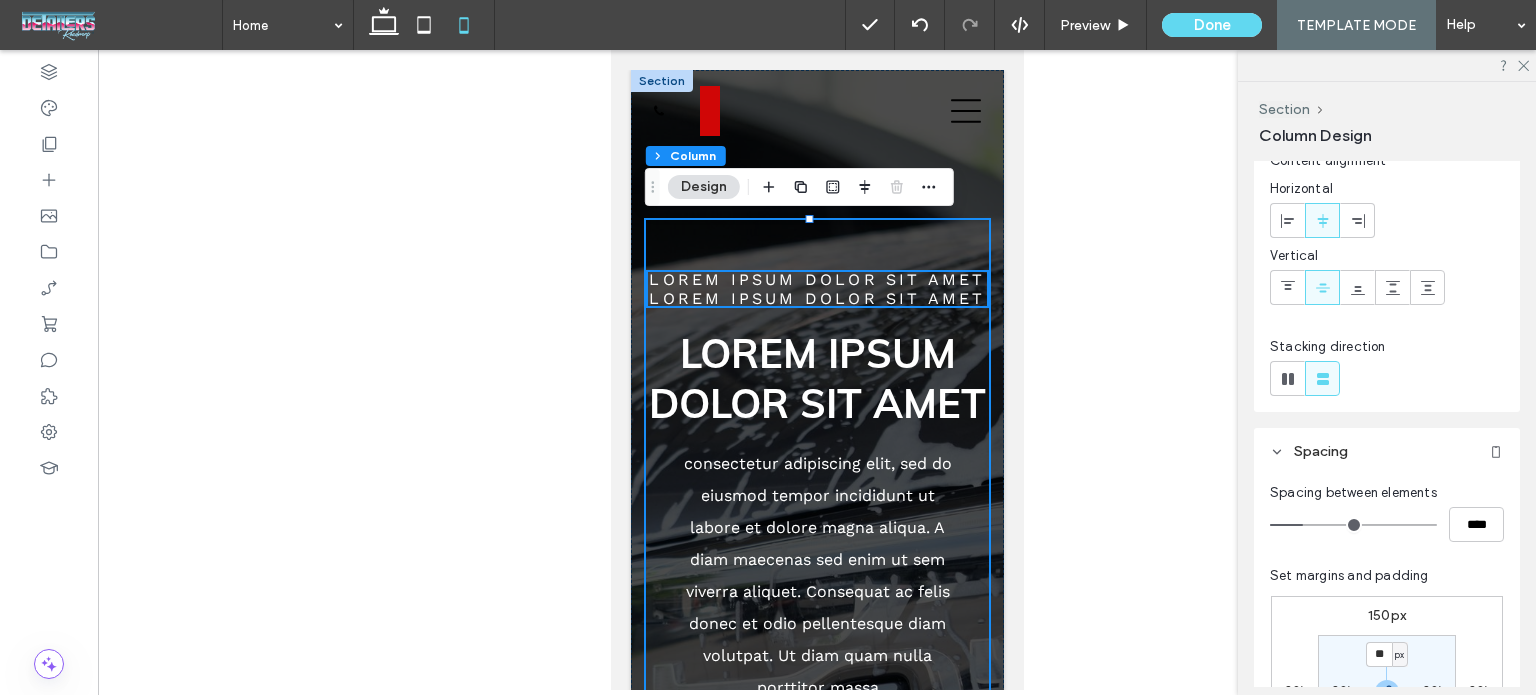 scroll, scrollTop: 100, scrollLeft: 0, axis: vertical 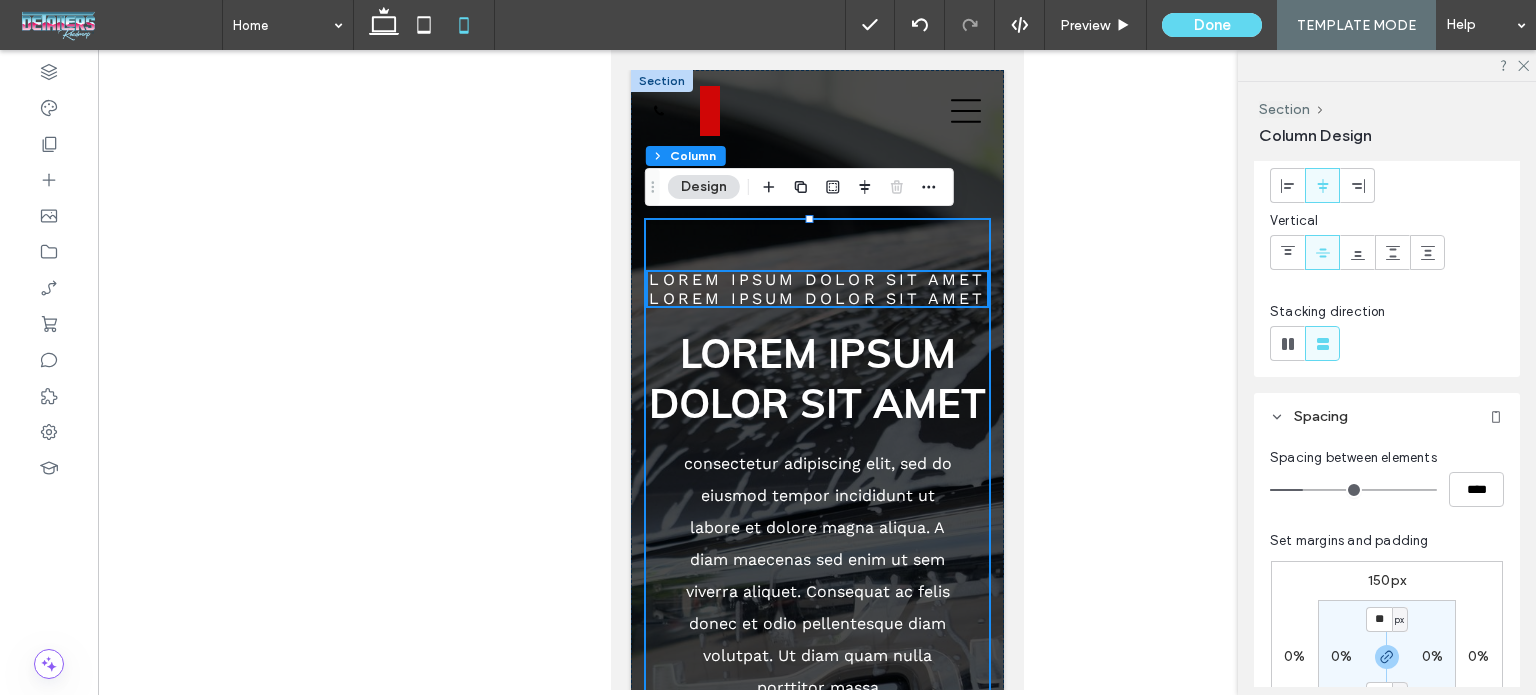 click on "150px" at bounding box center (1387, 580) 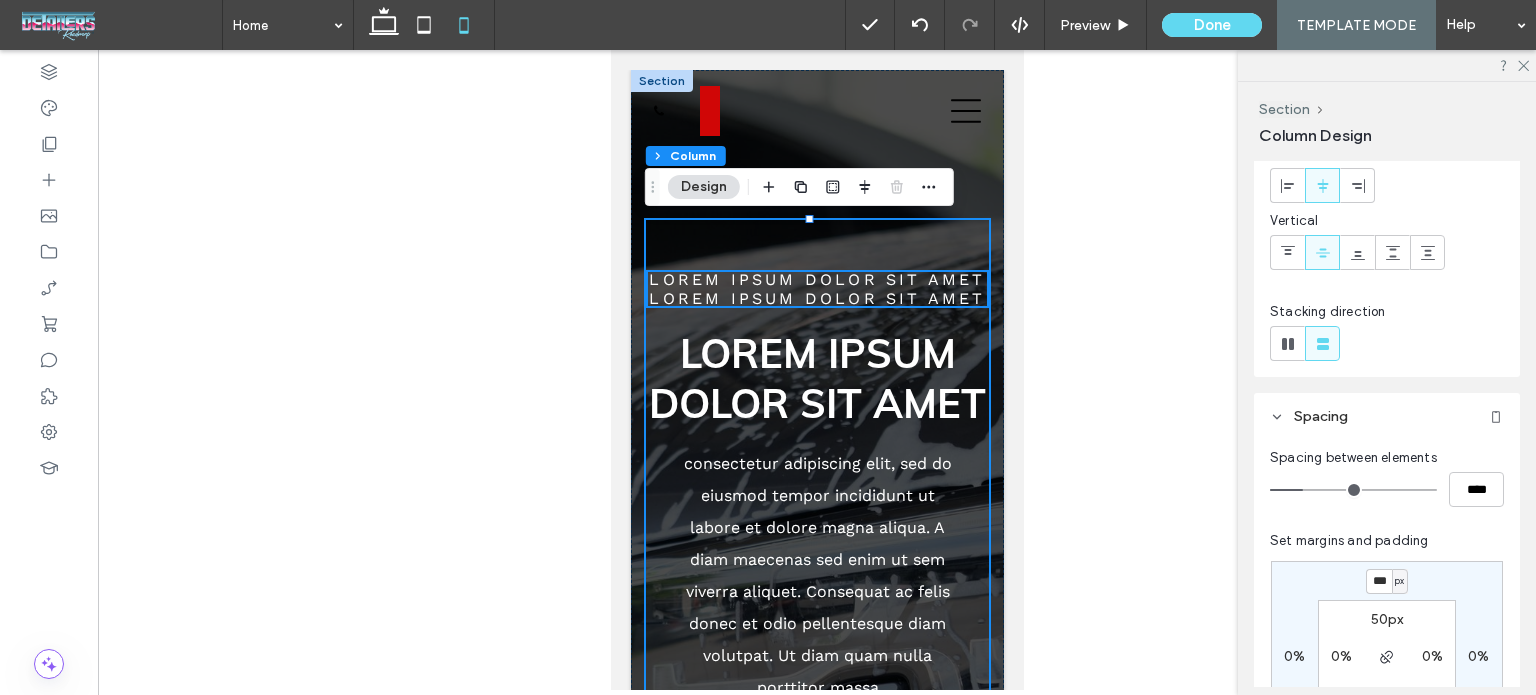 type on "***" 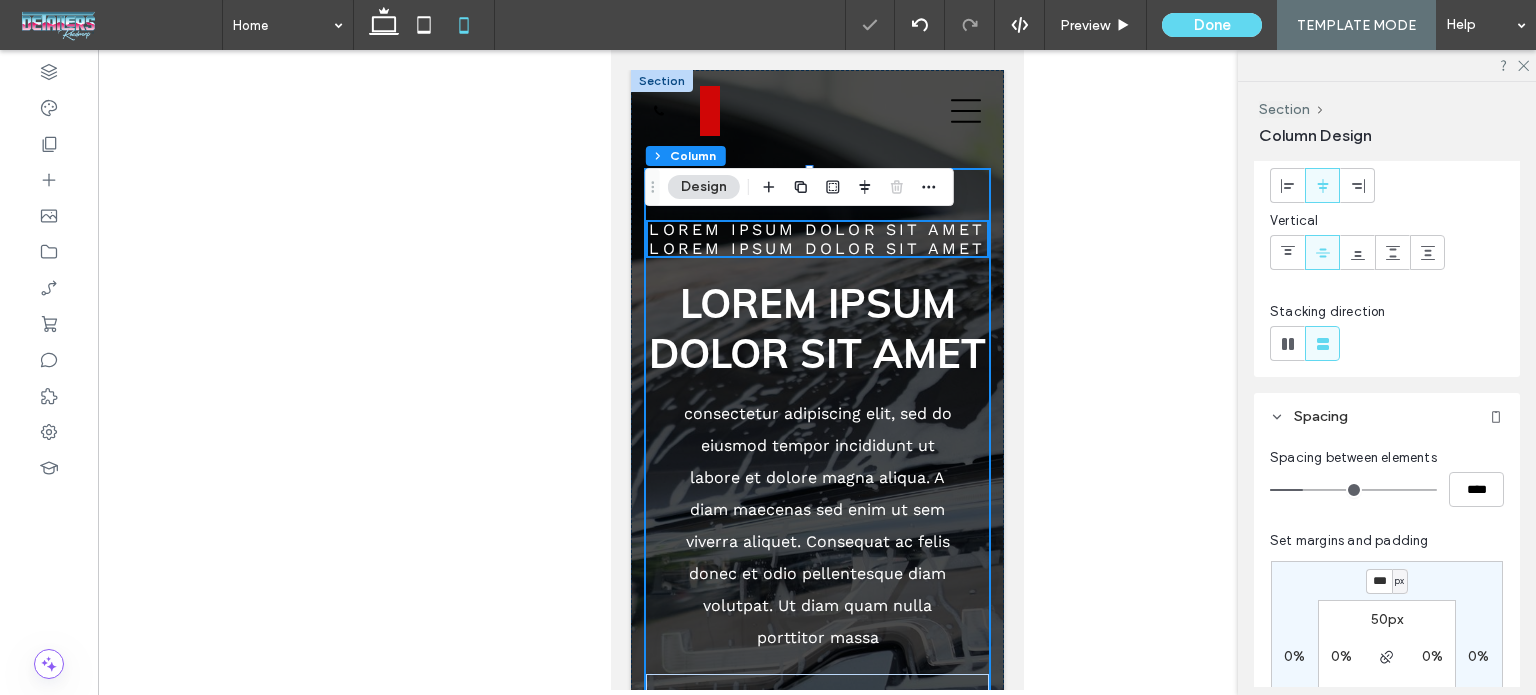 click on "***" at bounding box center [1379, 581] 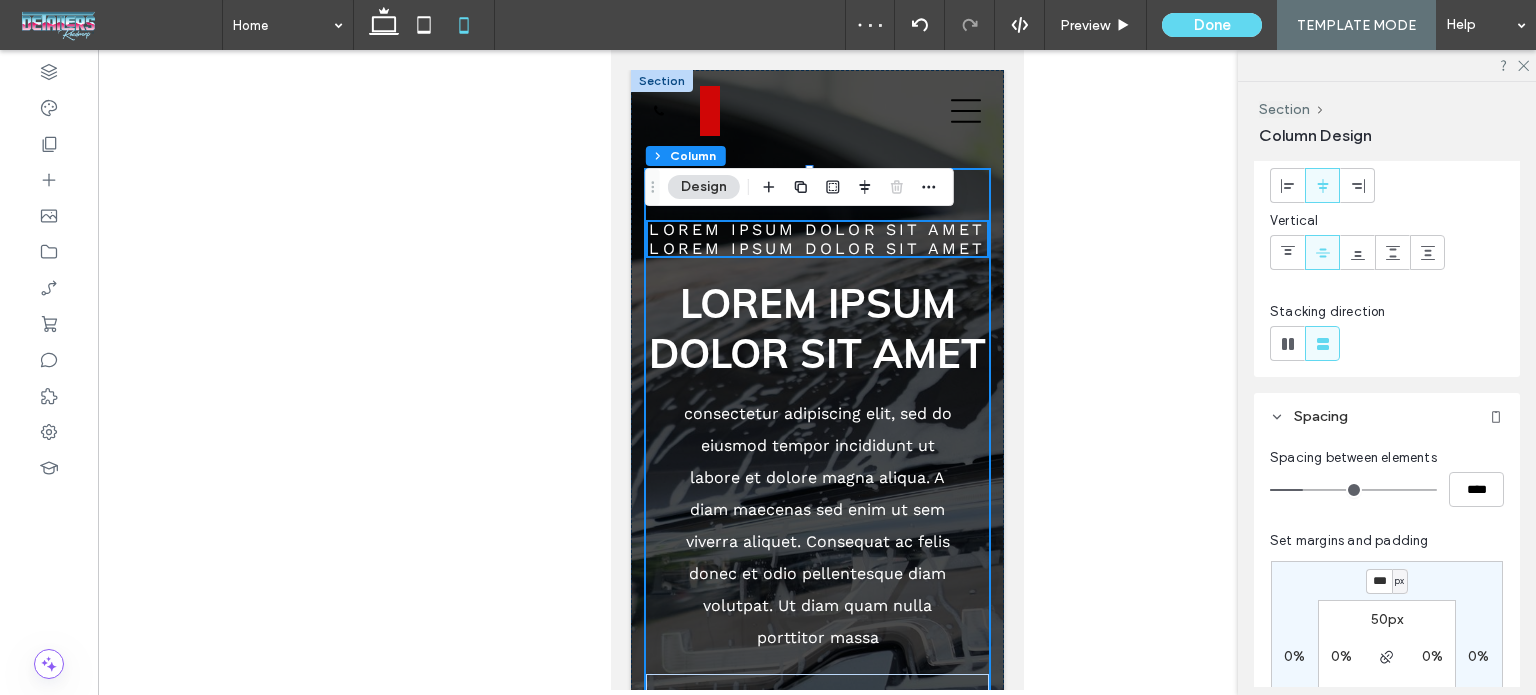 type on "***" 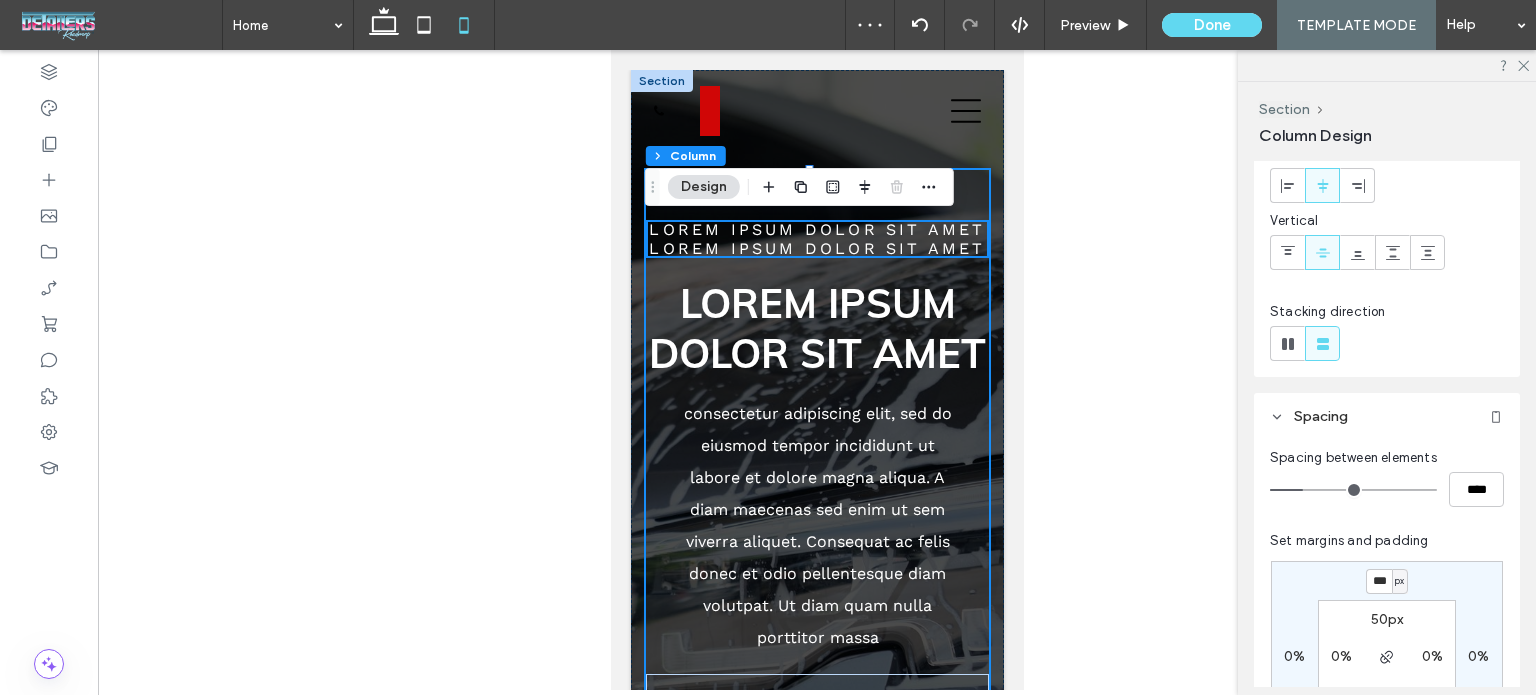 type on "***" 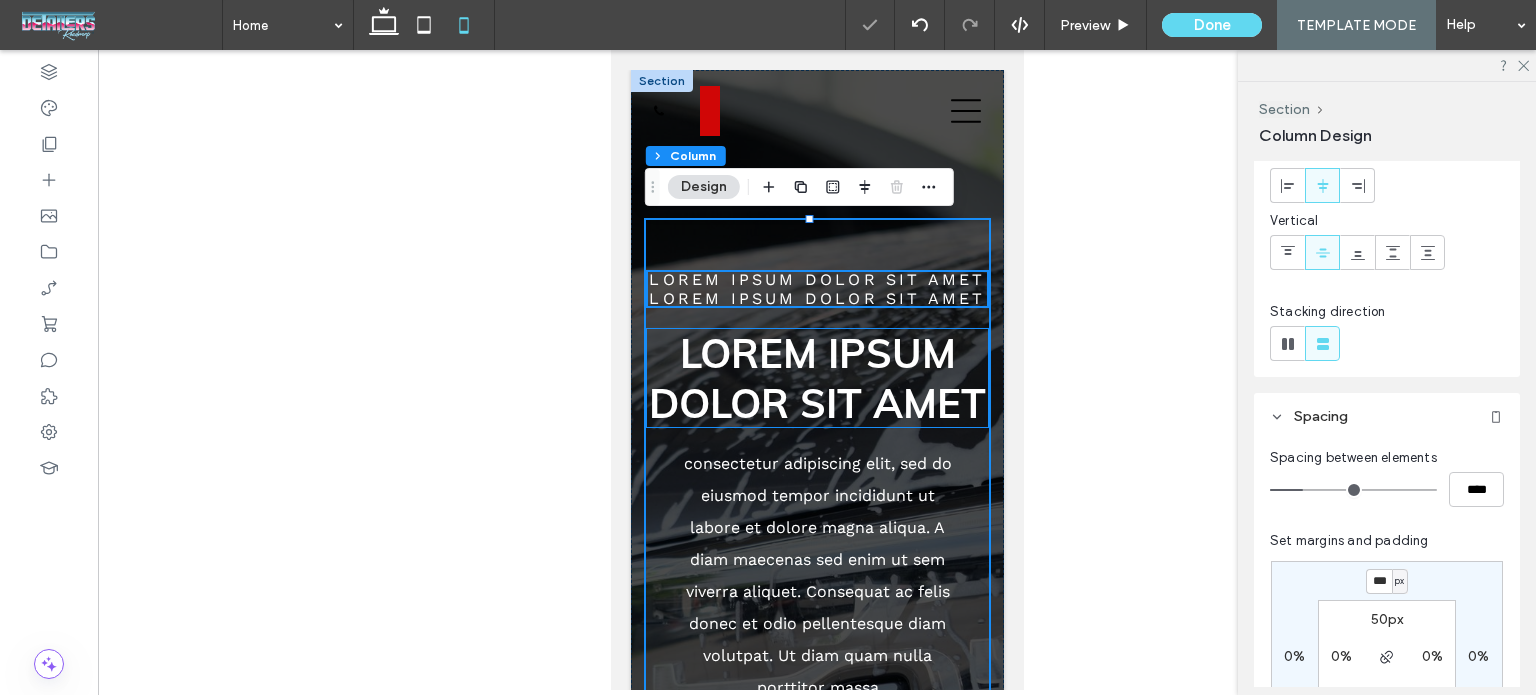 click on "Lorem ipsum dolor sit amet" at bounding box center [816, 378] 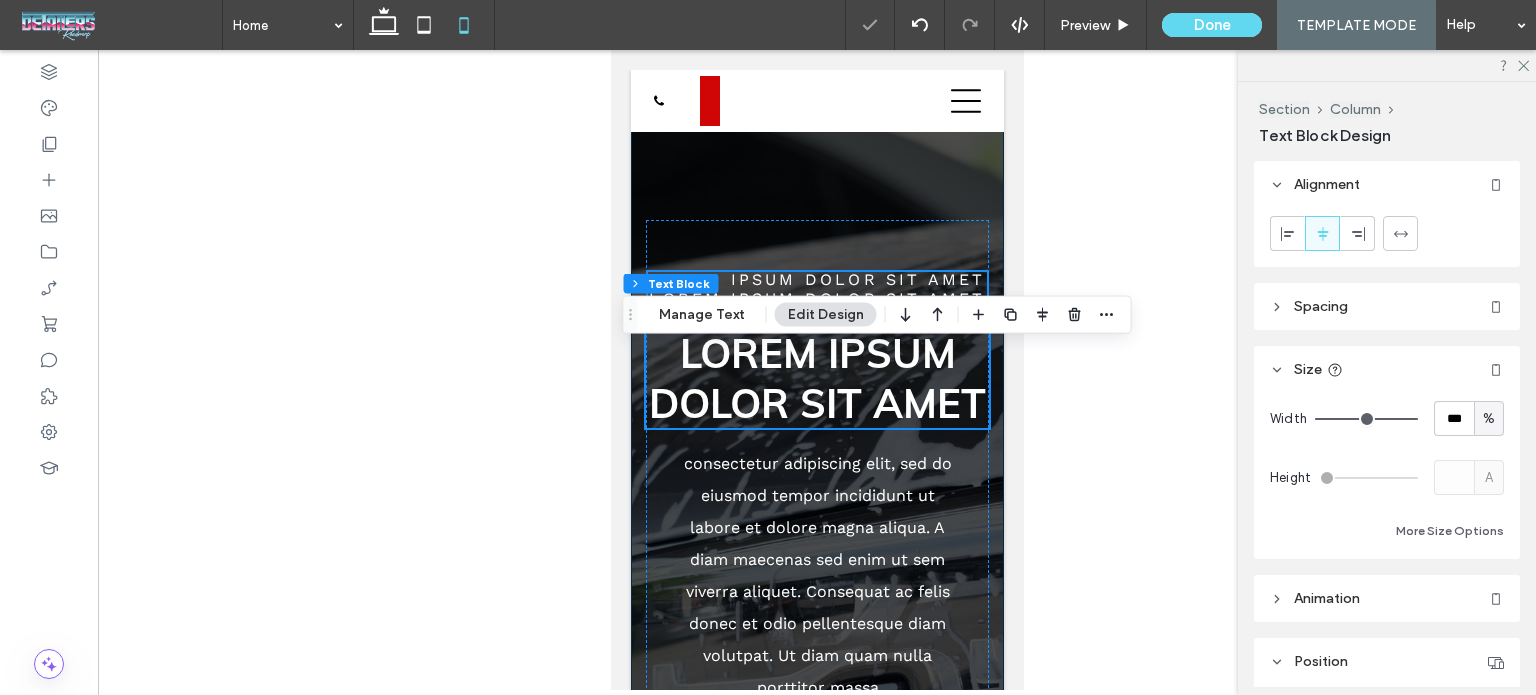 scroll, scrollTop: 500, scrollLeft: 0, axis: vertical 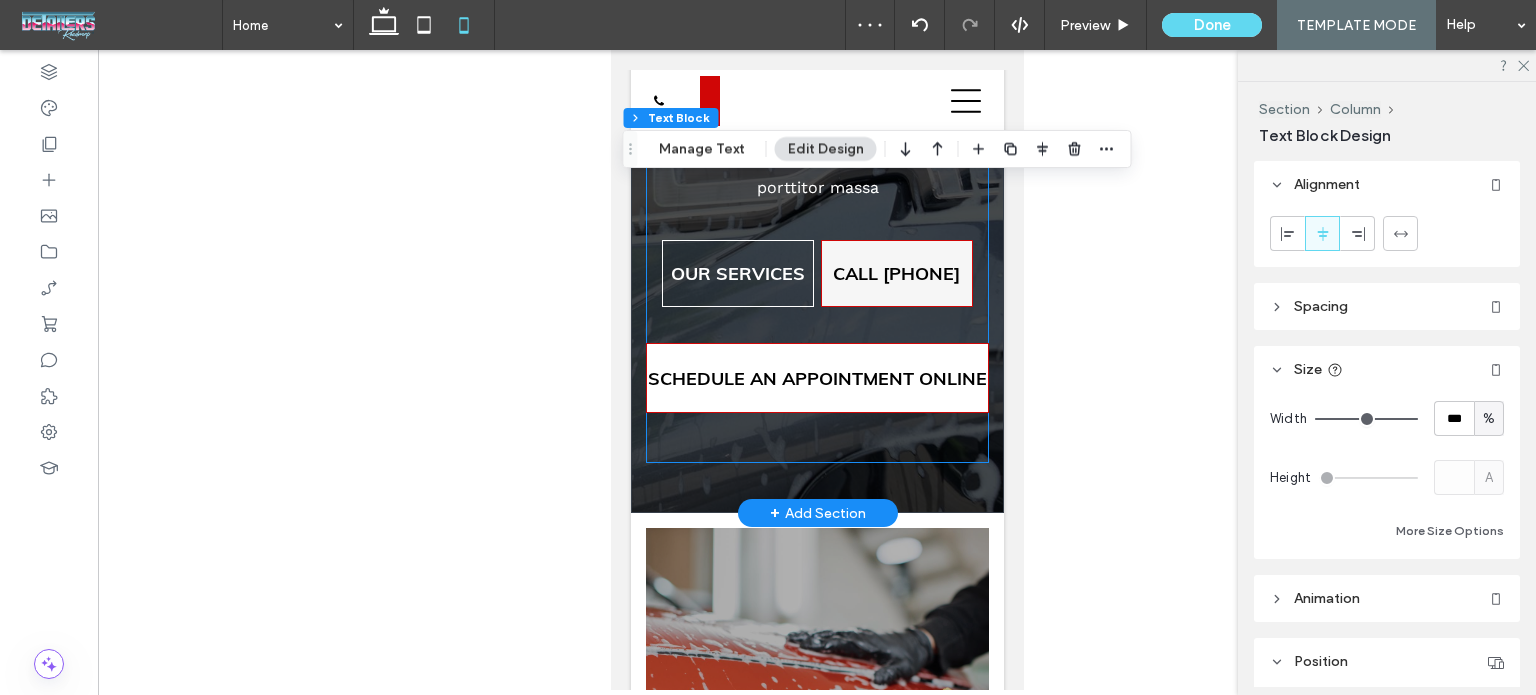 click on "LOREM IPSUM DOLOR SIT AMET LOREM IPSUM DOLOR SIT AMET
Lorem ipsum dolor sit amet
consectetur adipiscing elit, sed do eiusmod tempor incididunt ut labore et dolore magna aliqua. A diam maecenas sed enim ut sem viverra aliquet. Consequat ac felis donec et odio pellentesque diam volutpat. Ut diam quam nulla porttitor massa
OUR SERVICES
CALL [PHONE]
SCHEDULE AN APPOINTMENT ONLINE" at bounding box center (816, 91) 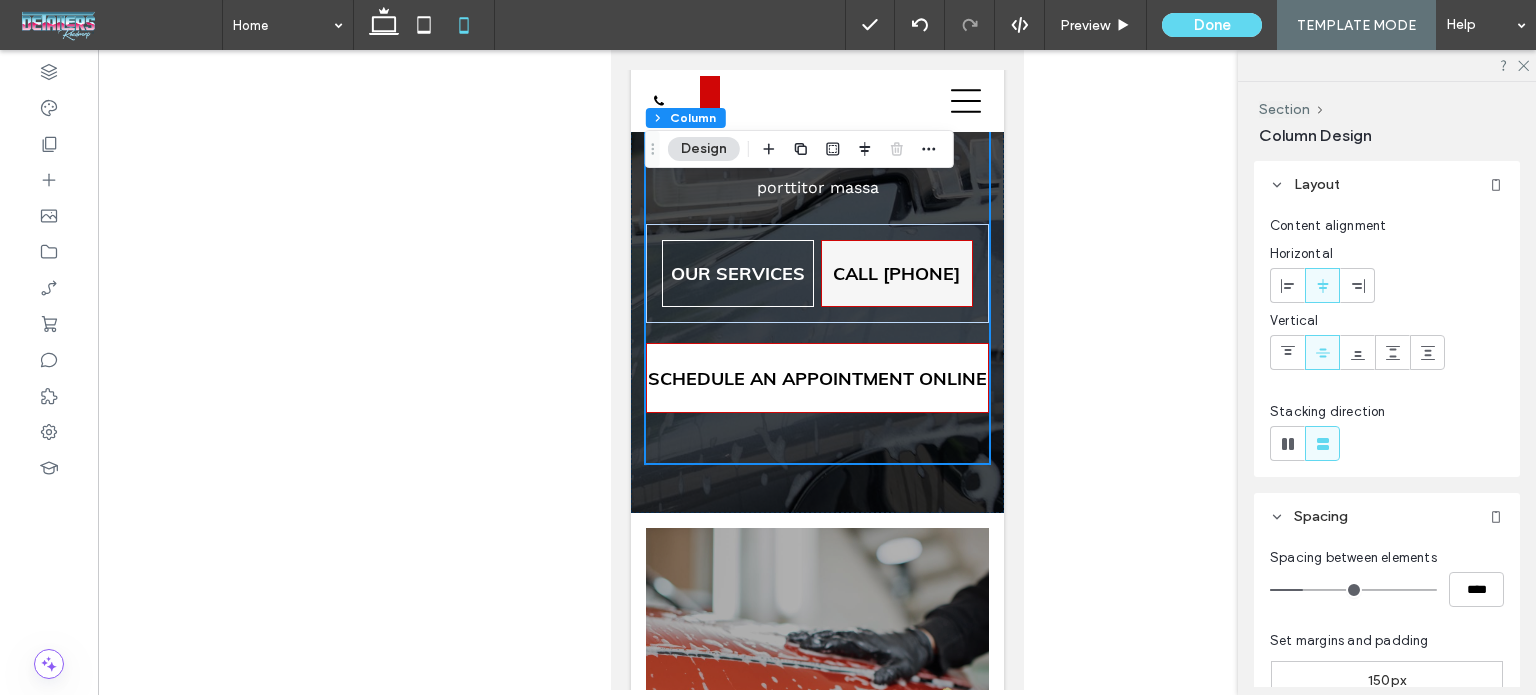 click at bounding box center [1287, 352] 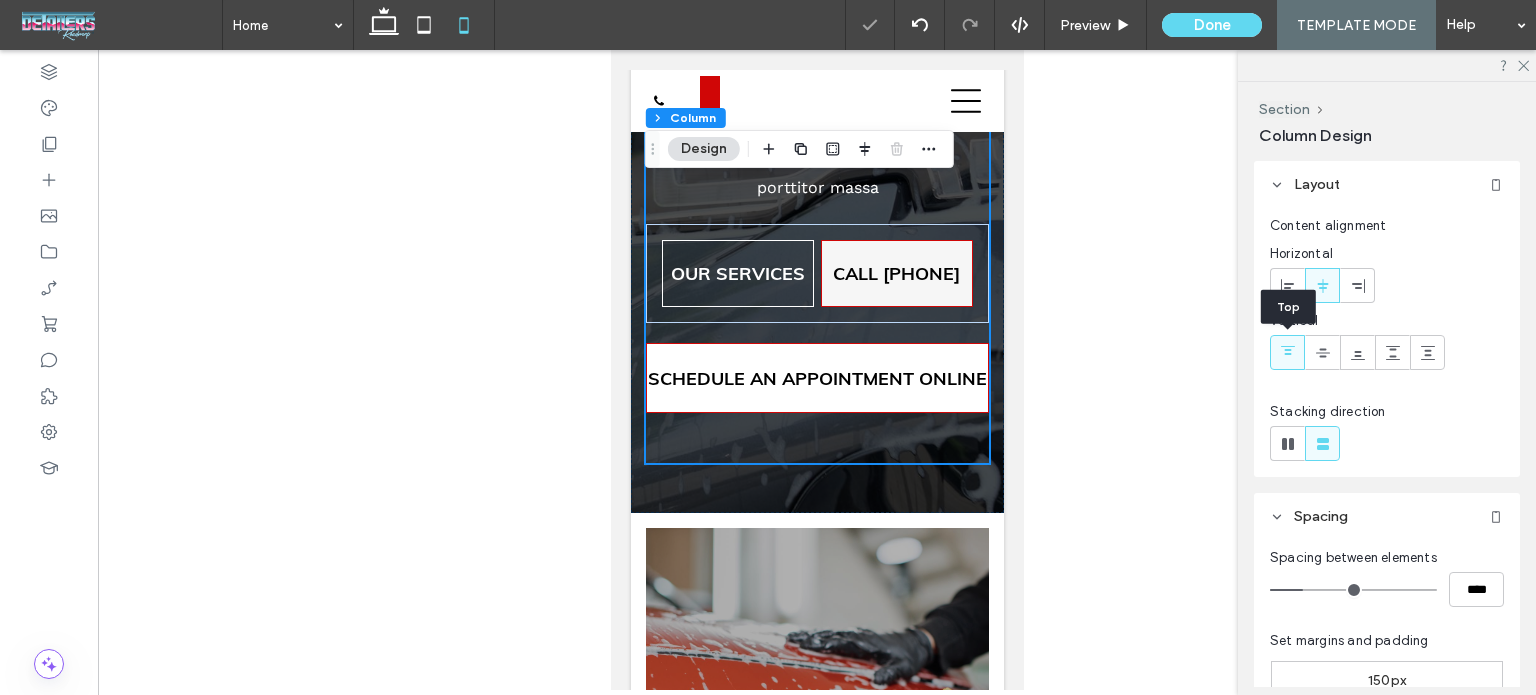 click at bounding box center [1287, 352] 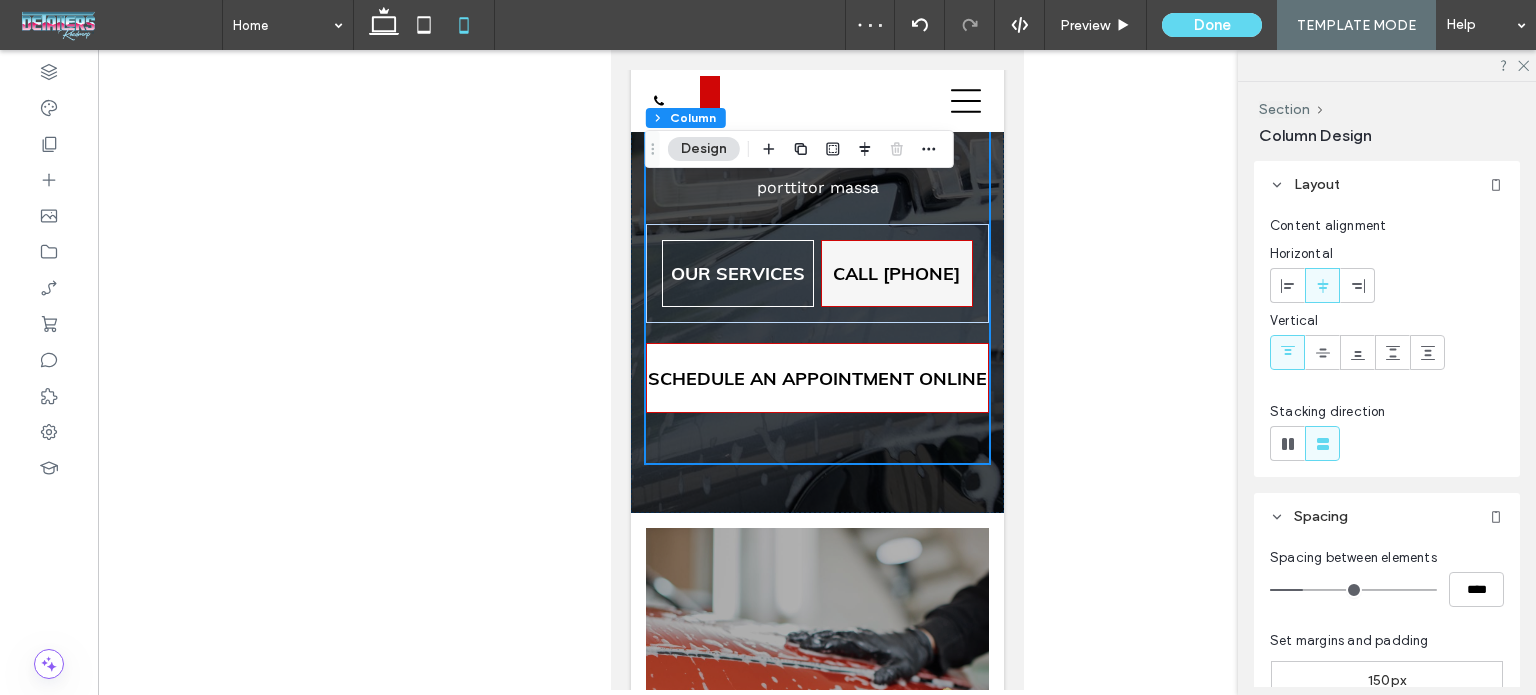 click 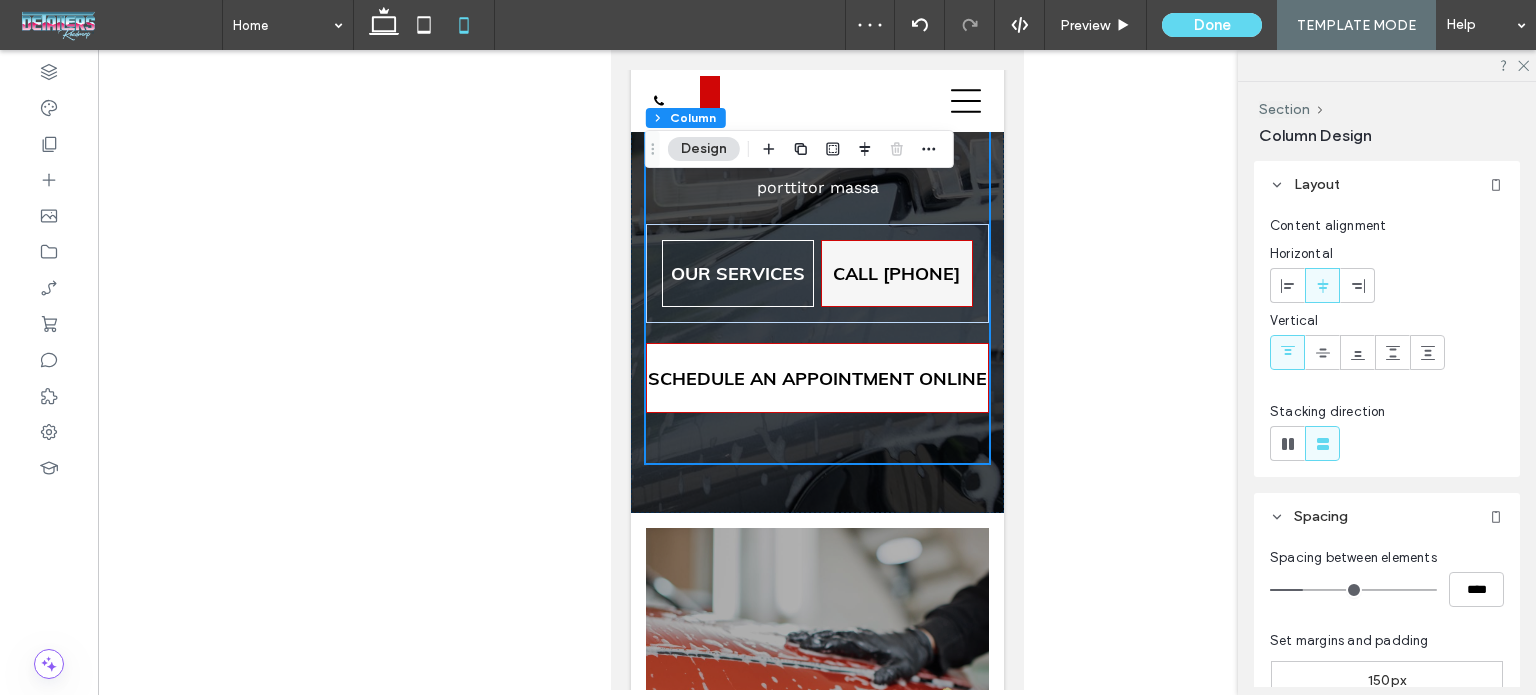 click 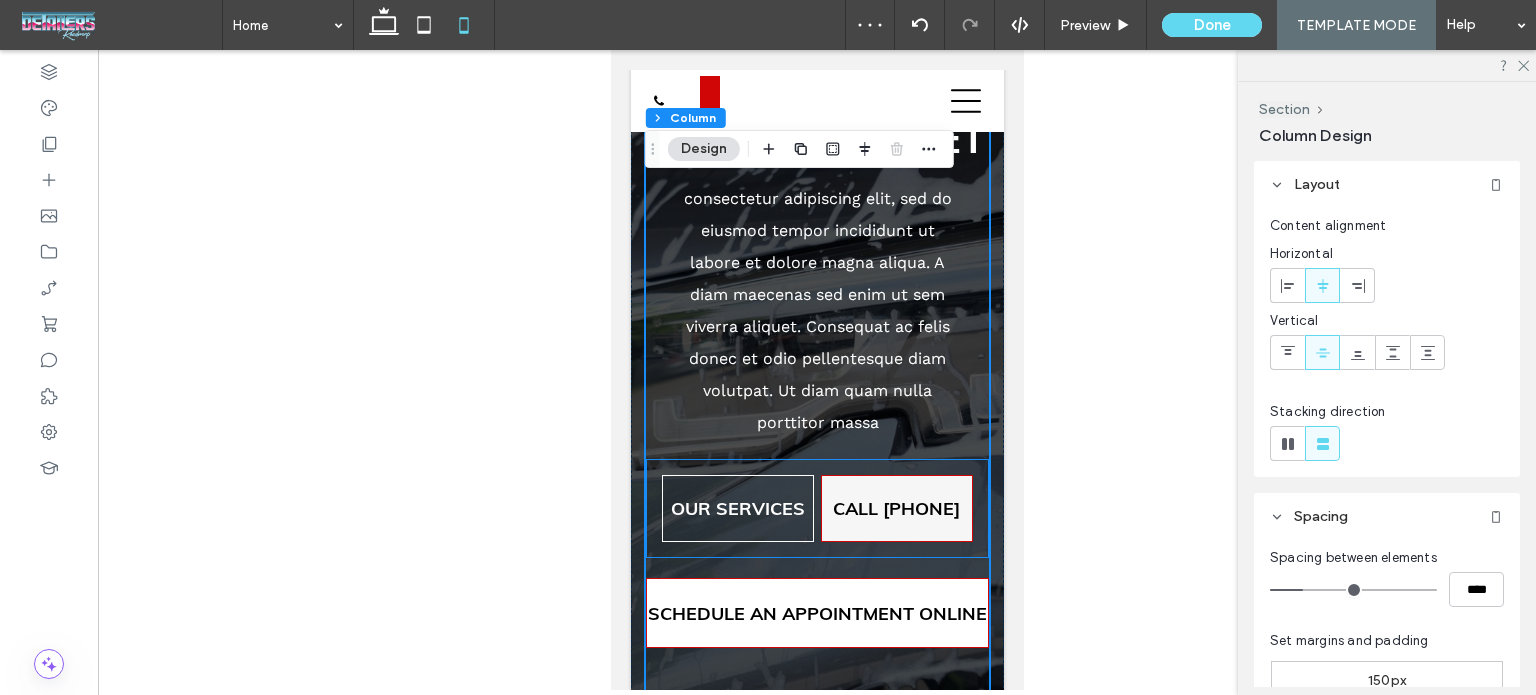 scroll, scrollTop: 100, scrollLeft: 0, axis: vertical 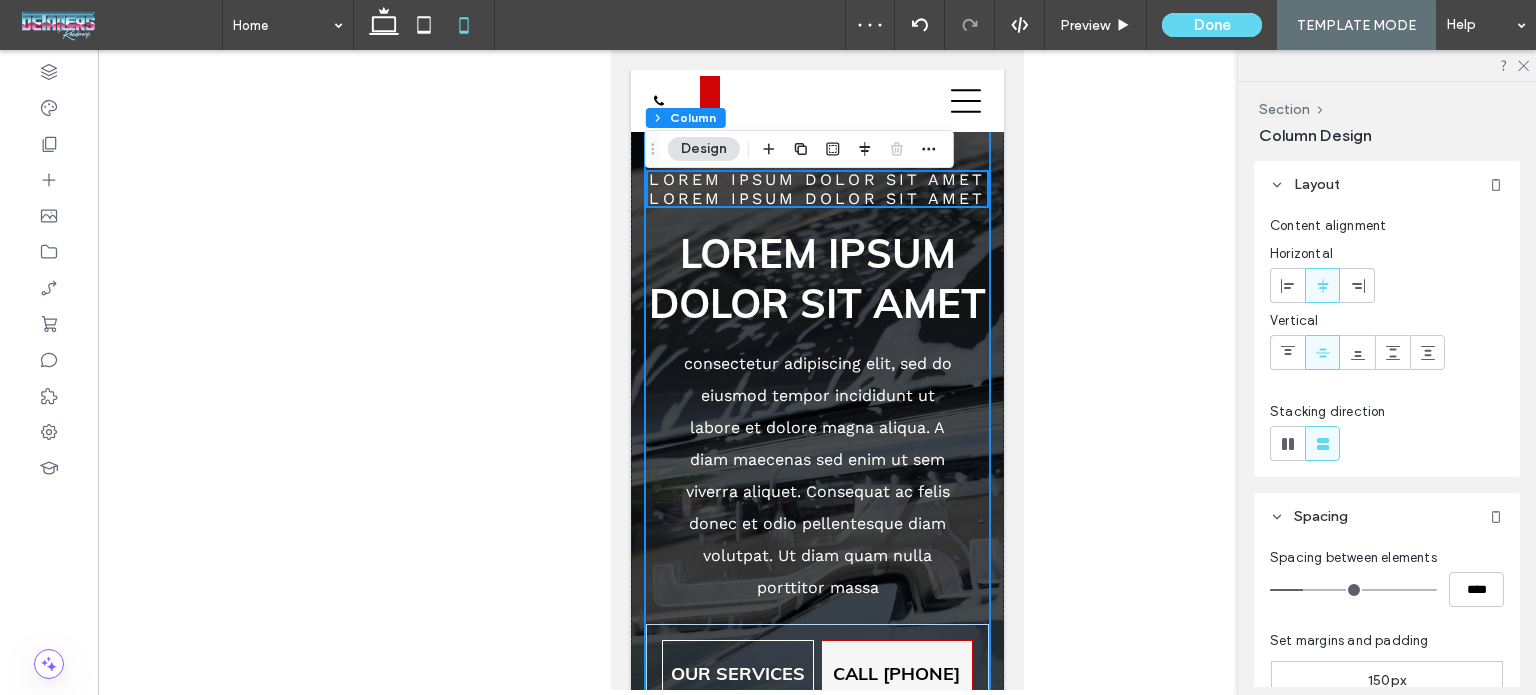 click at bounding box center [817, 370] 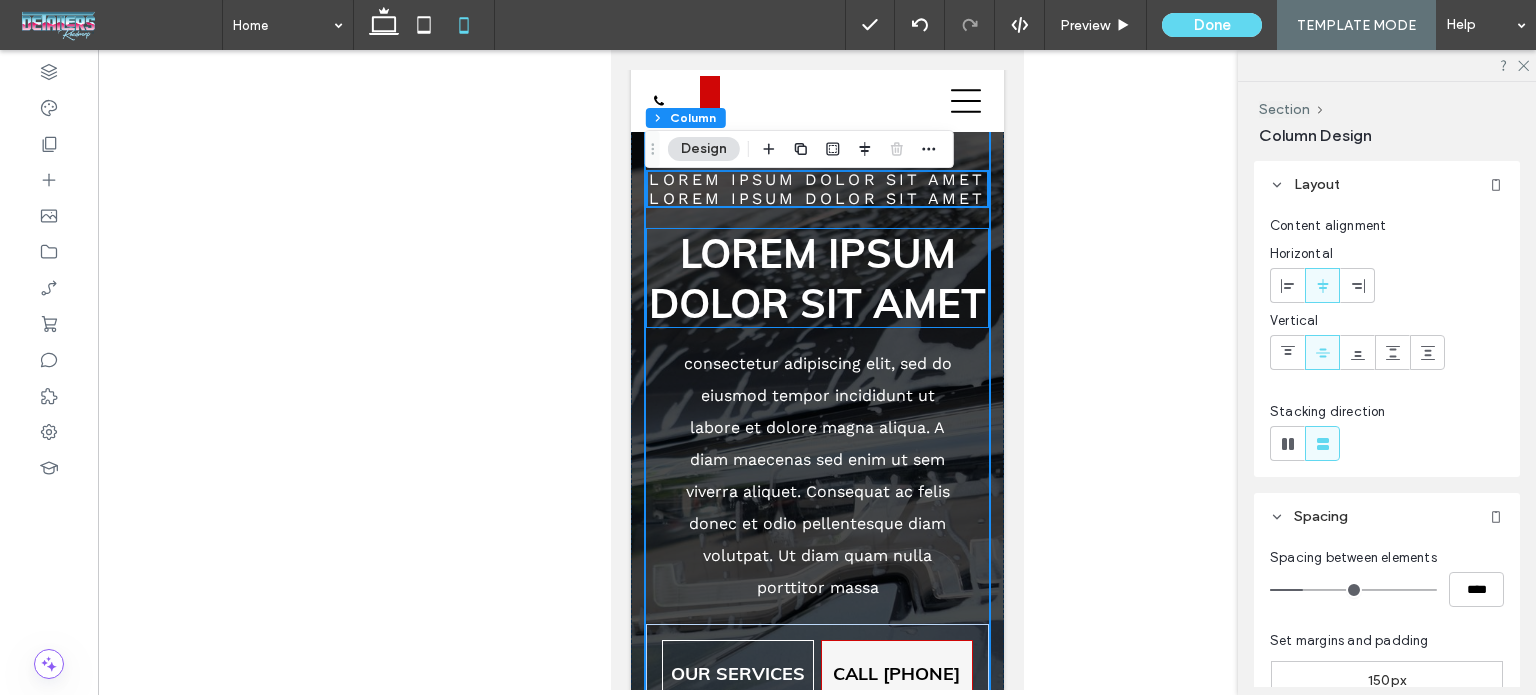 click on "Lorem ipsum dolor sit amet" at bounding box center (816, 278) 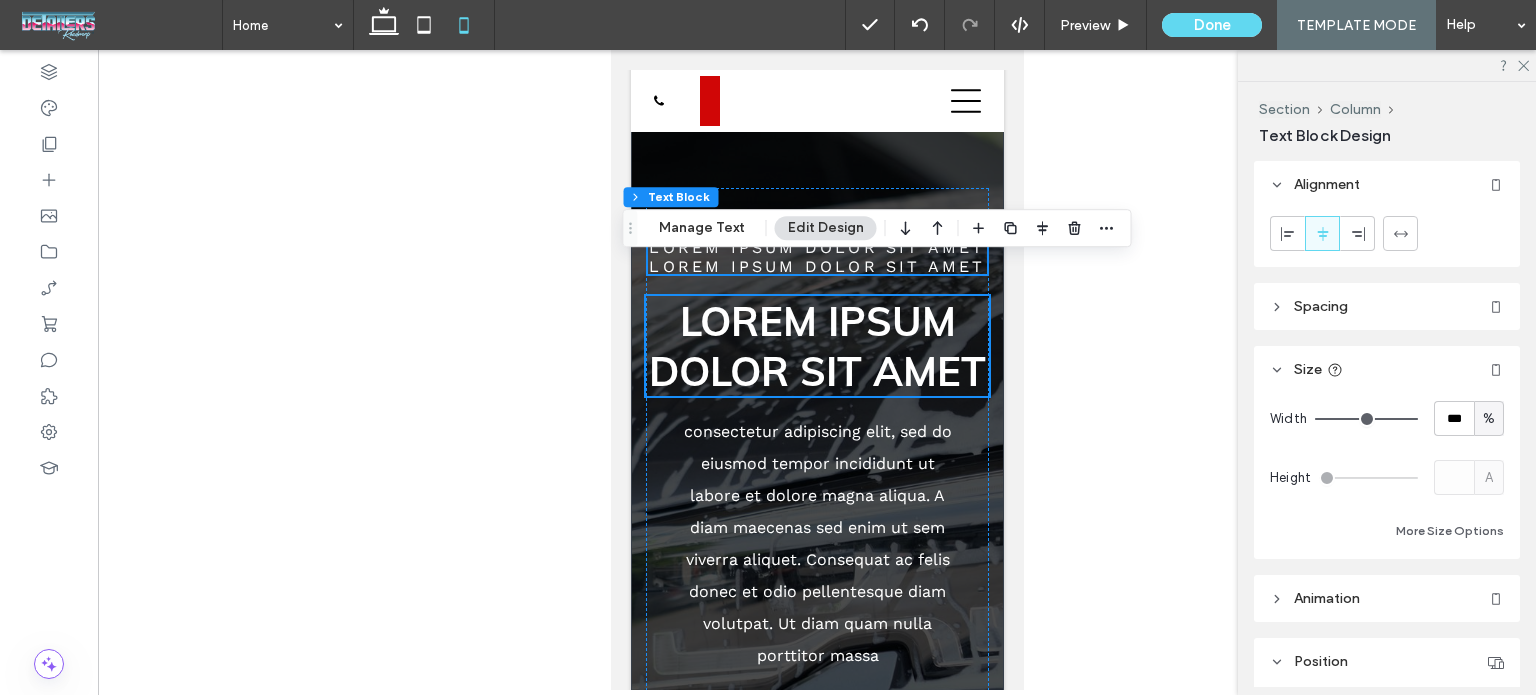 scroll, scrollTop: 0, scrollLeft: 0, axis: both 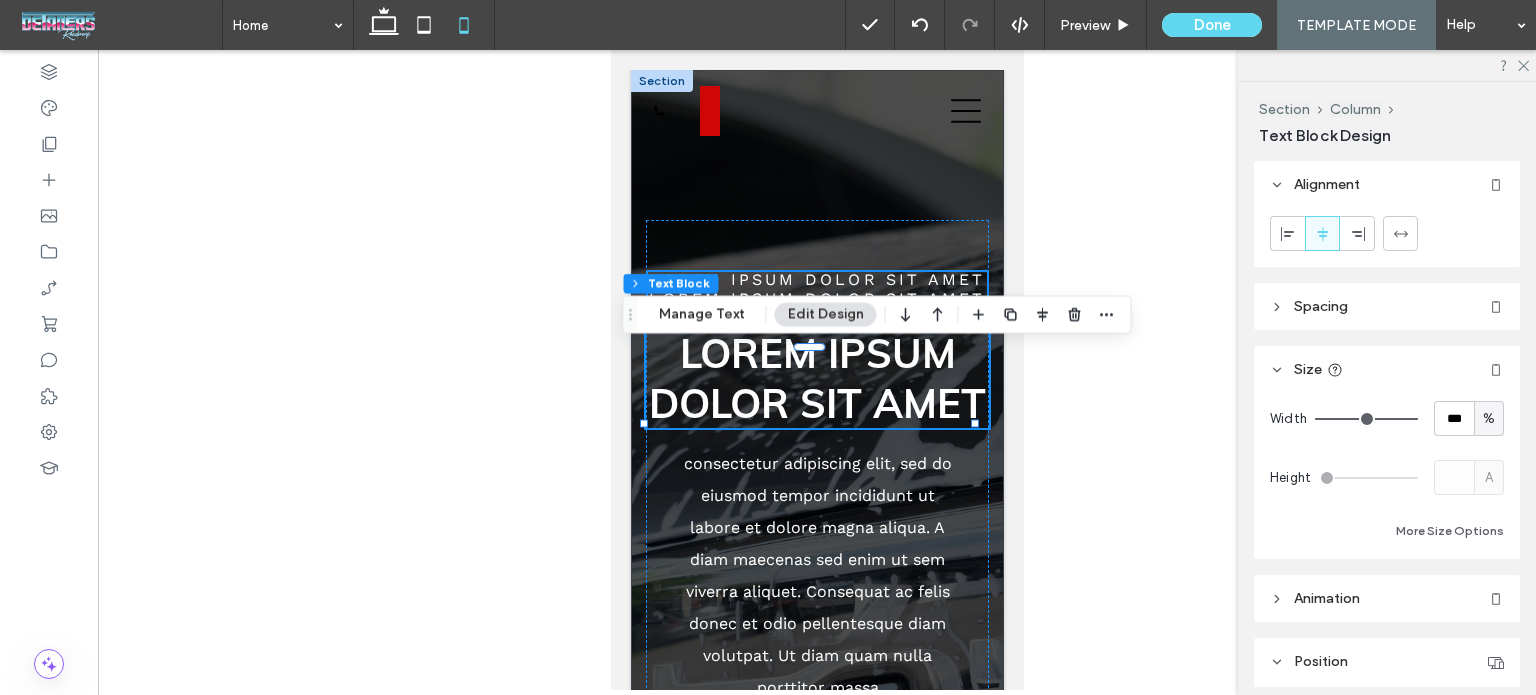 click at bounding box center (817, 370) 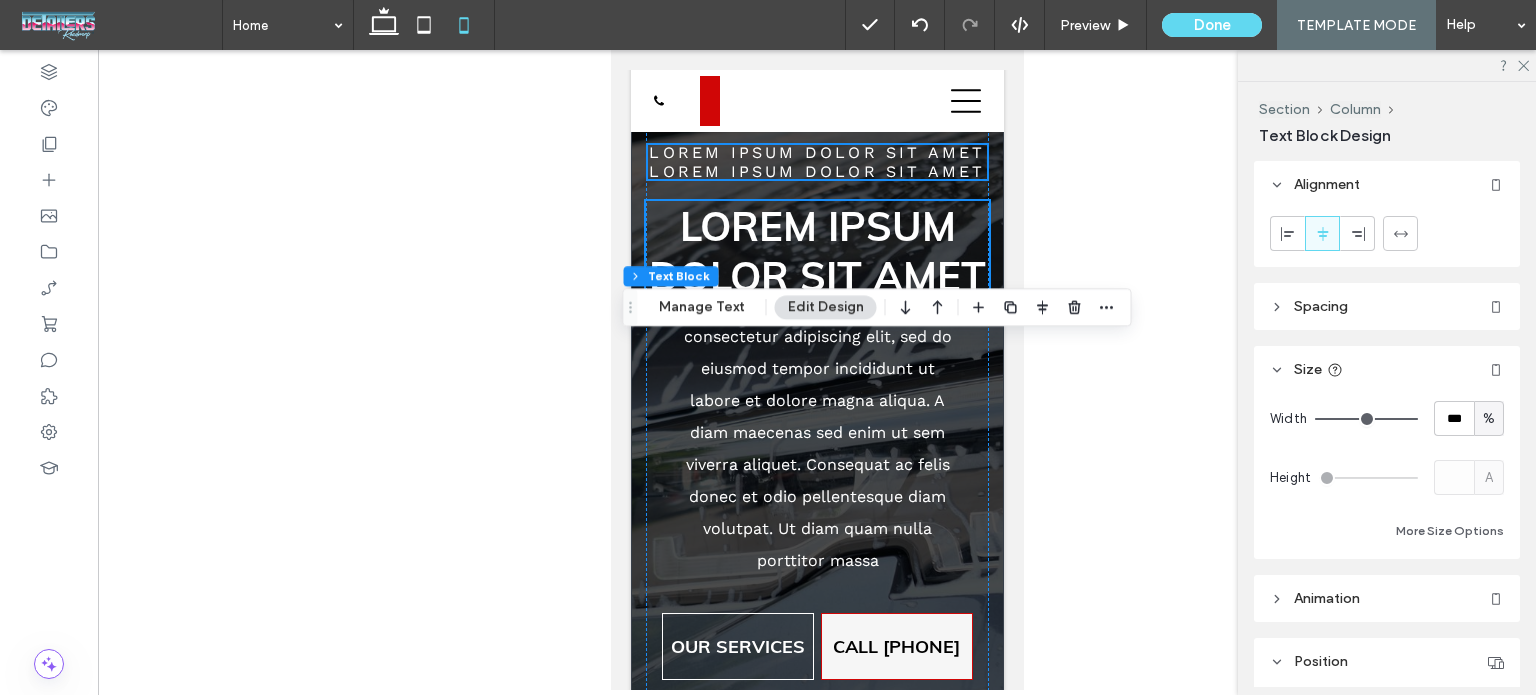 scroll, scrollTop: 0, scrollLeft: 0, axis: both 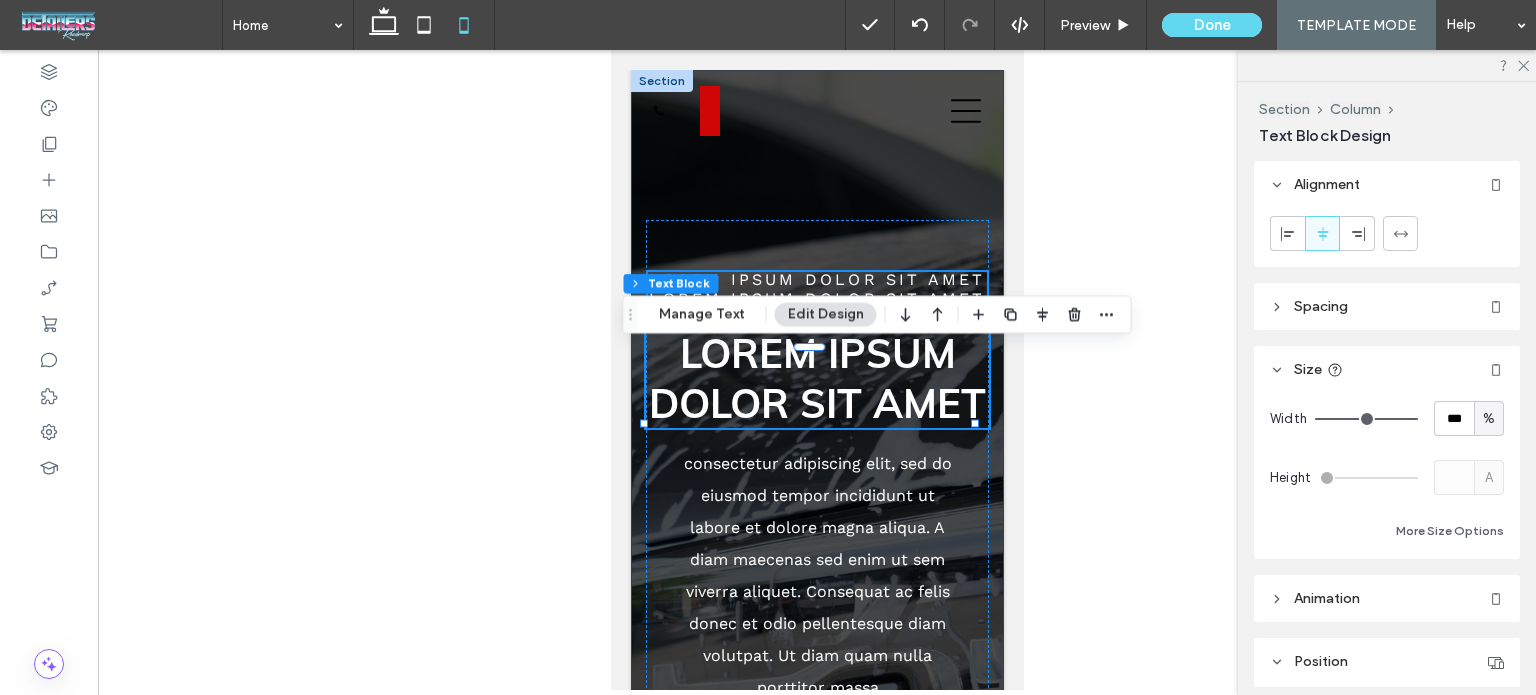 click at bounding box center [817, 370] 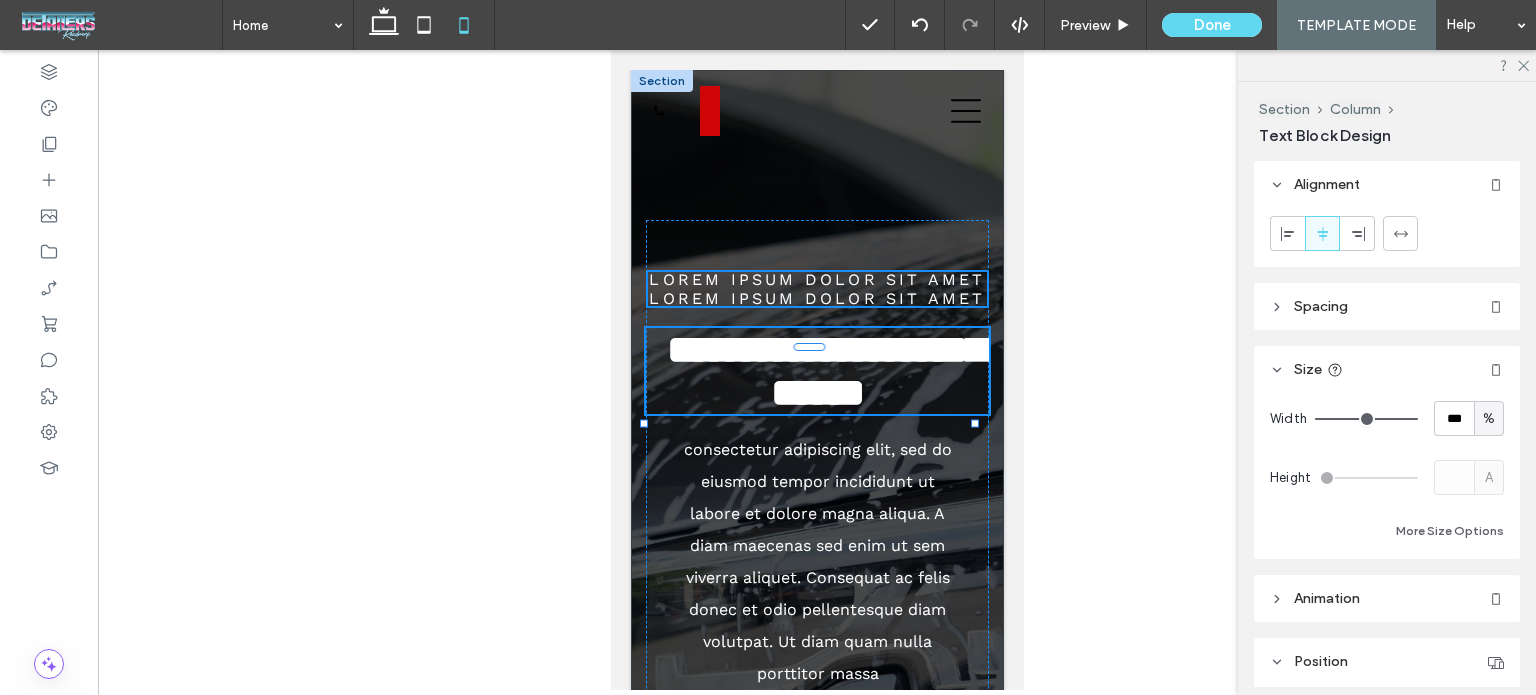 type on "****" 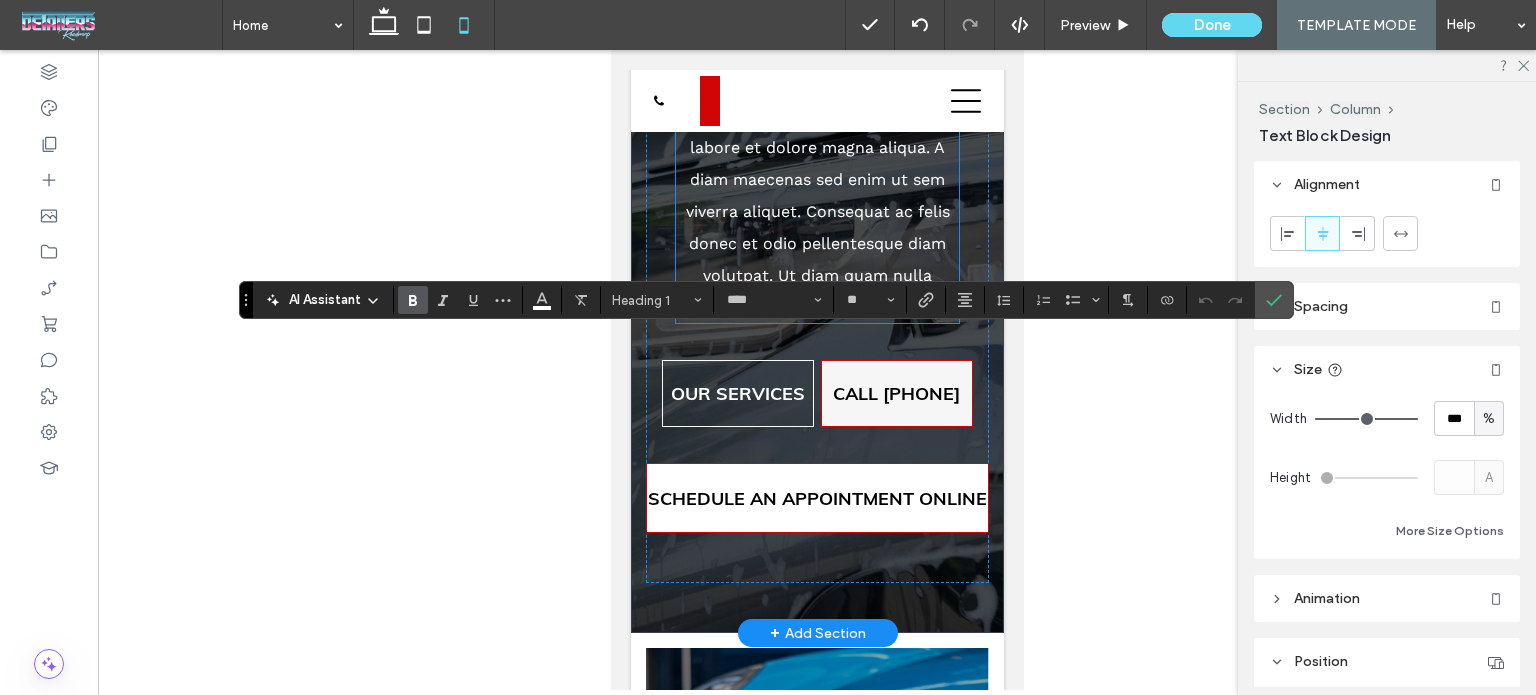 scroll, scrollTop: 400, scrollLeft: 0, axis: vertical 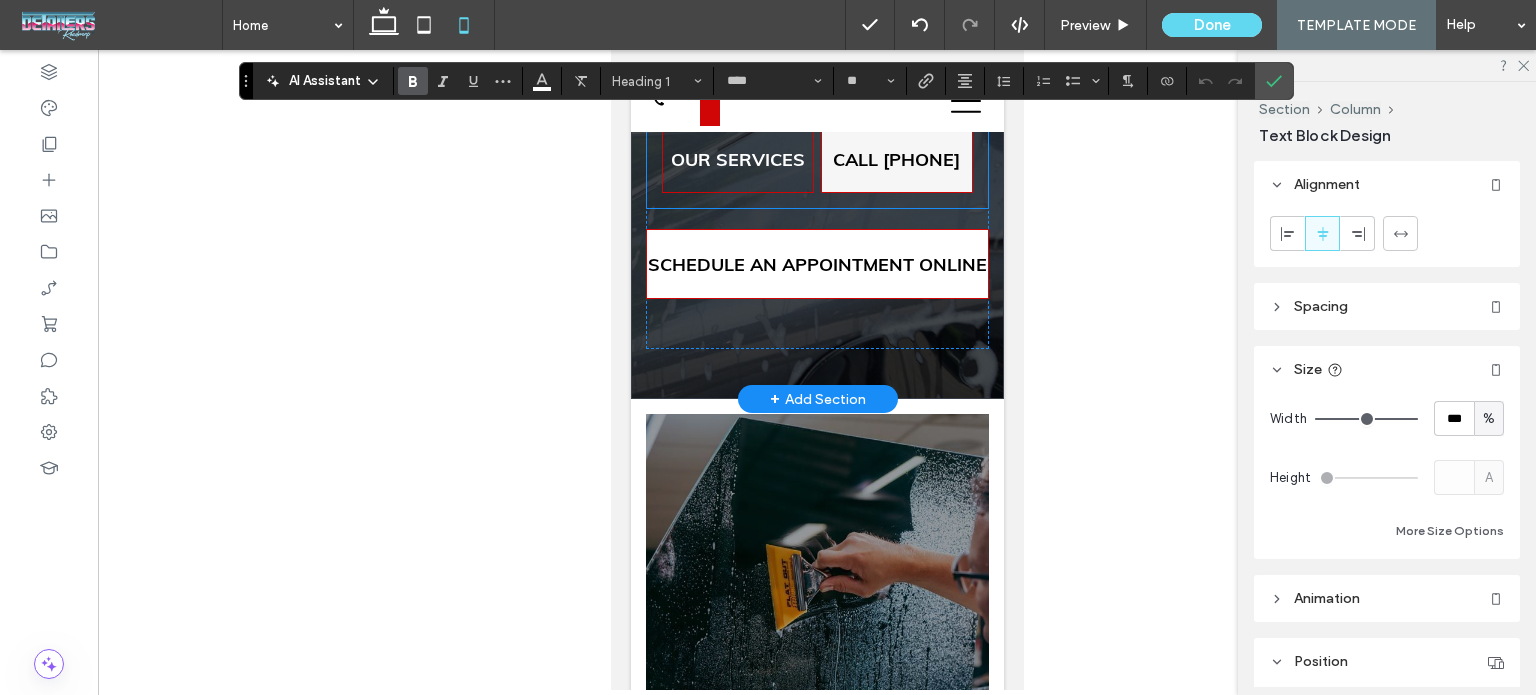 click on "OUR SERVICES" at bounding box center (737, 159) 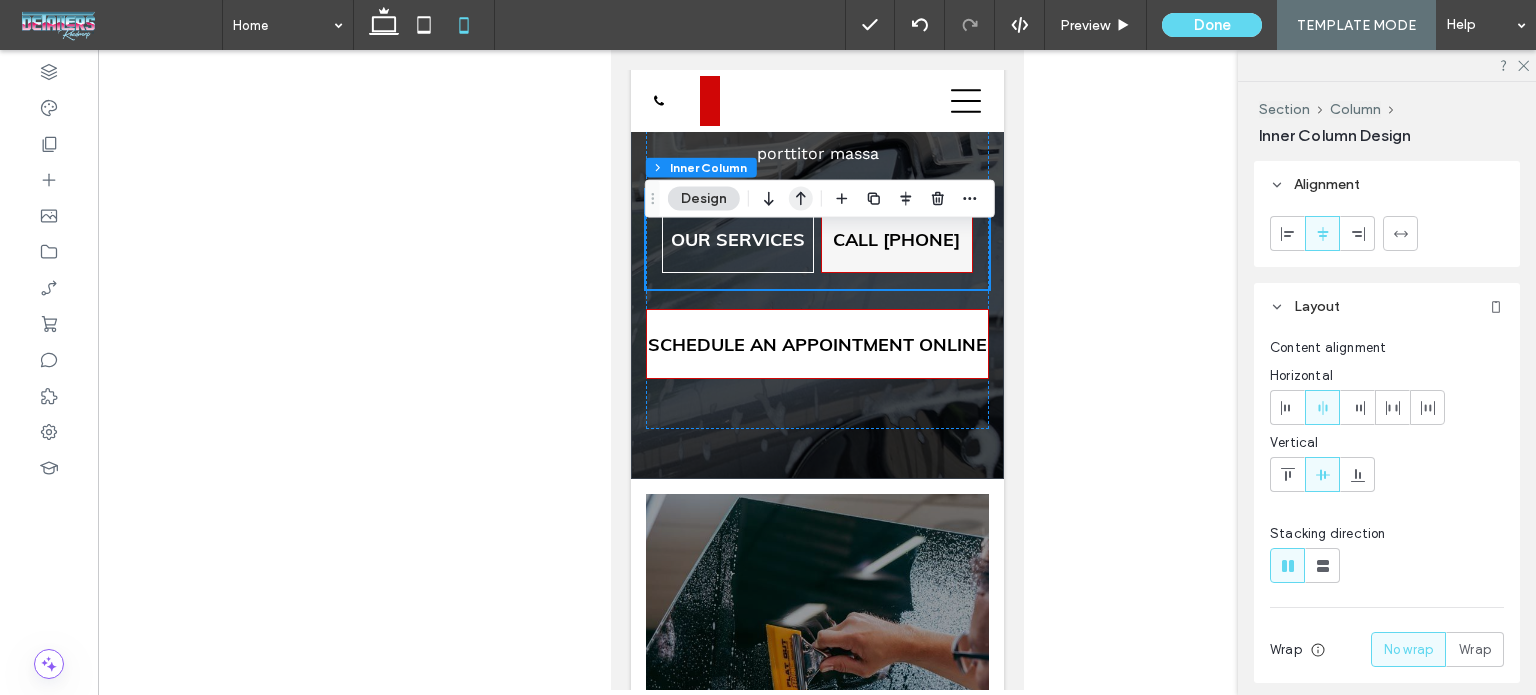 scroll, scrollTop: 500, scrollLeft: 0, axis: vertical 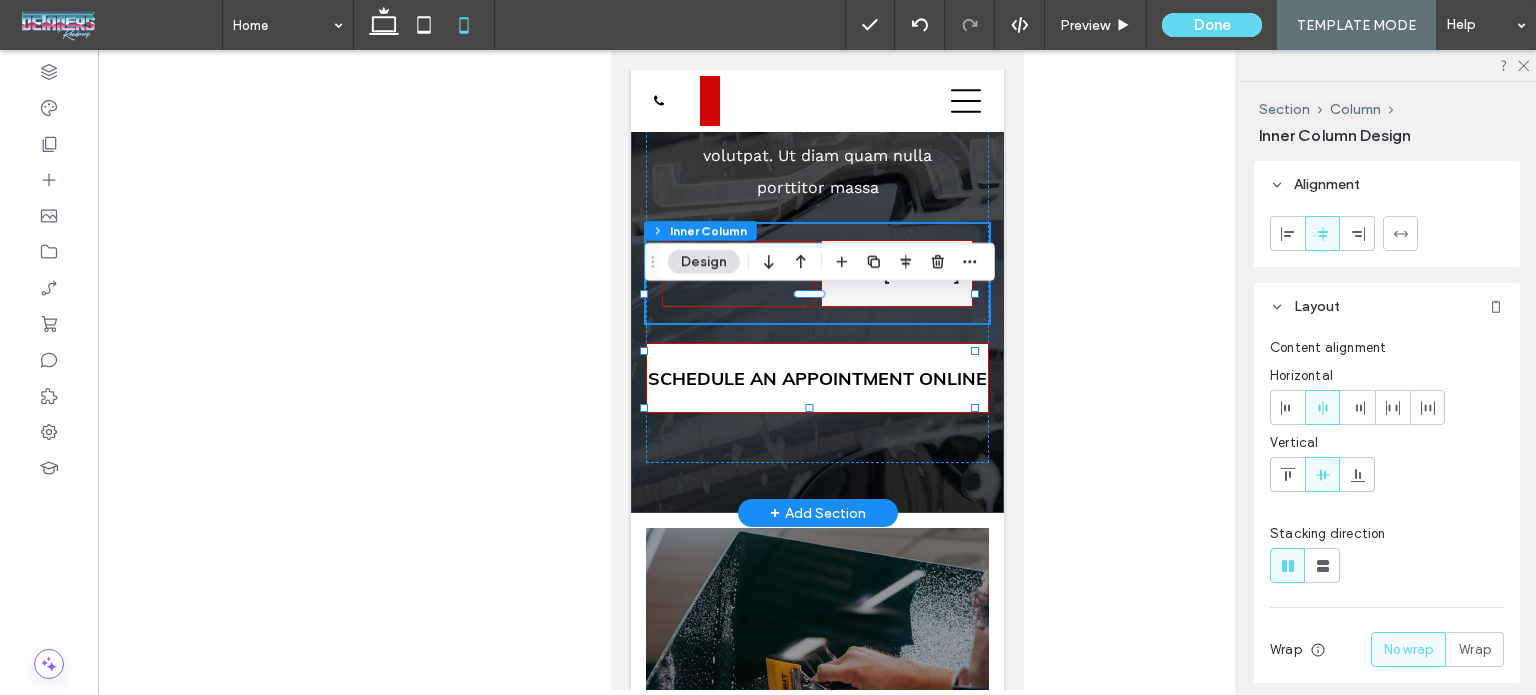 click on "OUR SERVICES" at bounding box center (737, 273) 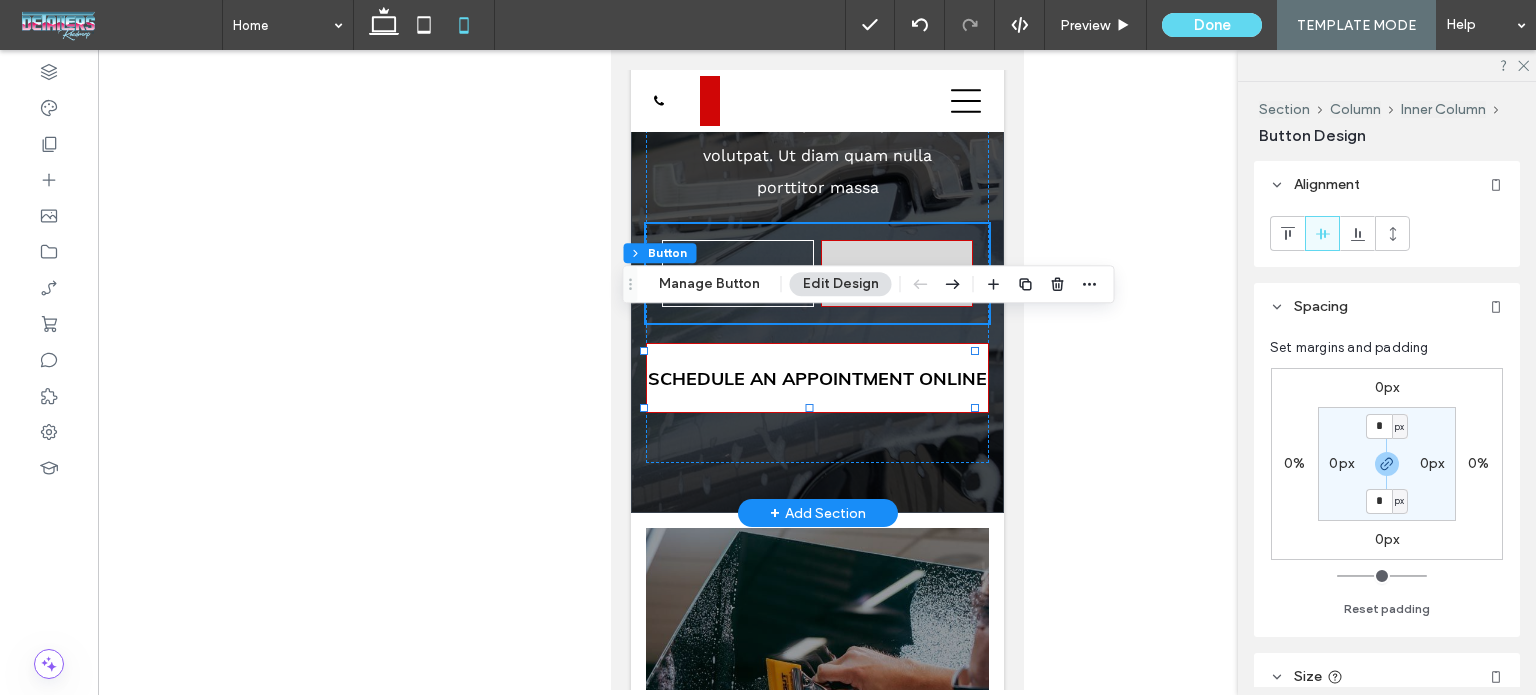 type on "**" 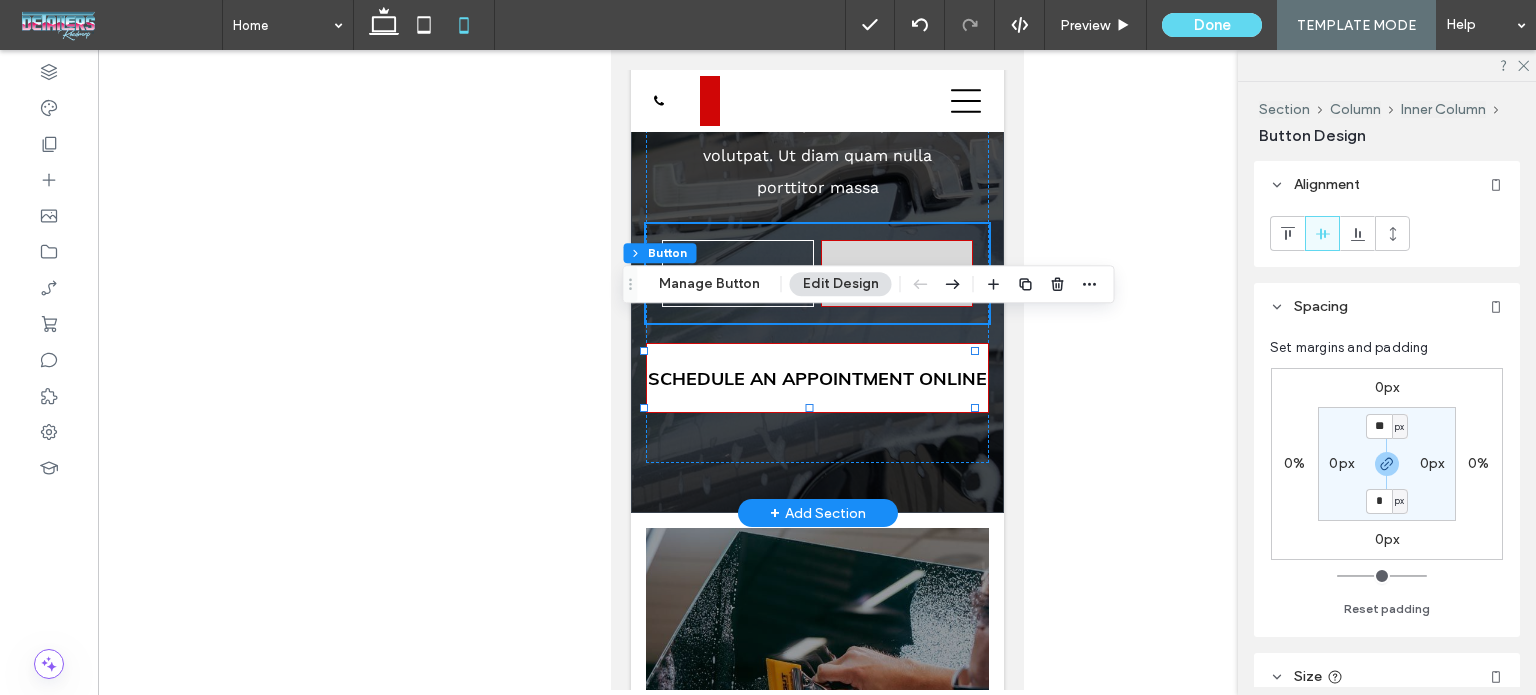 type on "**" 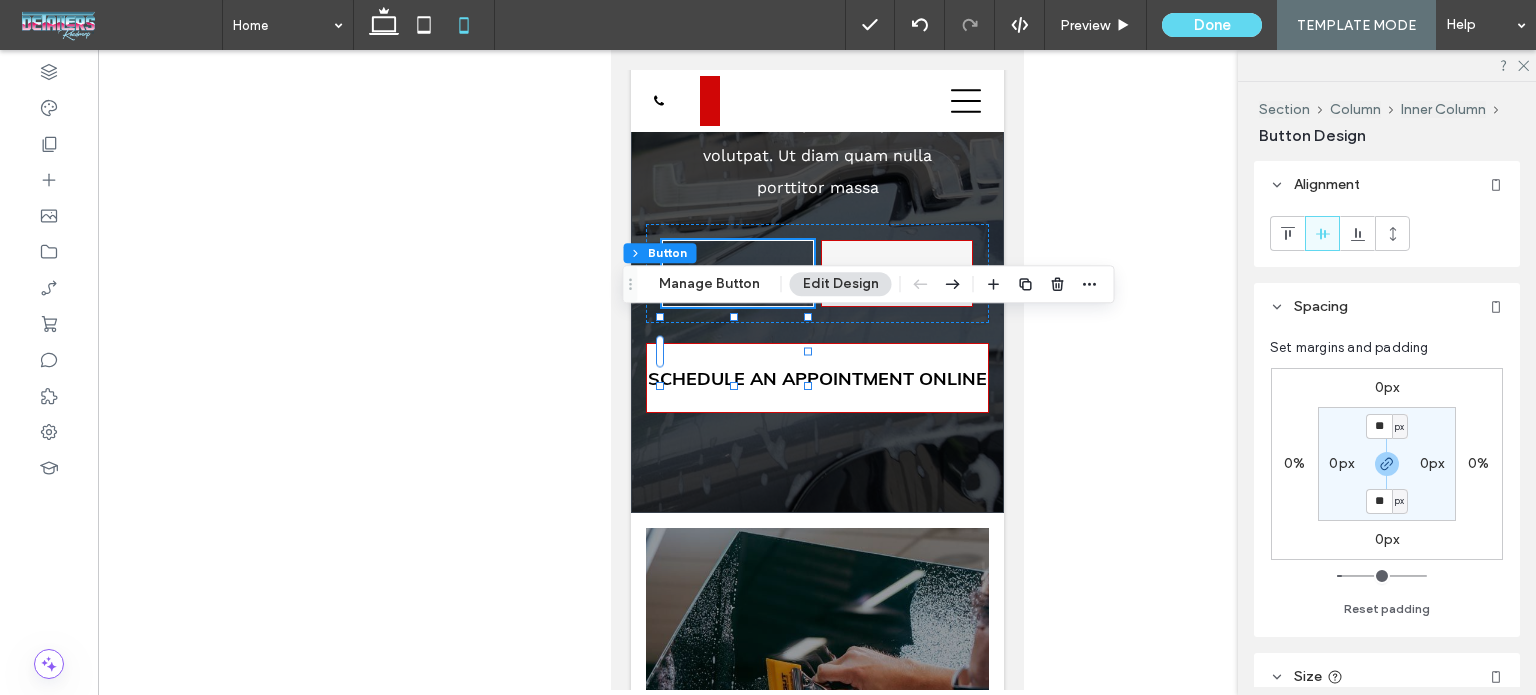 click at bounding box center [817, 370] 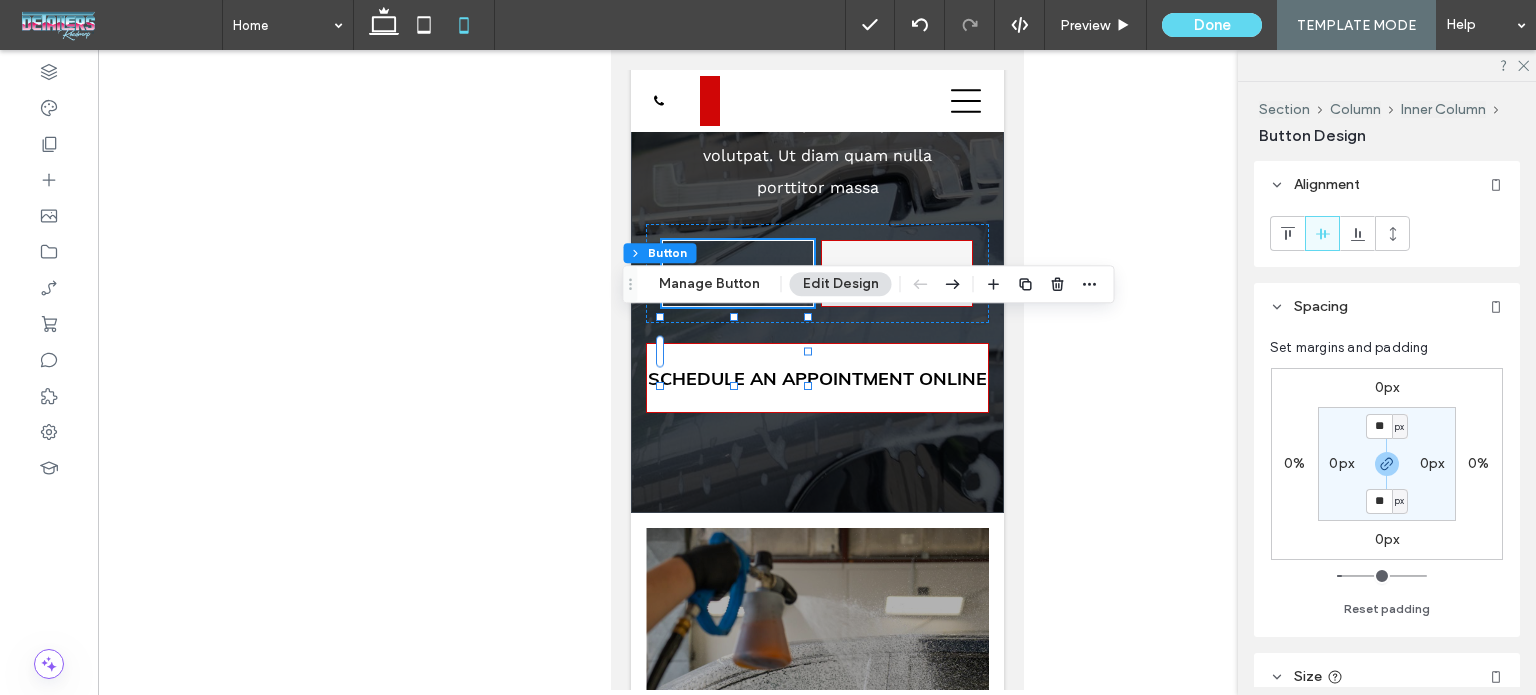 click at bounding box center (817, 370) 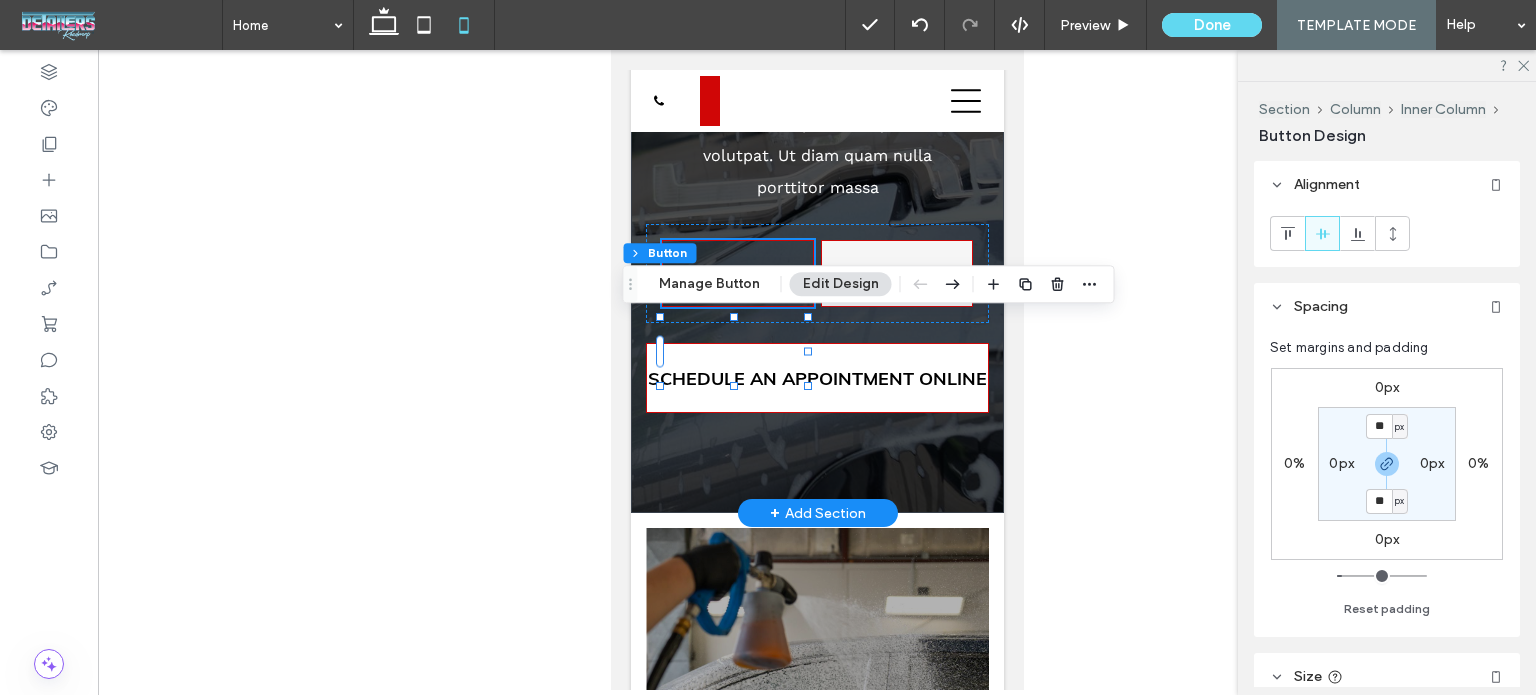 click on "OUR SERVICES" at bounding box center (737, 273) 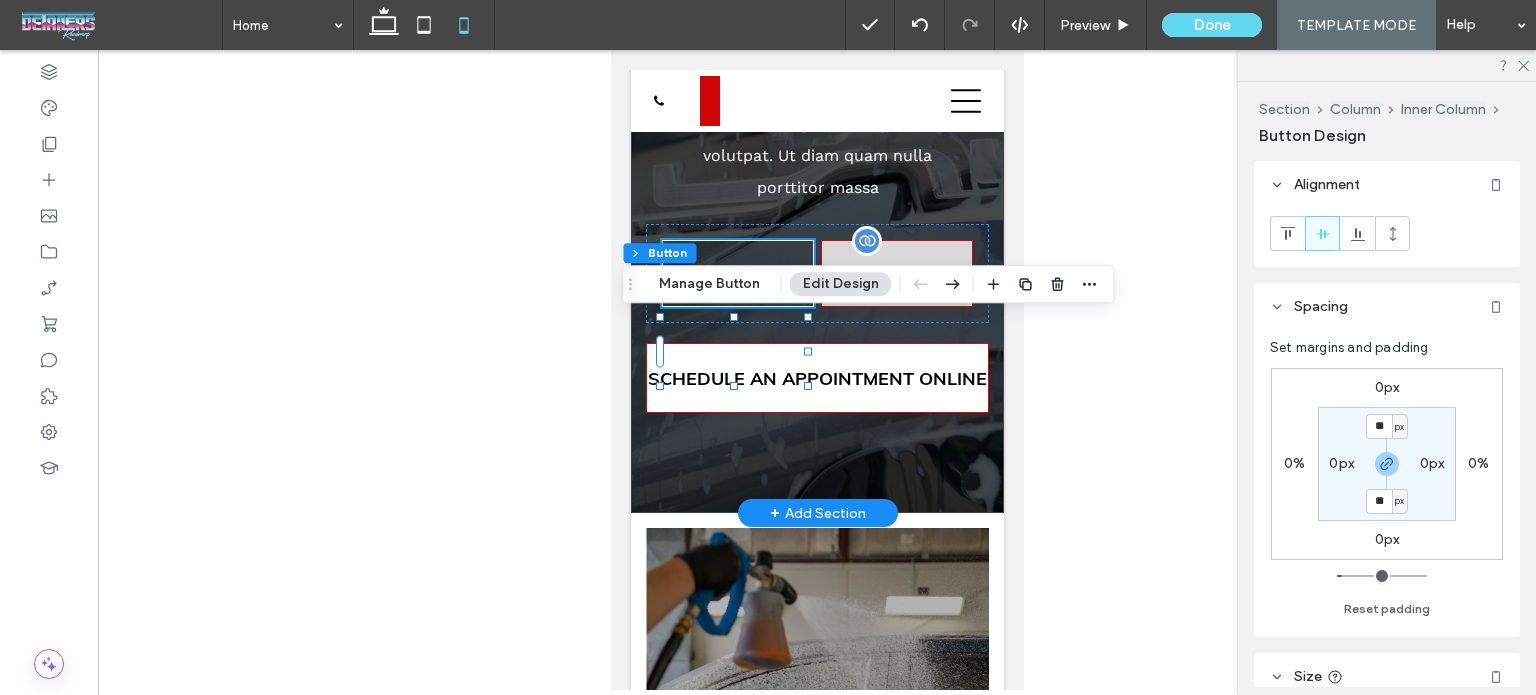 click on "CALL [PHONE]" at bounding box center [895, 273] 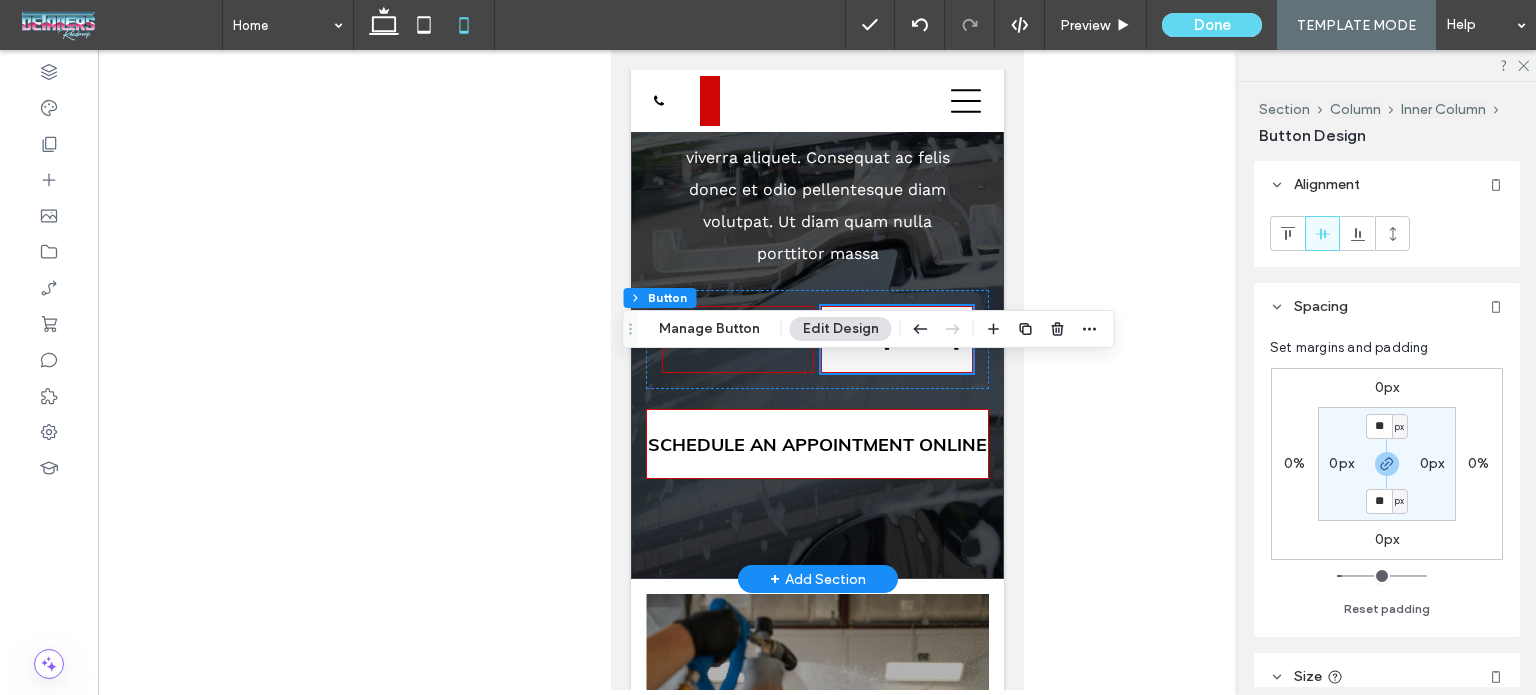 scroll, scrollTop: 400, scrollLeft: 0, axis: vertical 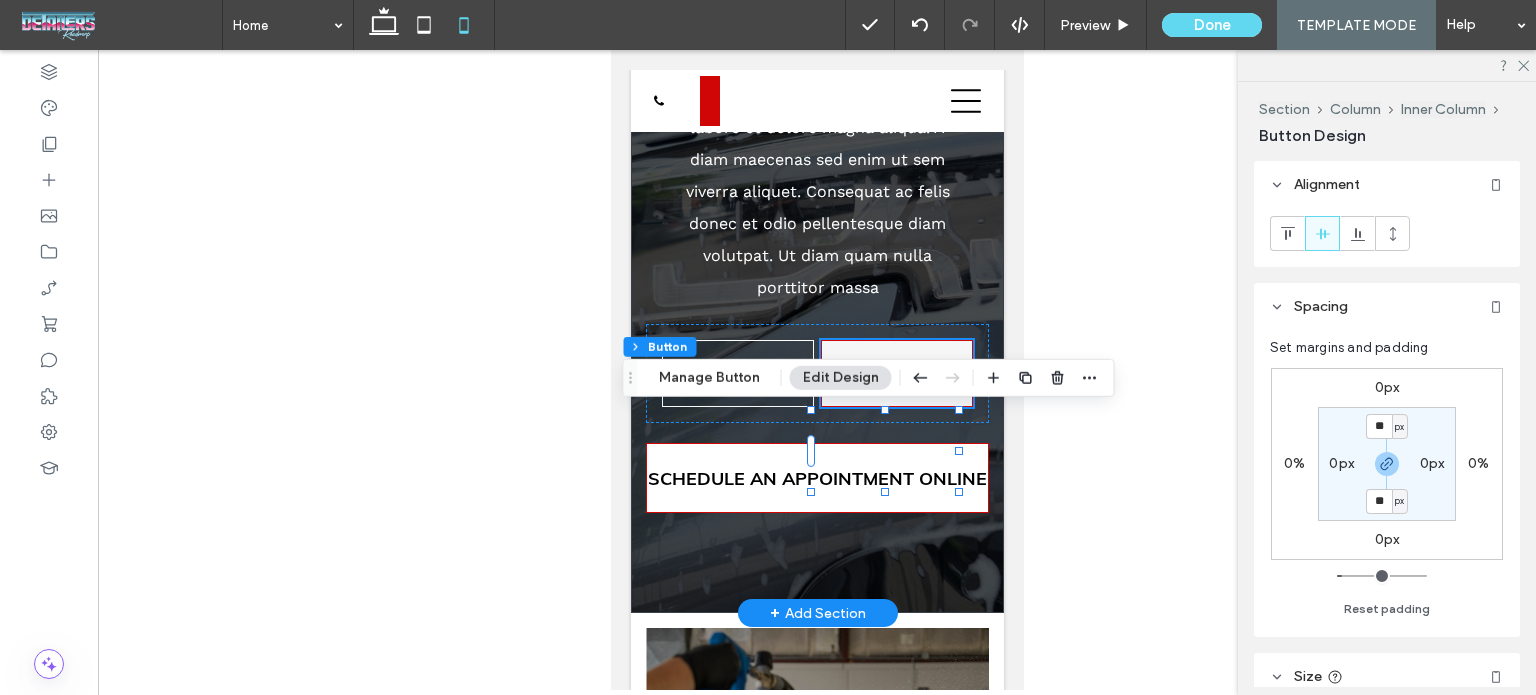 click on "OUR SERVICES" at bounding box center [737, 373] 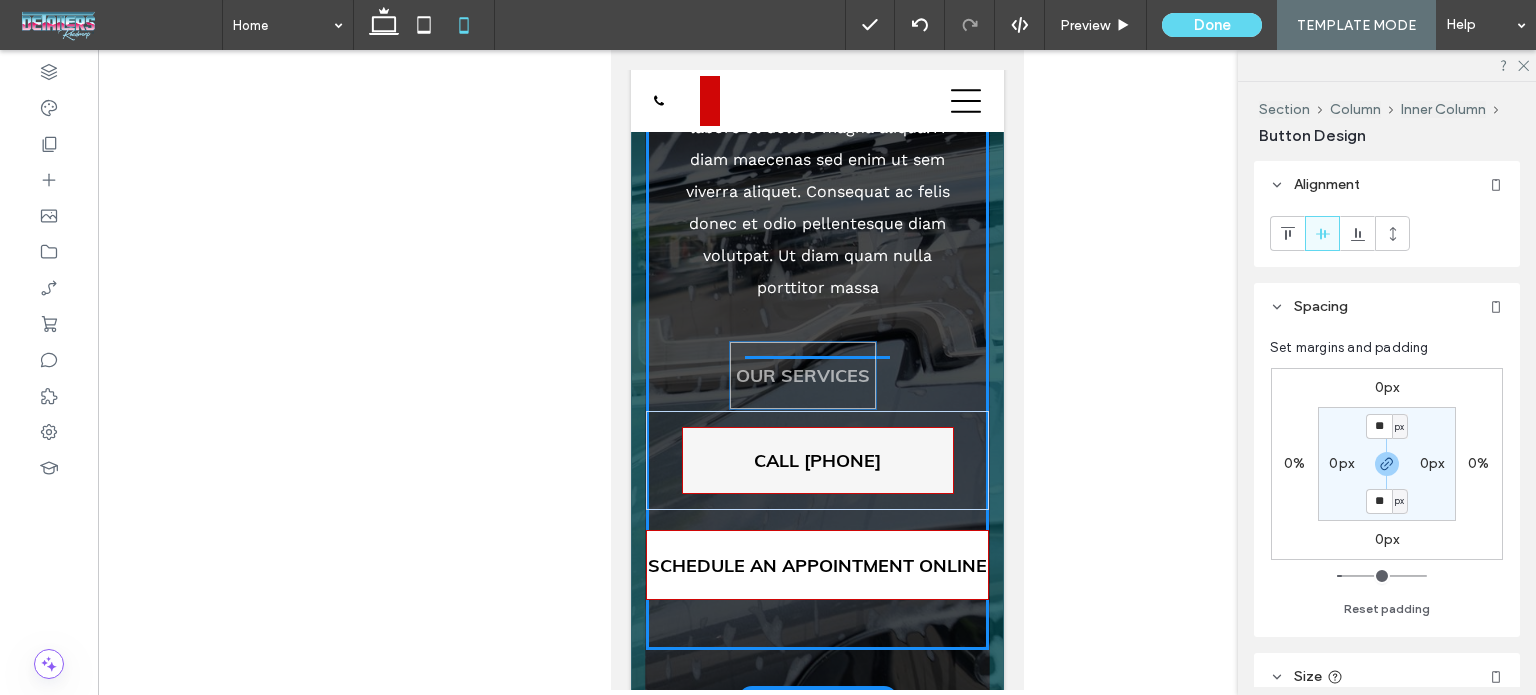 drag, startPoint x: 756, startPoint y: 455, endPoint x: 825, endPoint y: 380, distance: 101.91173 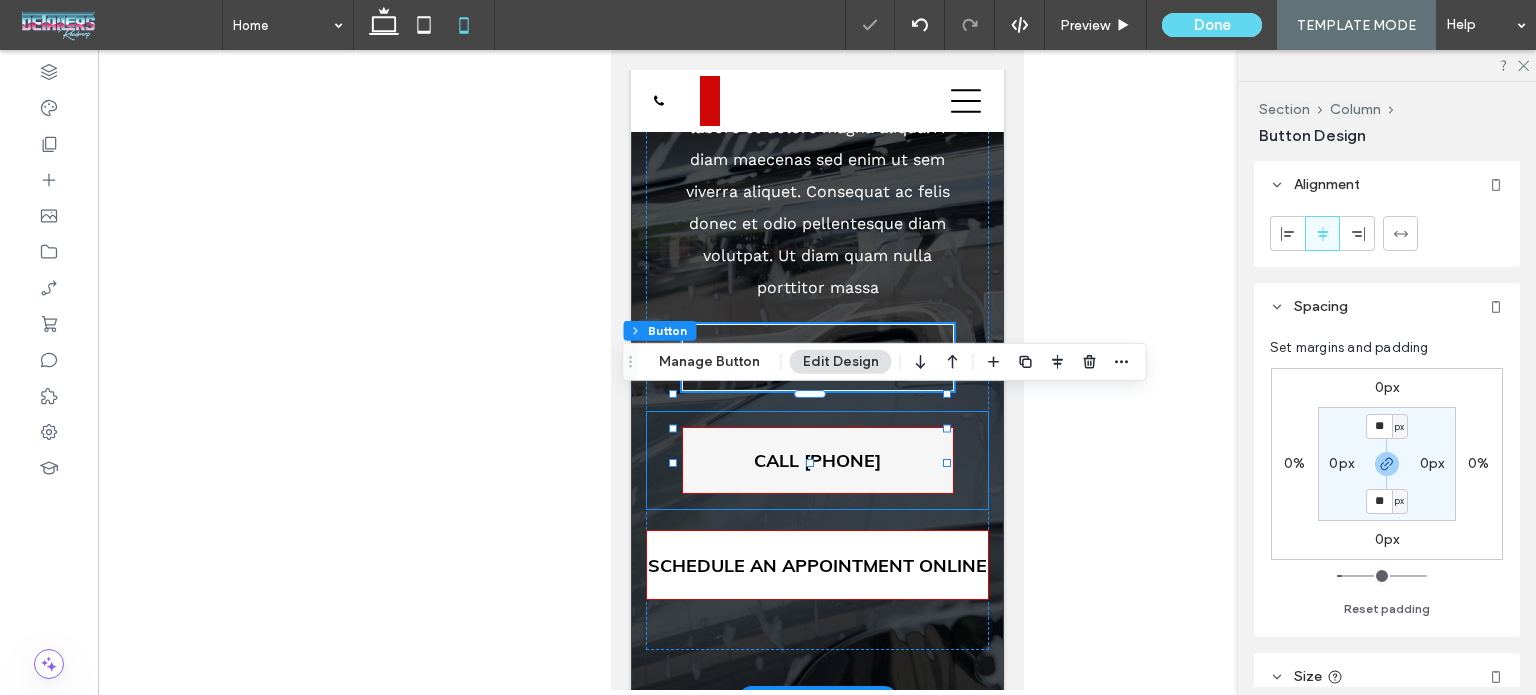 click on "CALL [PHONE]" at bounding box center (816, 460) 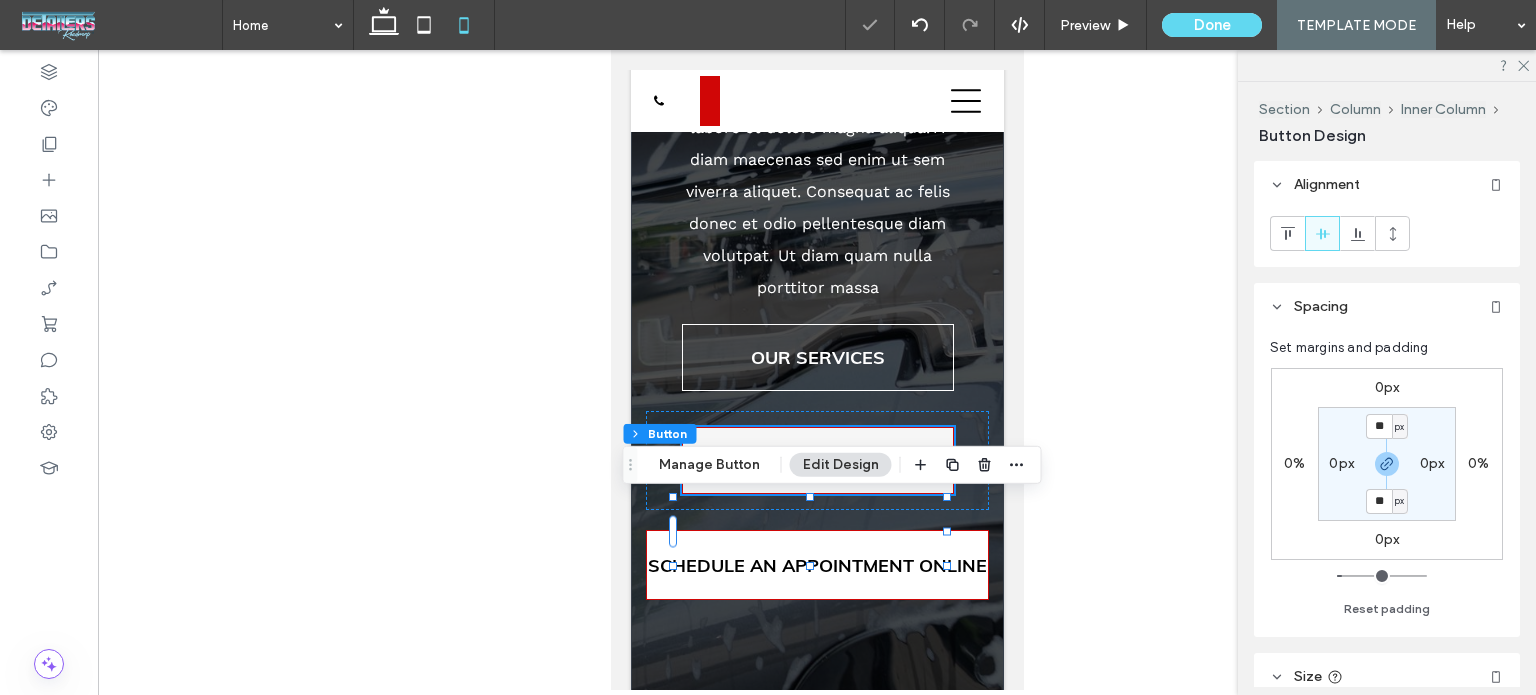 click on "CALL [PHONE]" at bounding box center [816, 460] 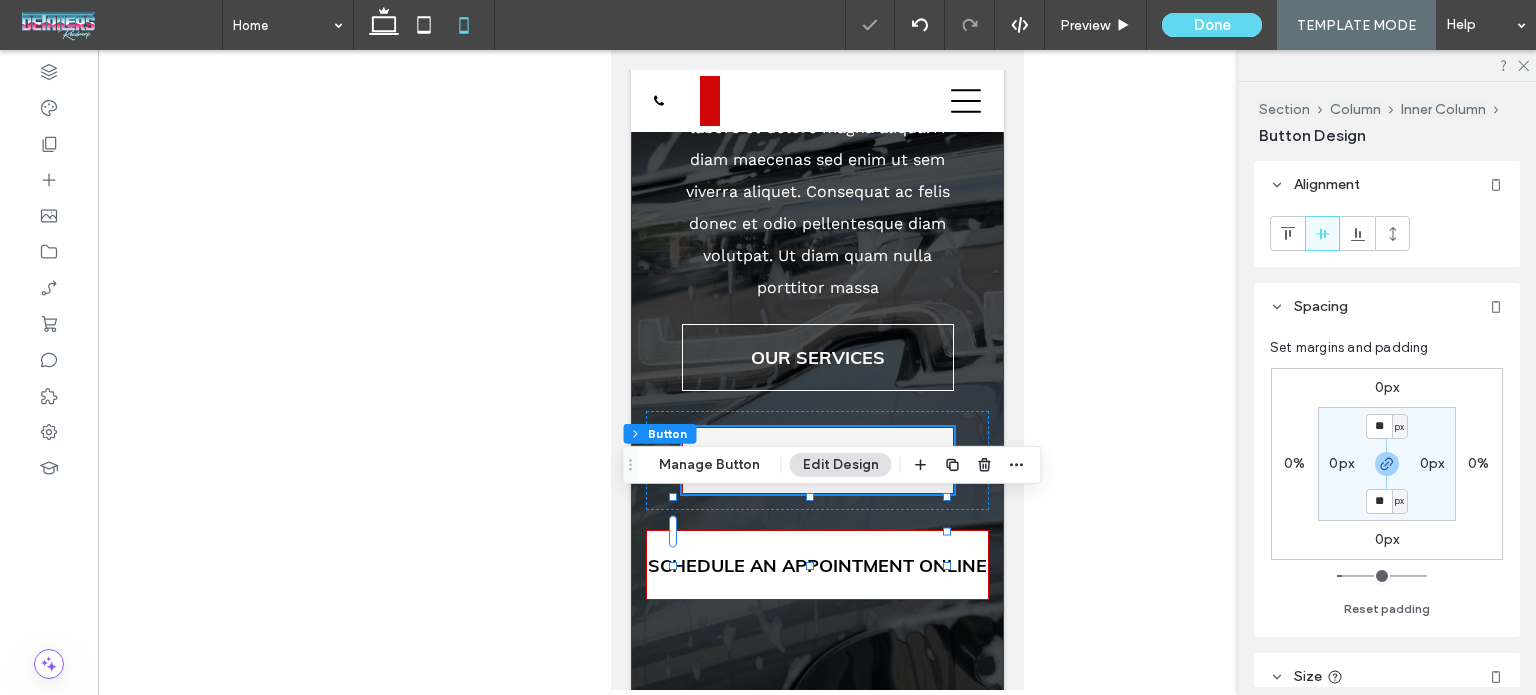 type on "*" 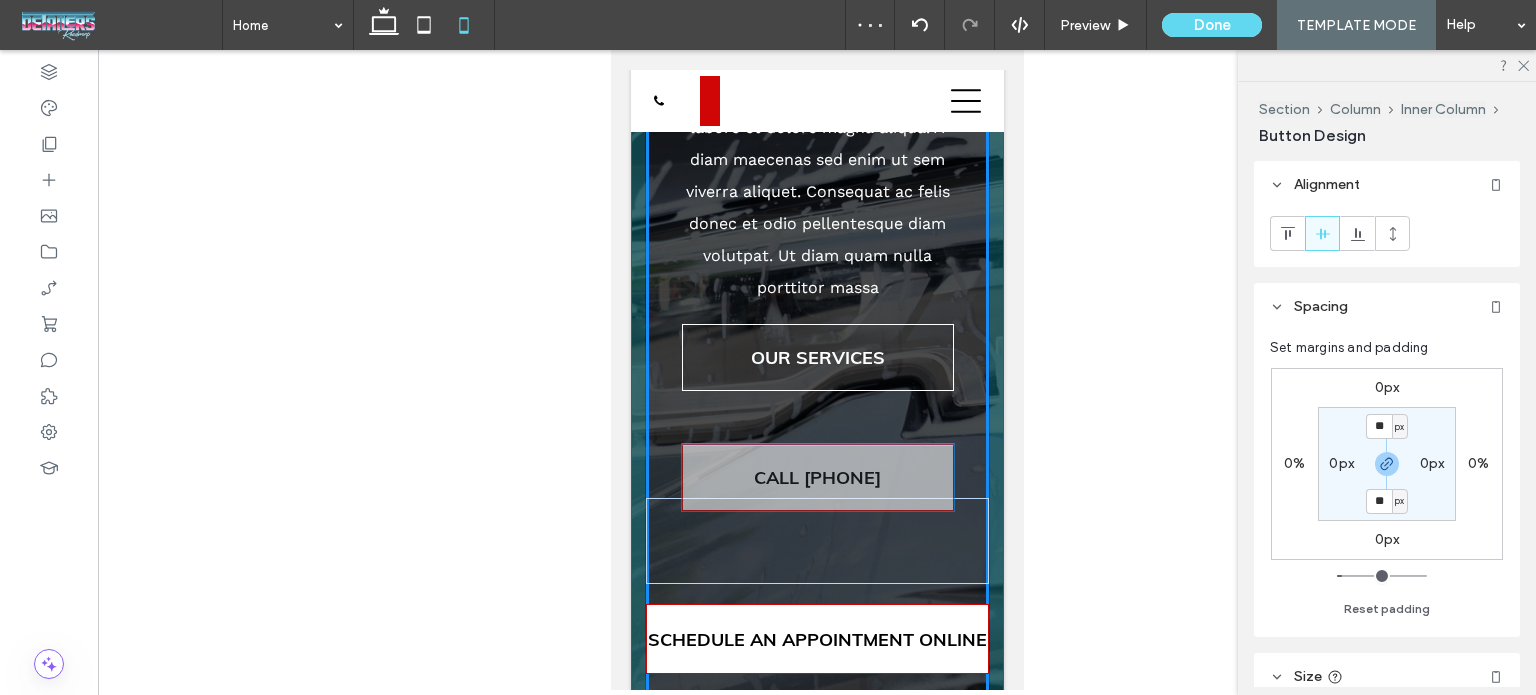 drag, startPoint x: 856, startPoint y: 526, endPoint x: 864, endPoint y: 472, distance: 54.589375 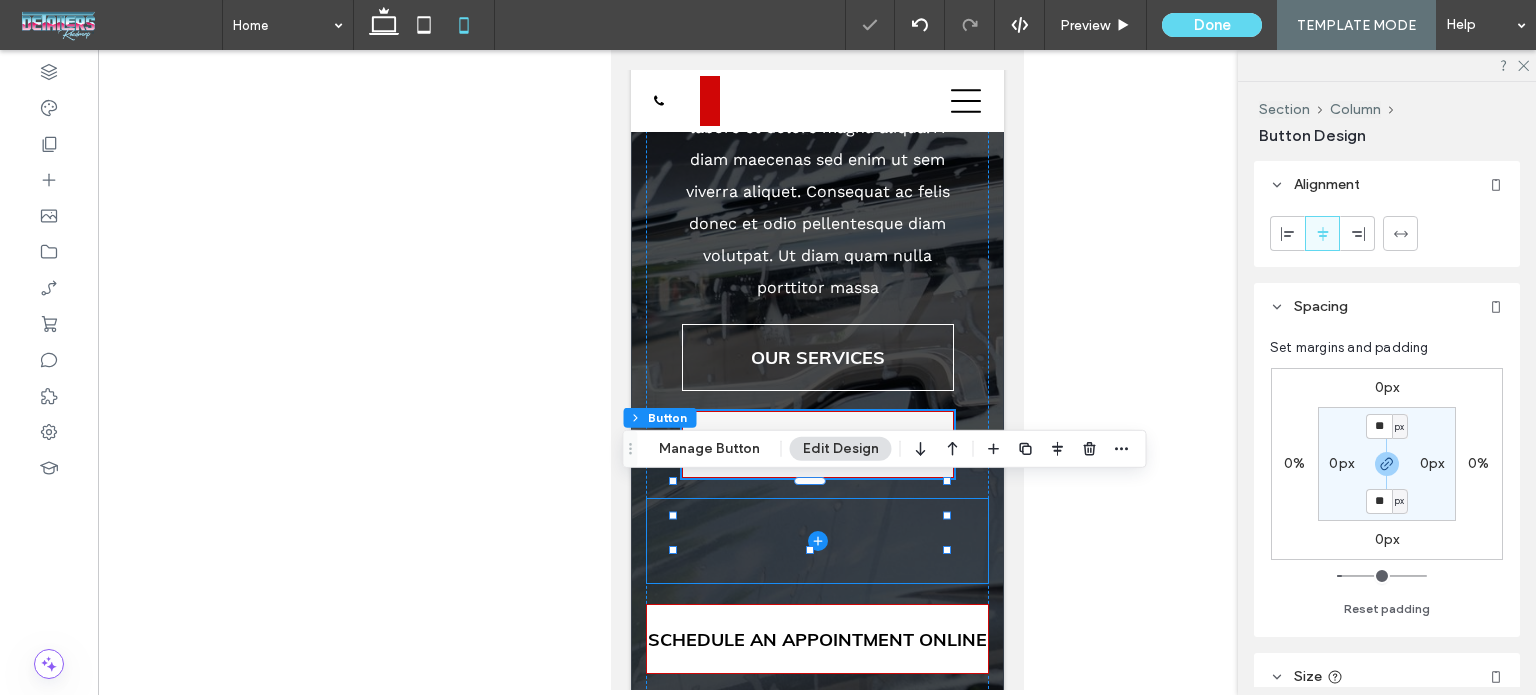 click at bounding box center [816, 541] 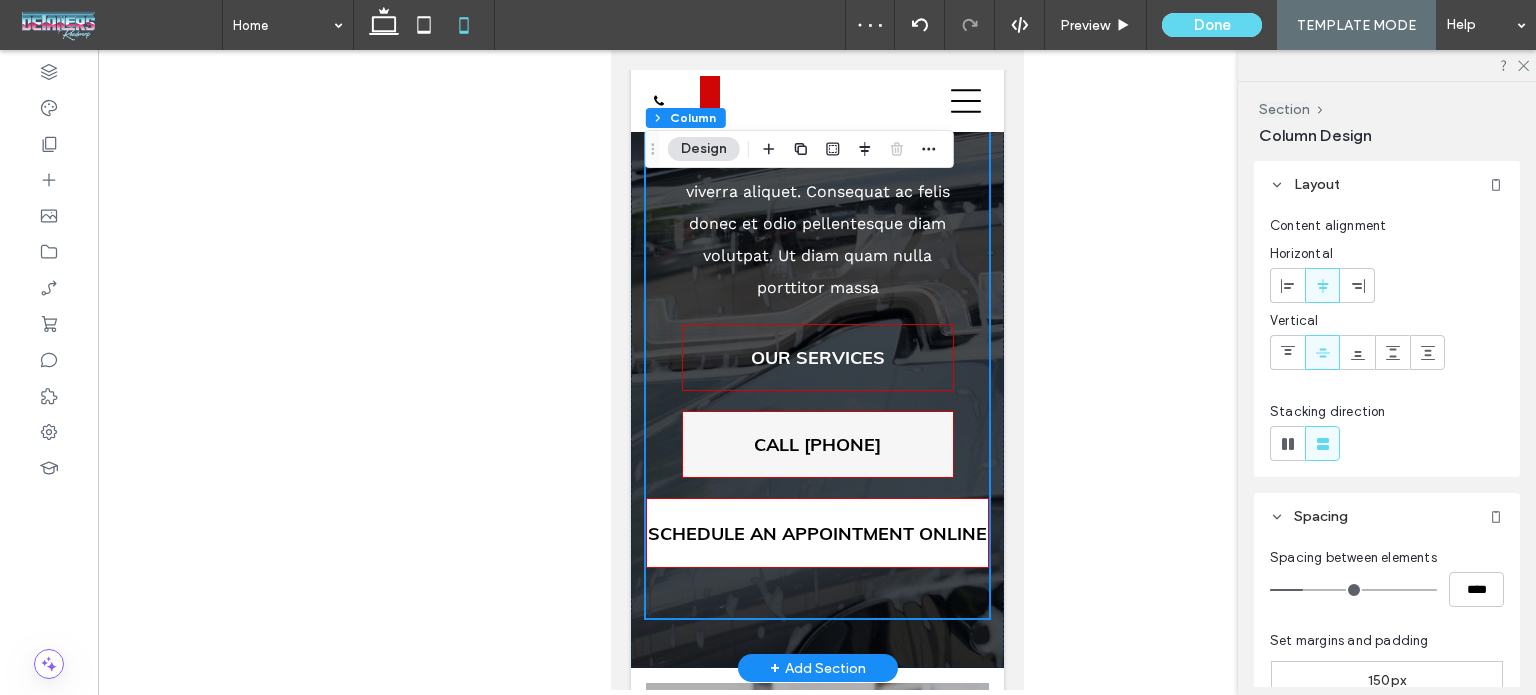 click on "OUR SERVICES" at bounding box center [817, 357] 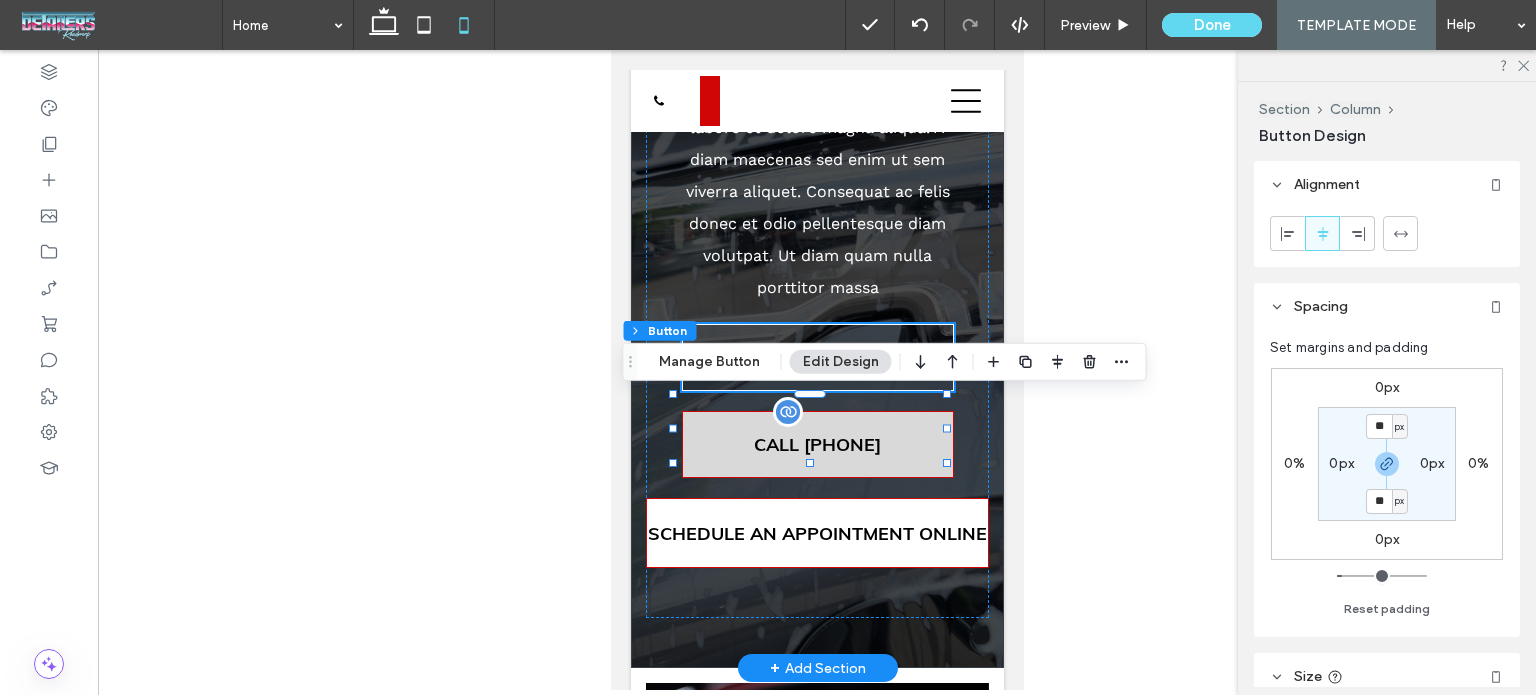 click on "CALL [PHONE]" at bounding box center (816, 444) 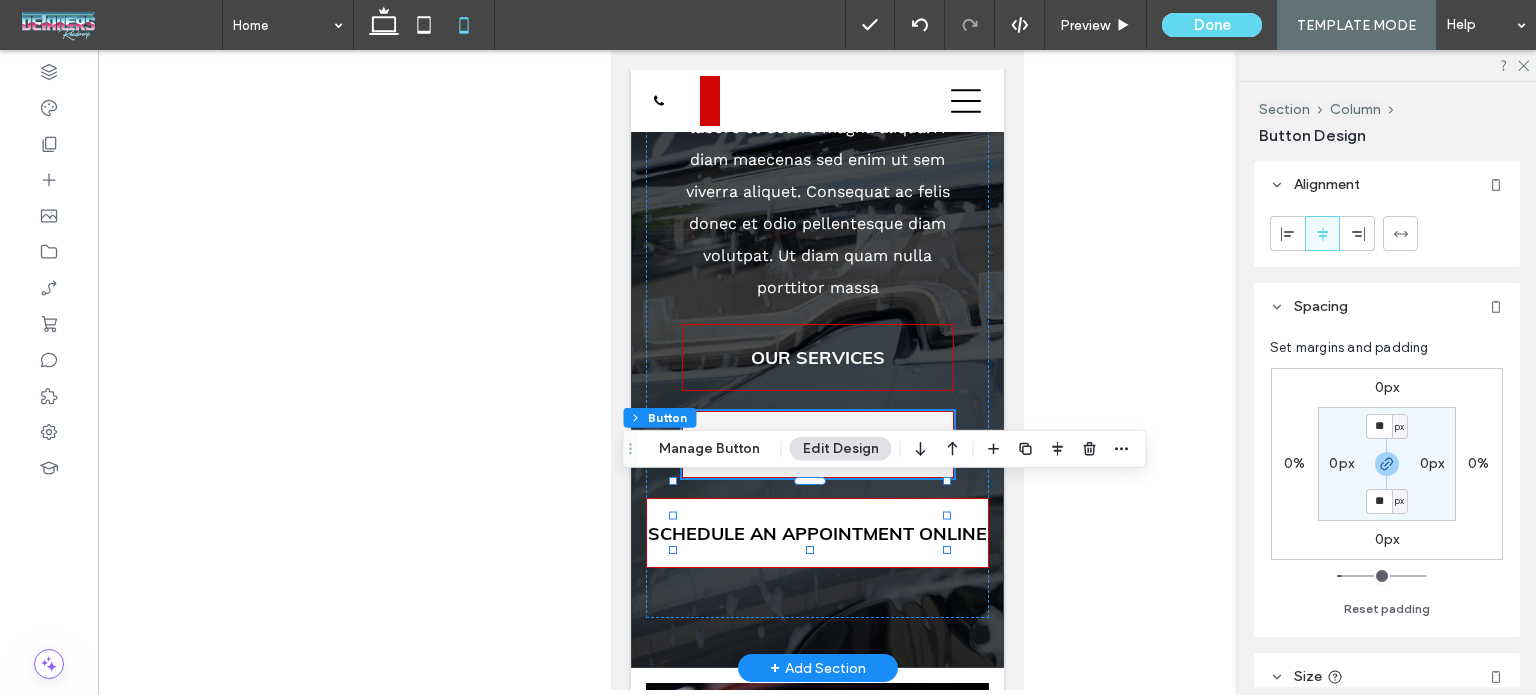 click on "OUR SERVICES" at bounding box center [817, 357] 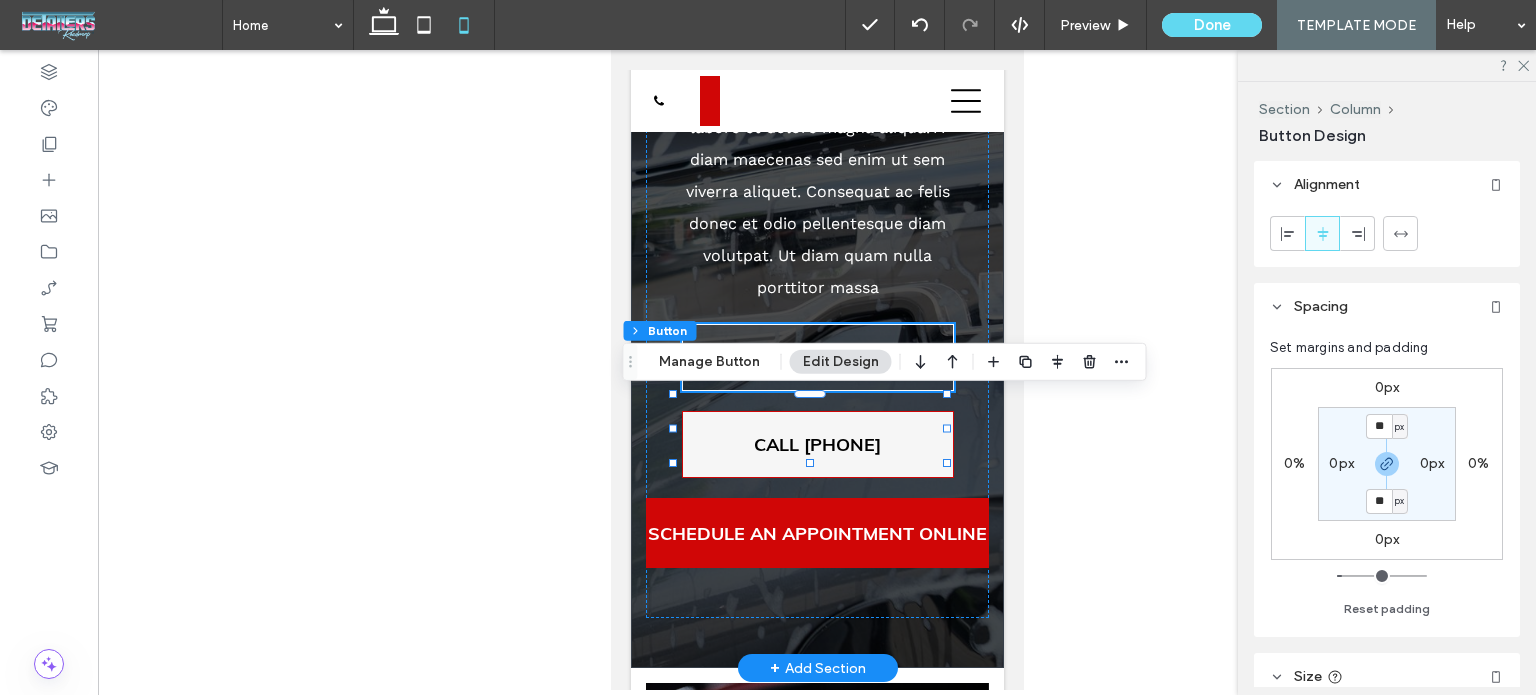 click on "SCHEDULE AN APPOINTMENT ONLINE" at bounding box center (816, 533) 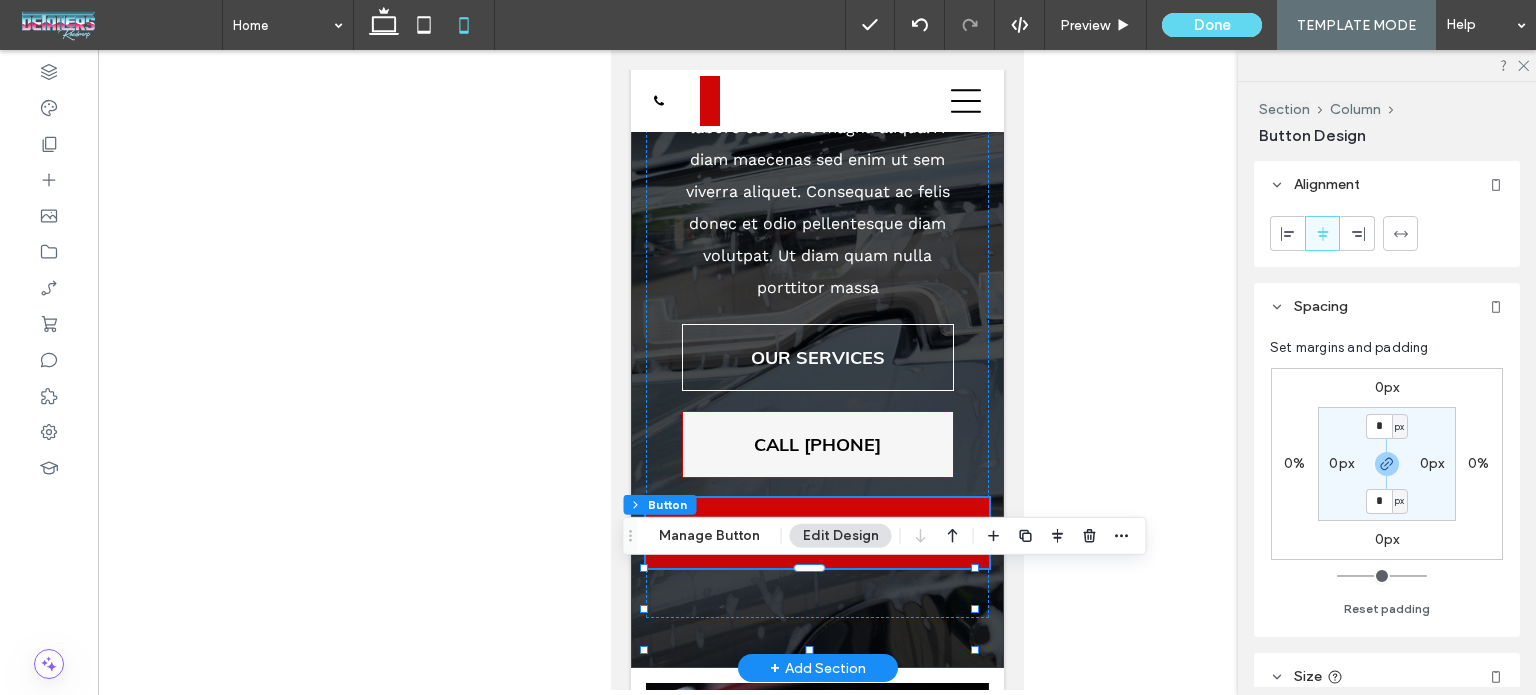 type on "**" 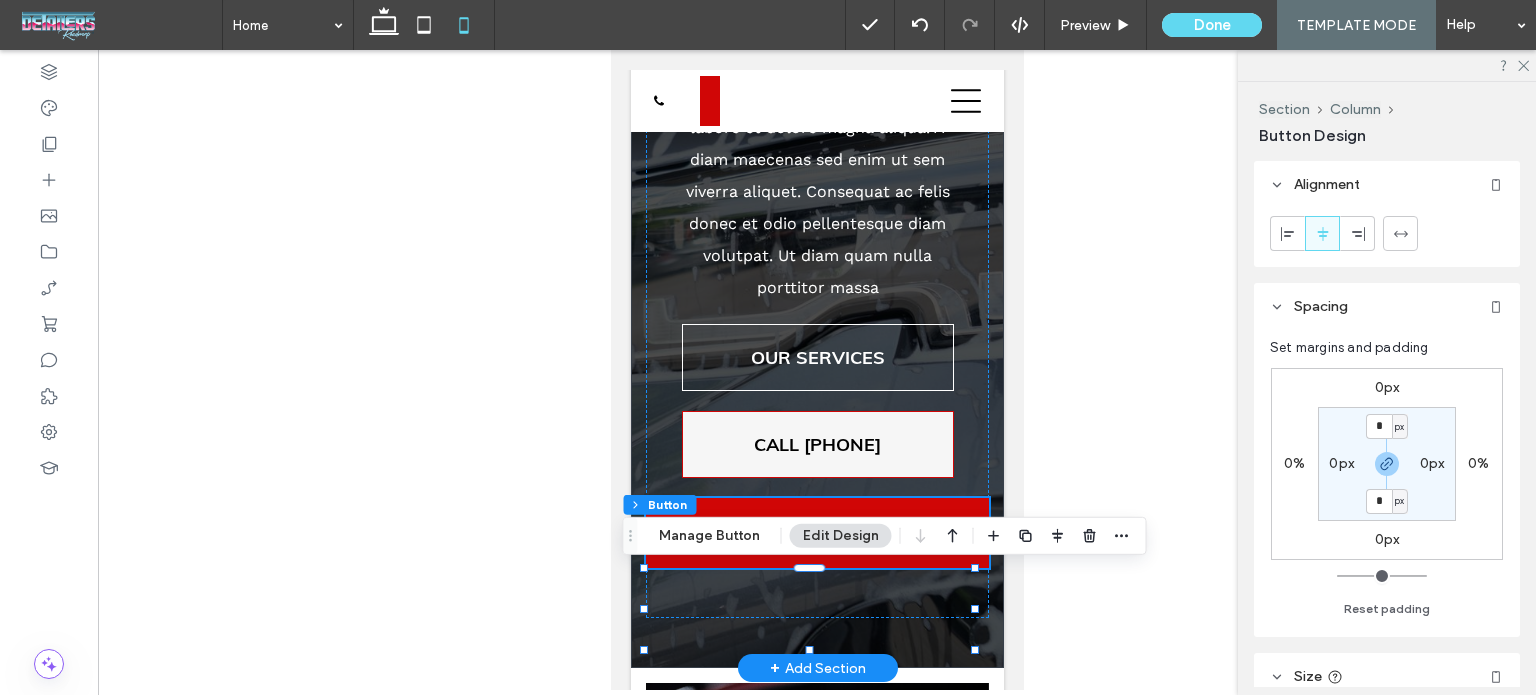 type on "**" 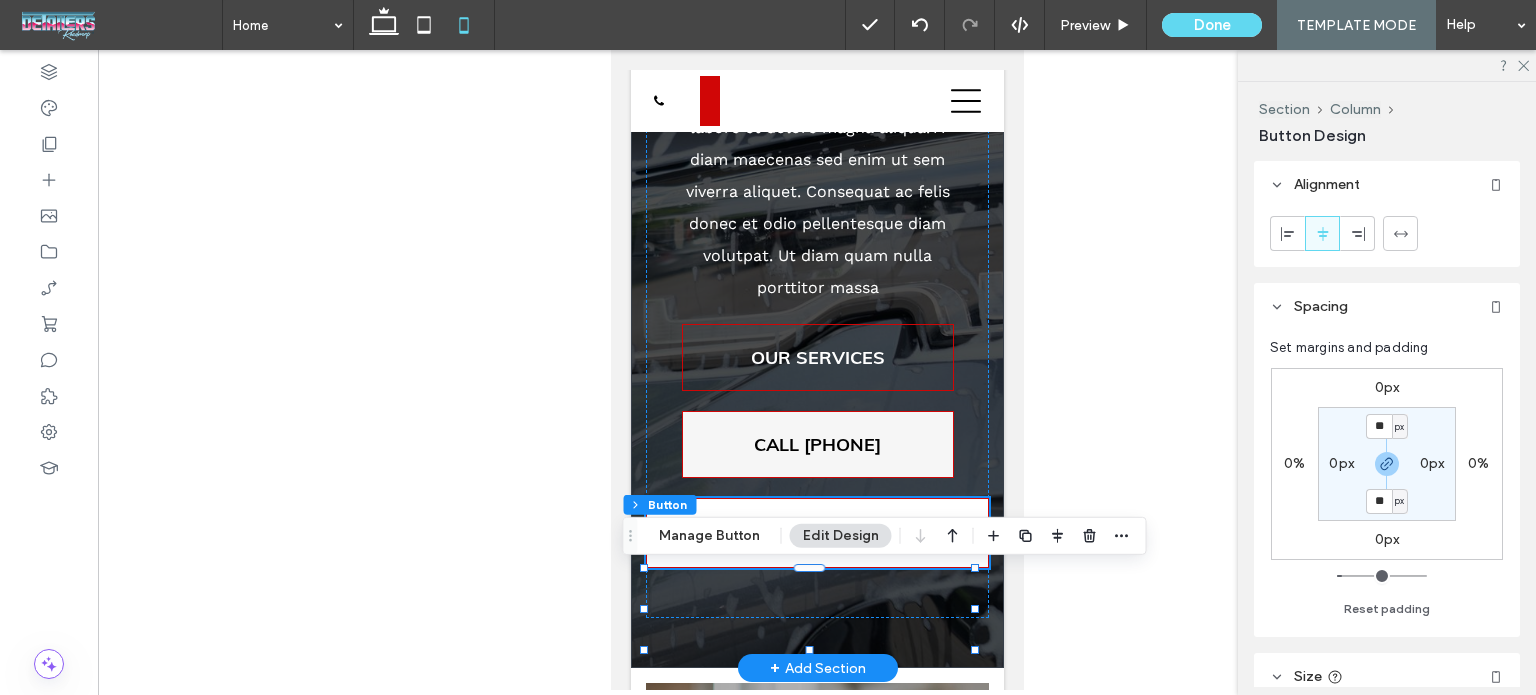 click on "OUR SERVICES" at bounding box center (817, 357) 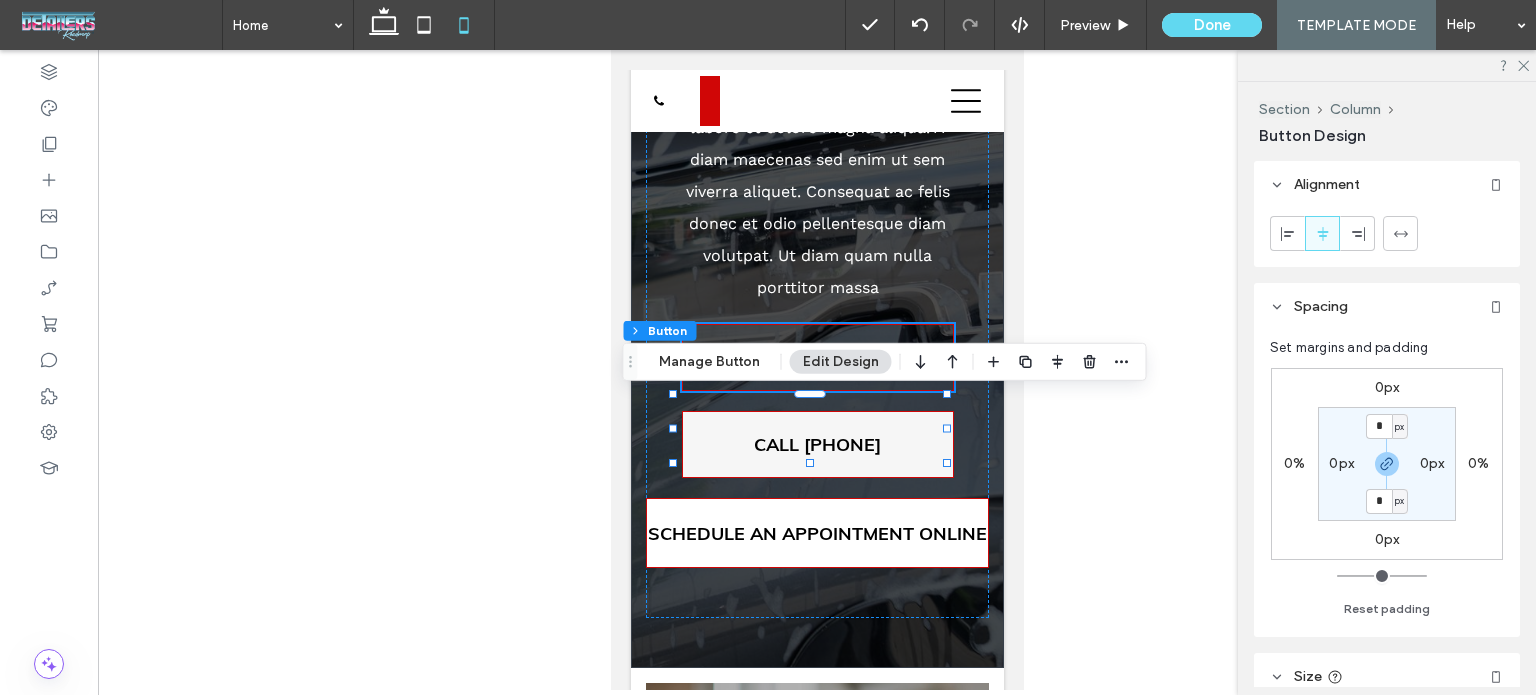 type on "**" 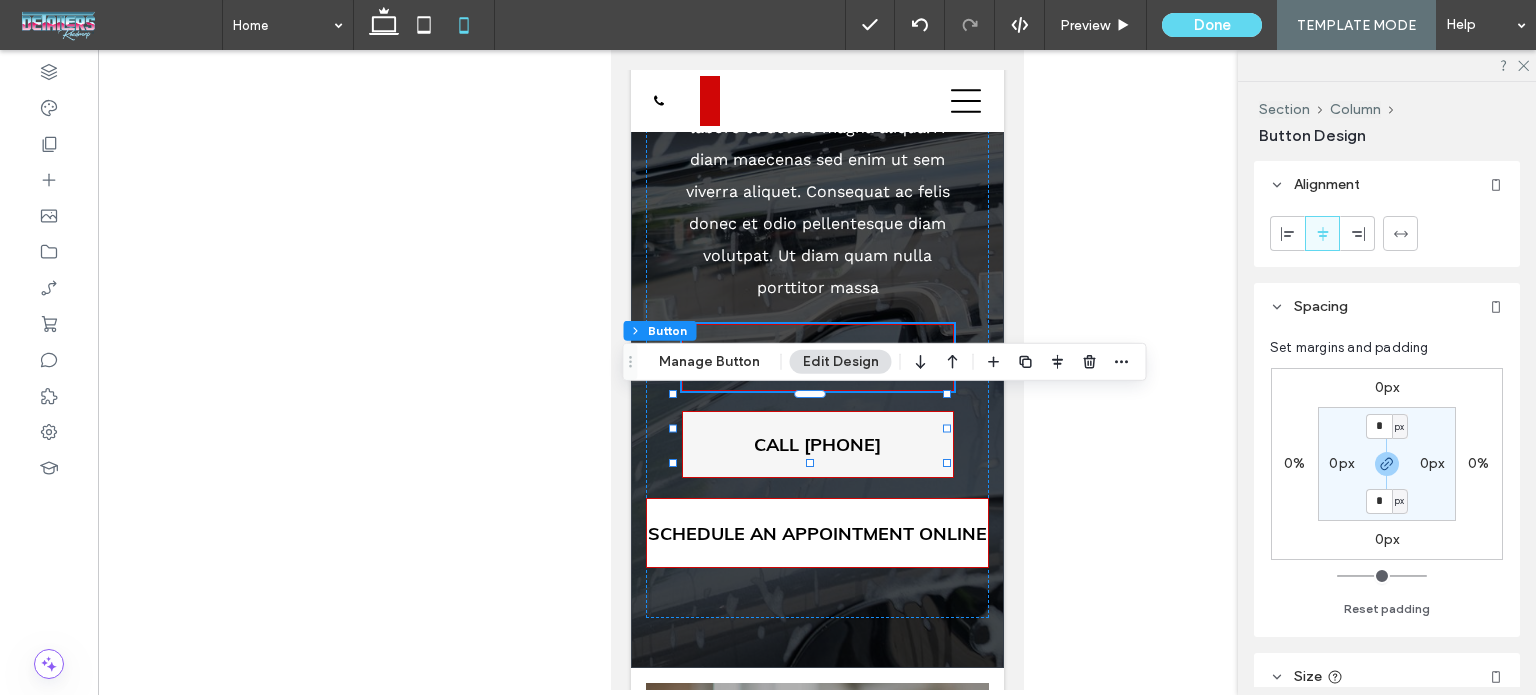 type on "**" 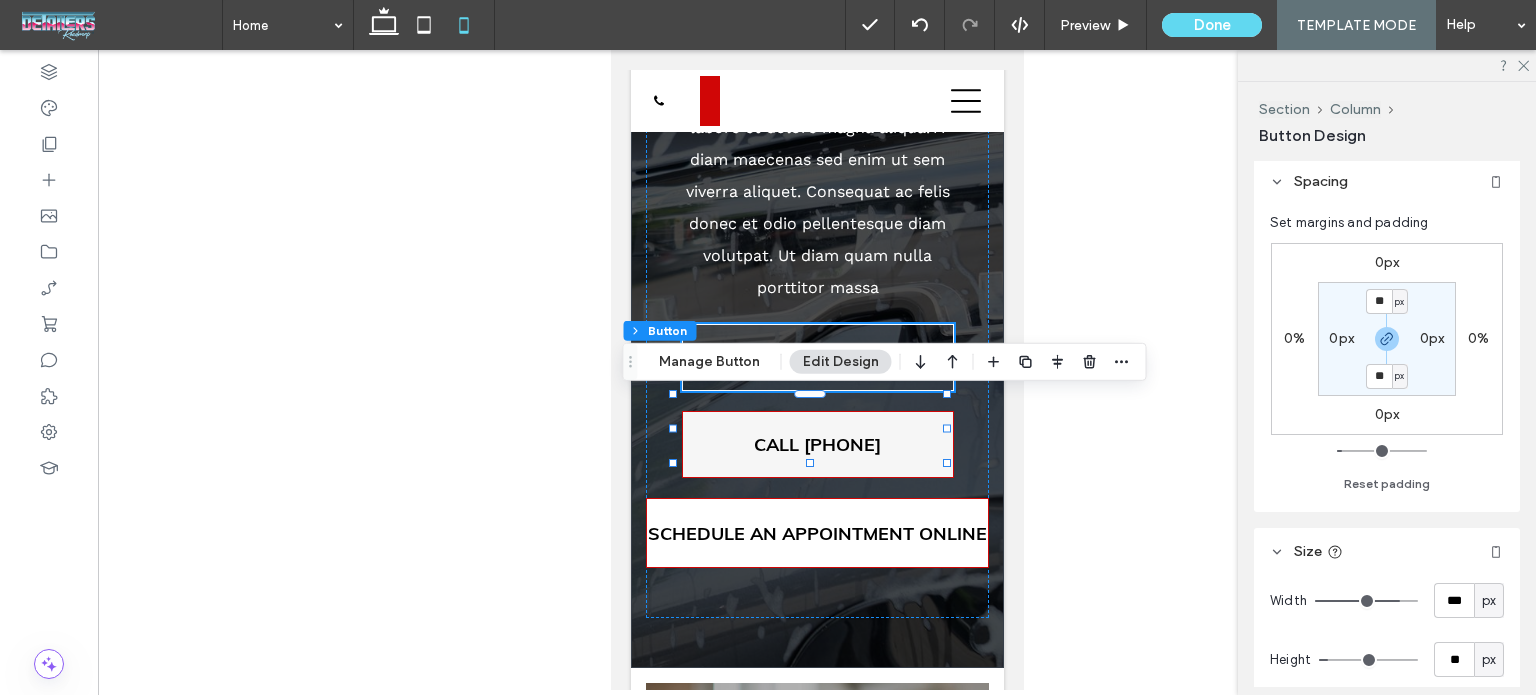 scroll, scrollTop: 400, scrollLeft: 0, axis: vertical 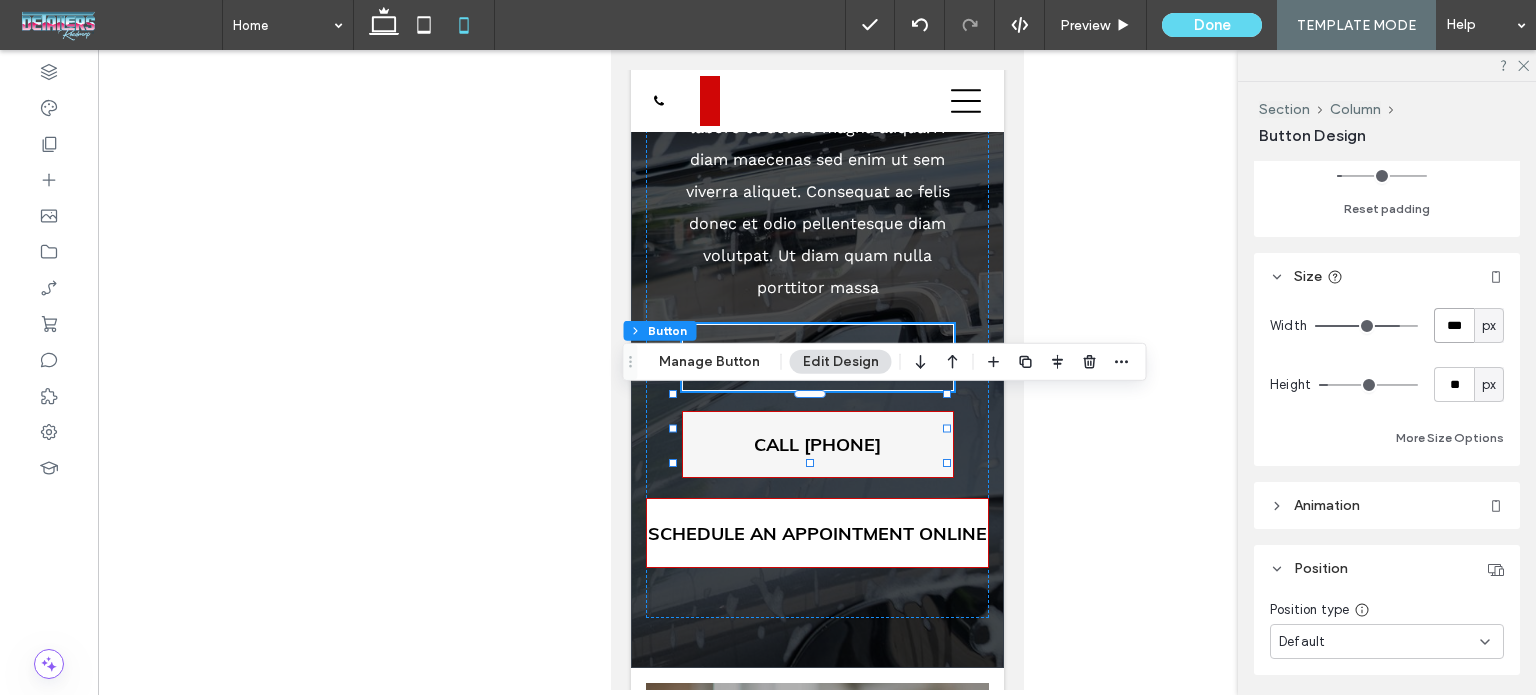 click on "***" at bounding box center (1454, 325) 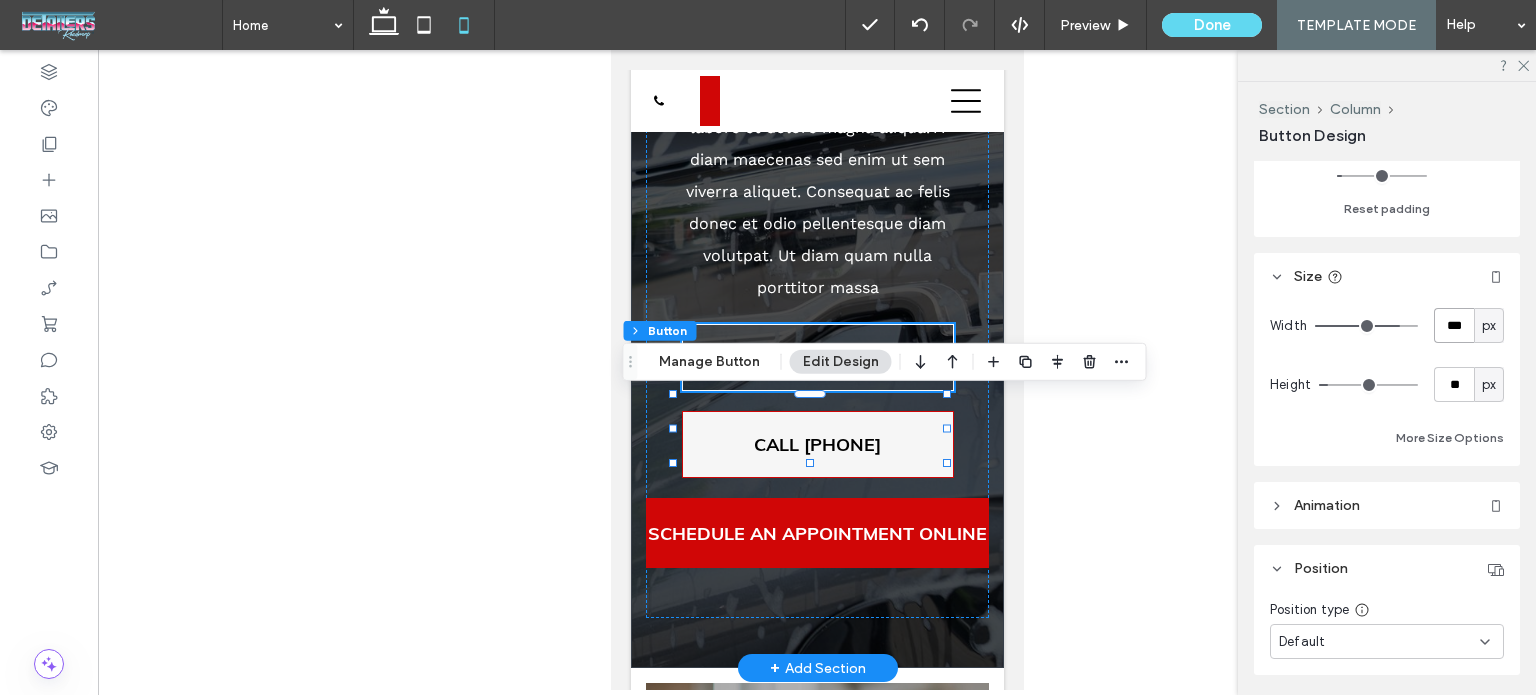 click on "SCHEDULE AN APPOINTMENT ONLINE" at bounding box center [816, 533] 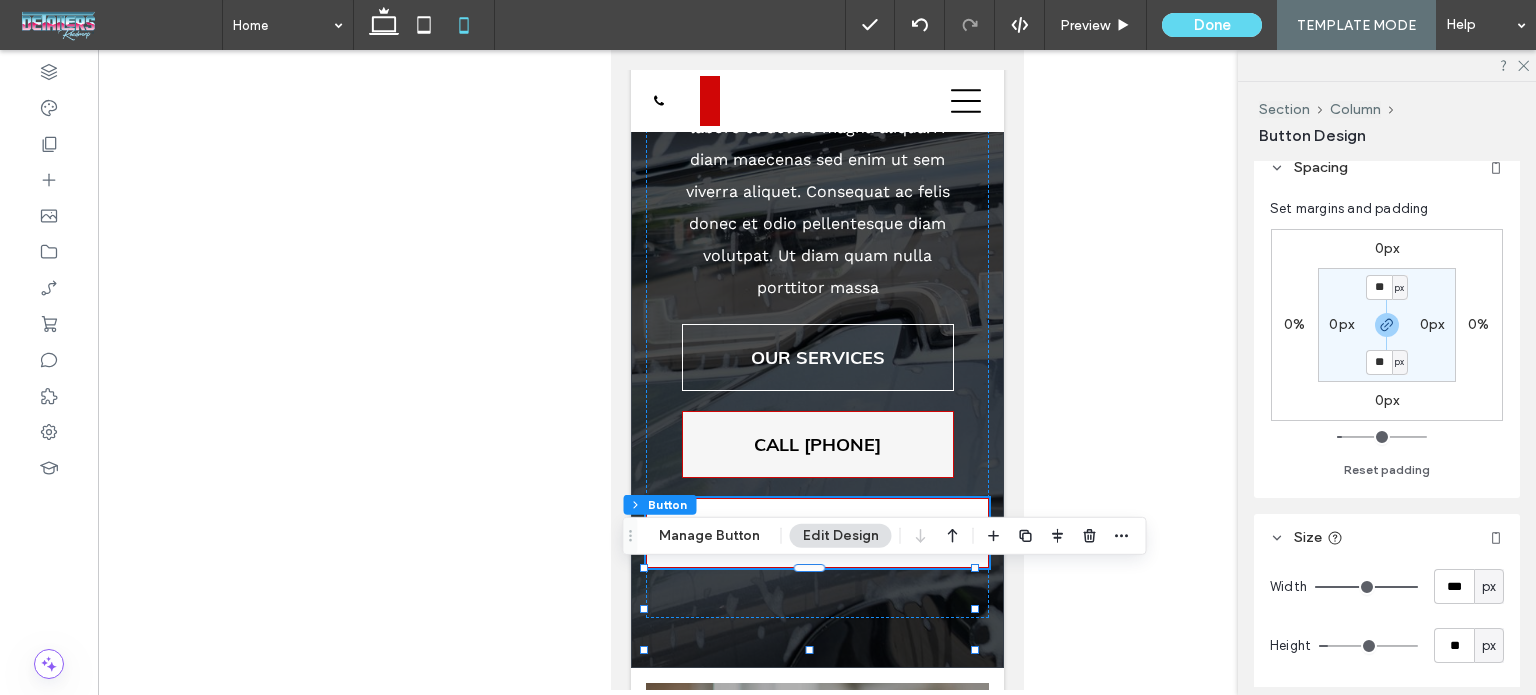 scroll, scrollTop: 300, scrollLeft: 0, axis: vertical 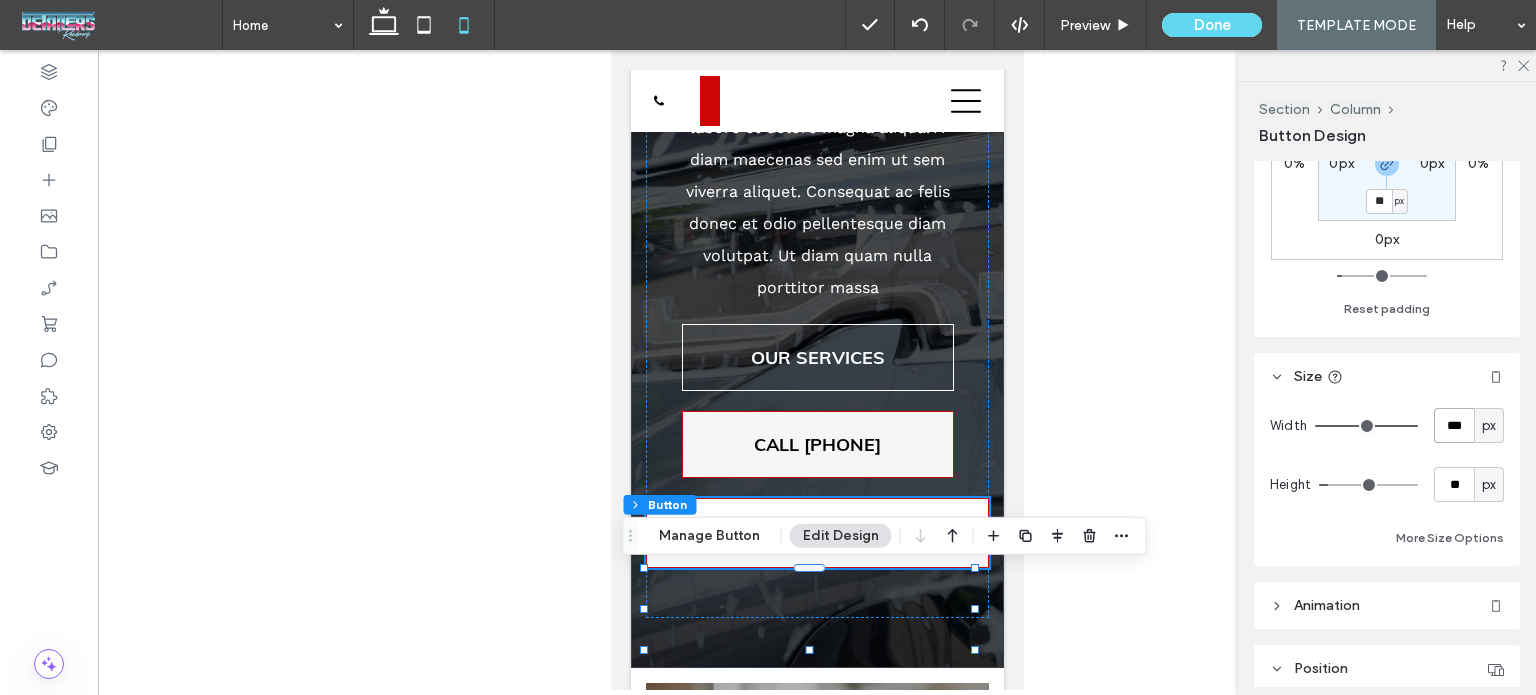 click on "***" at bounding box center (1454, 425) 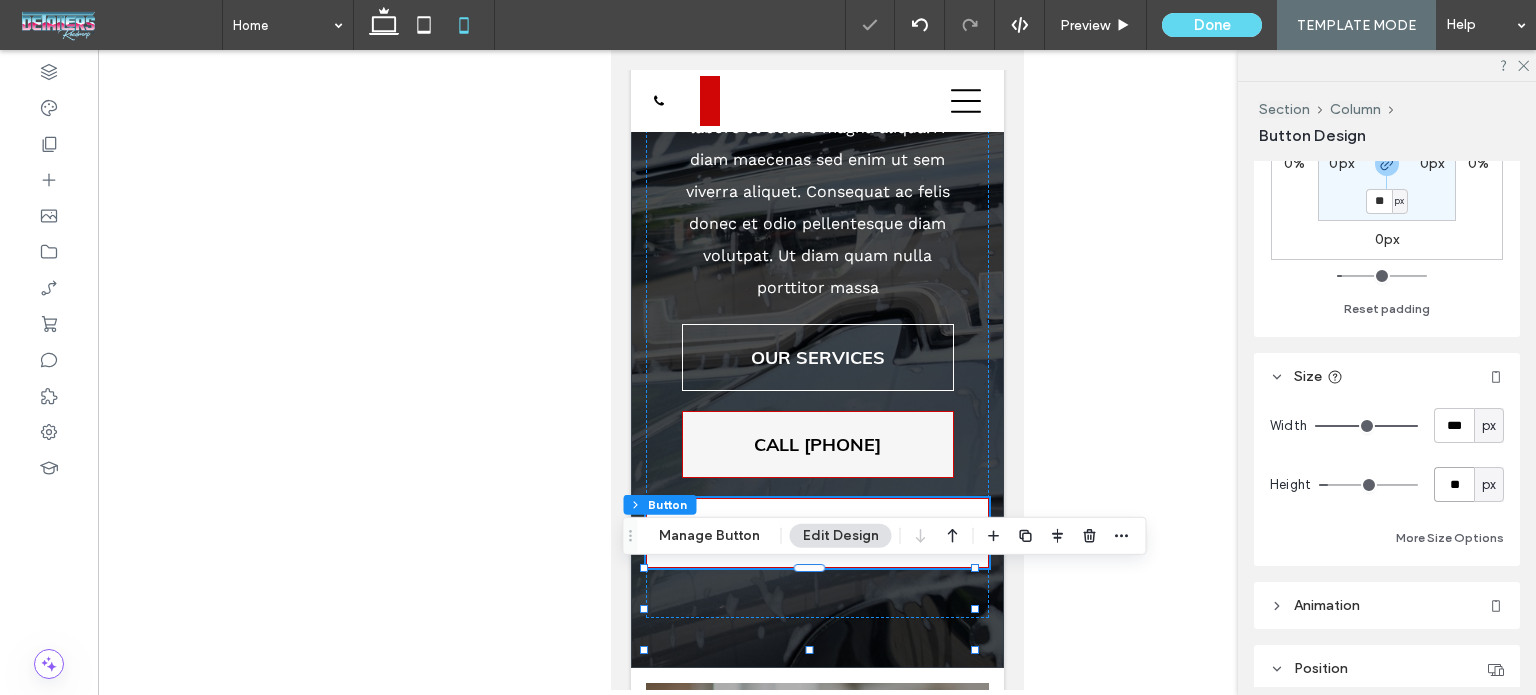 type on "***" 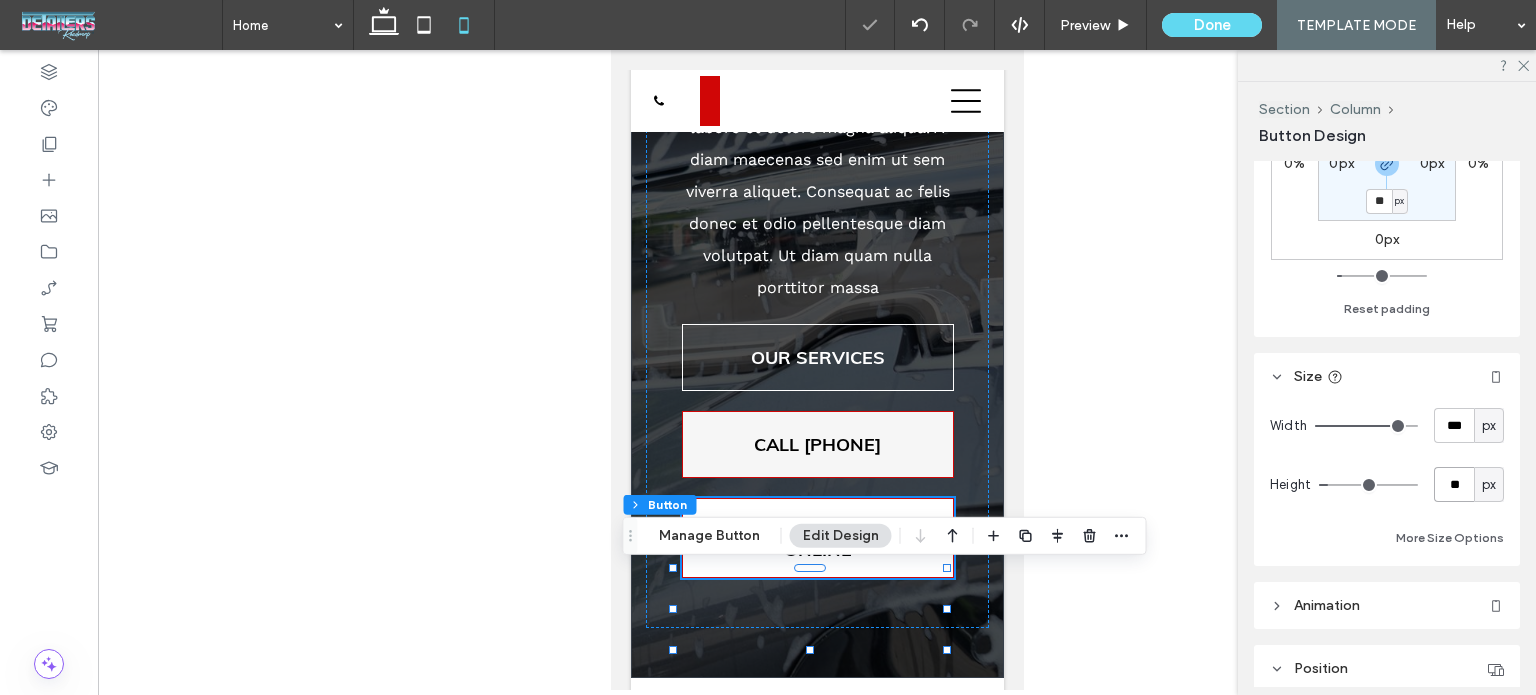 type on "**" 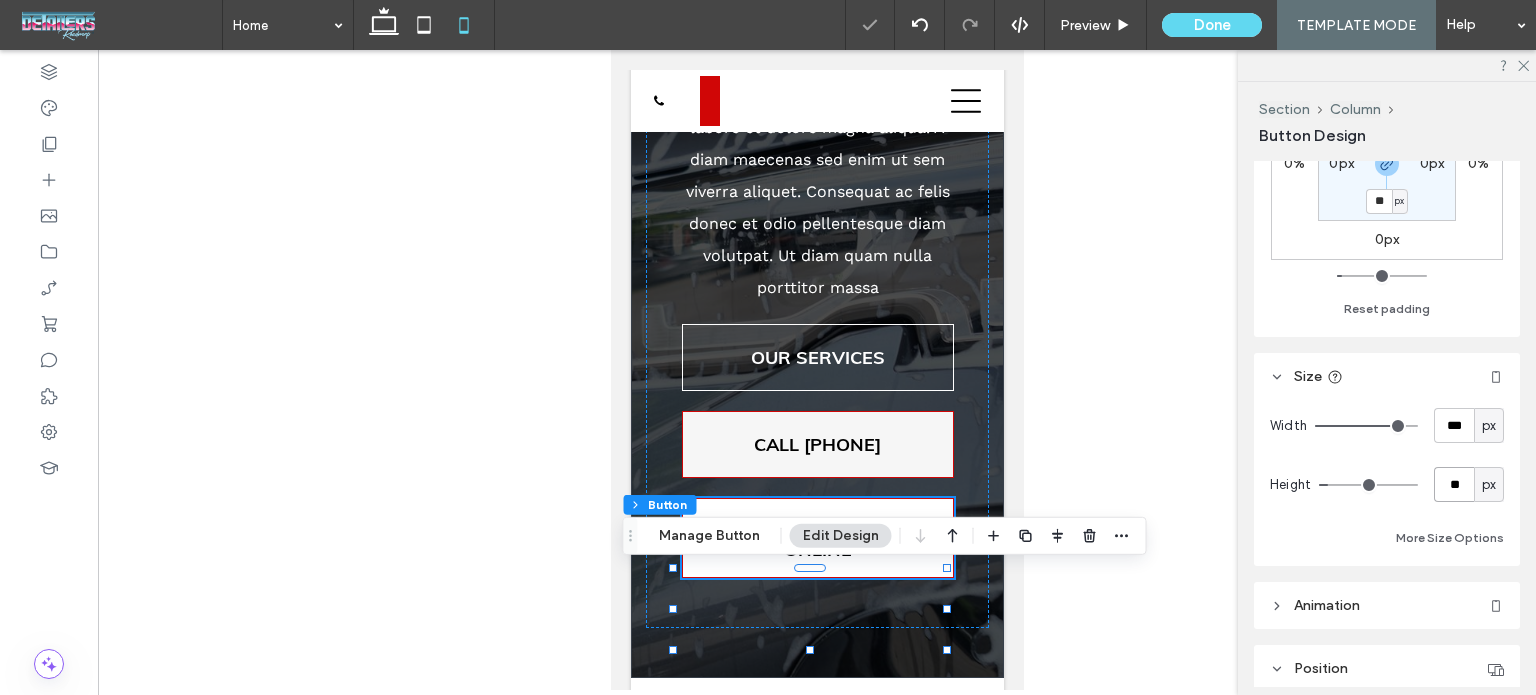 type on "**" 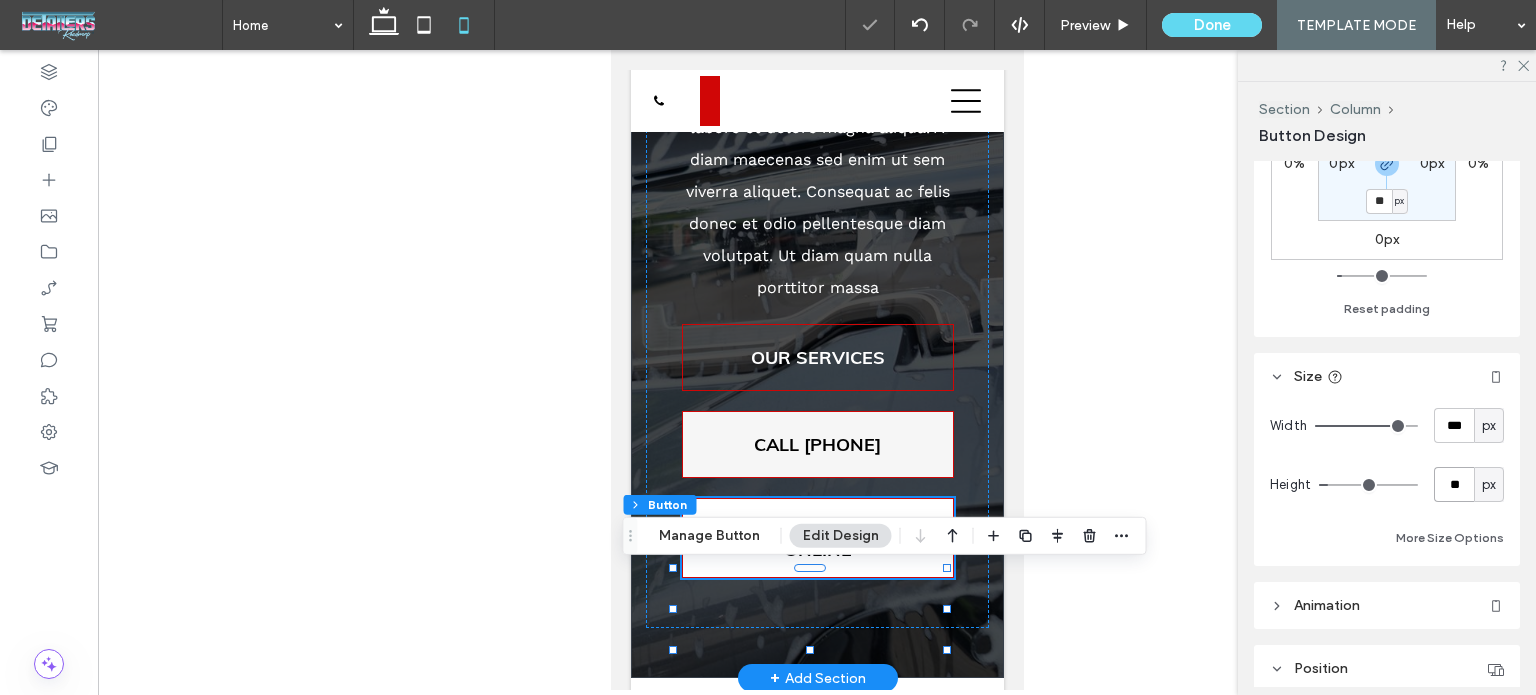 click on "OUR SERVICES" at bounding box center [817, 357] 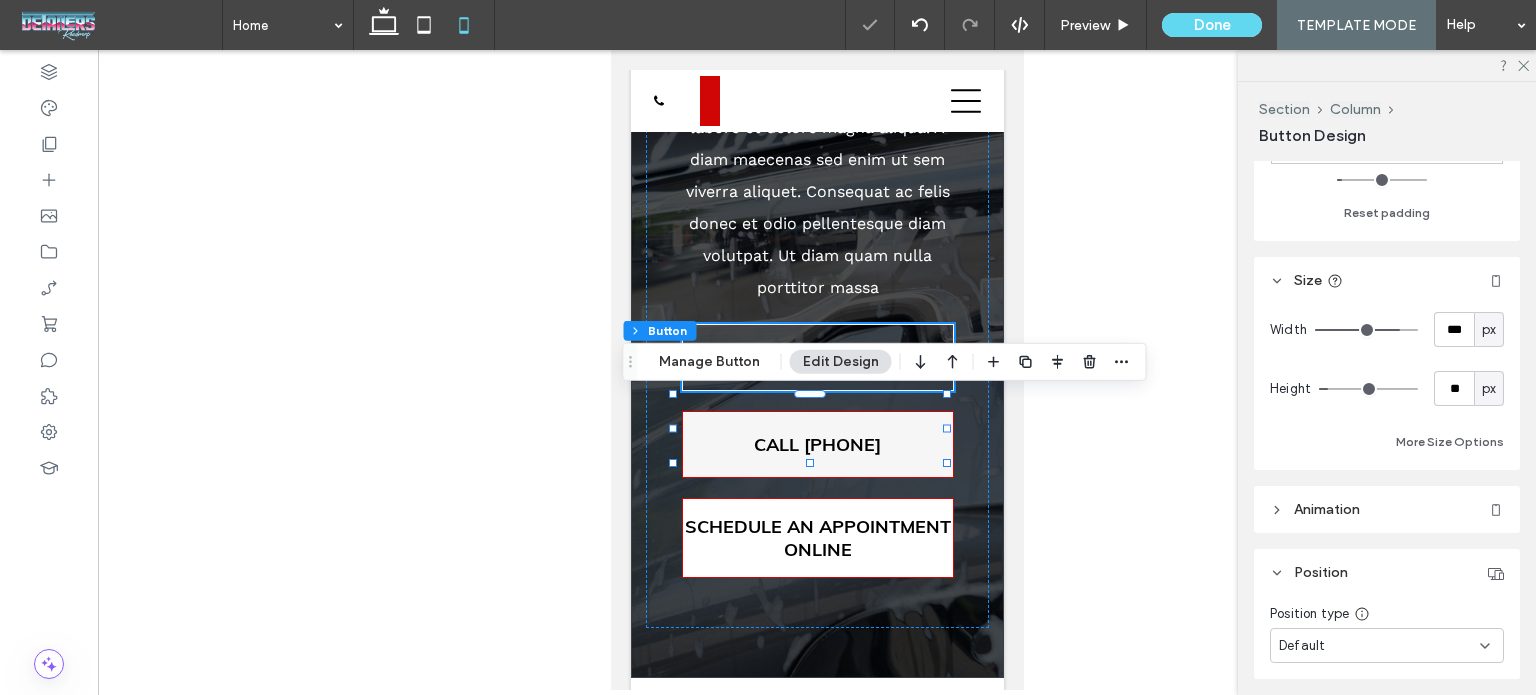 scroll, scrollTop: 400, scrollLeft: 0, axis: vertical 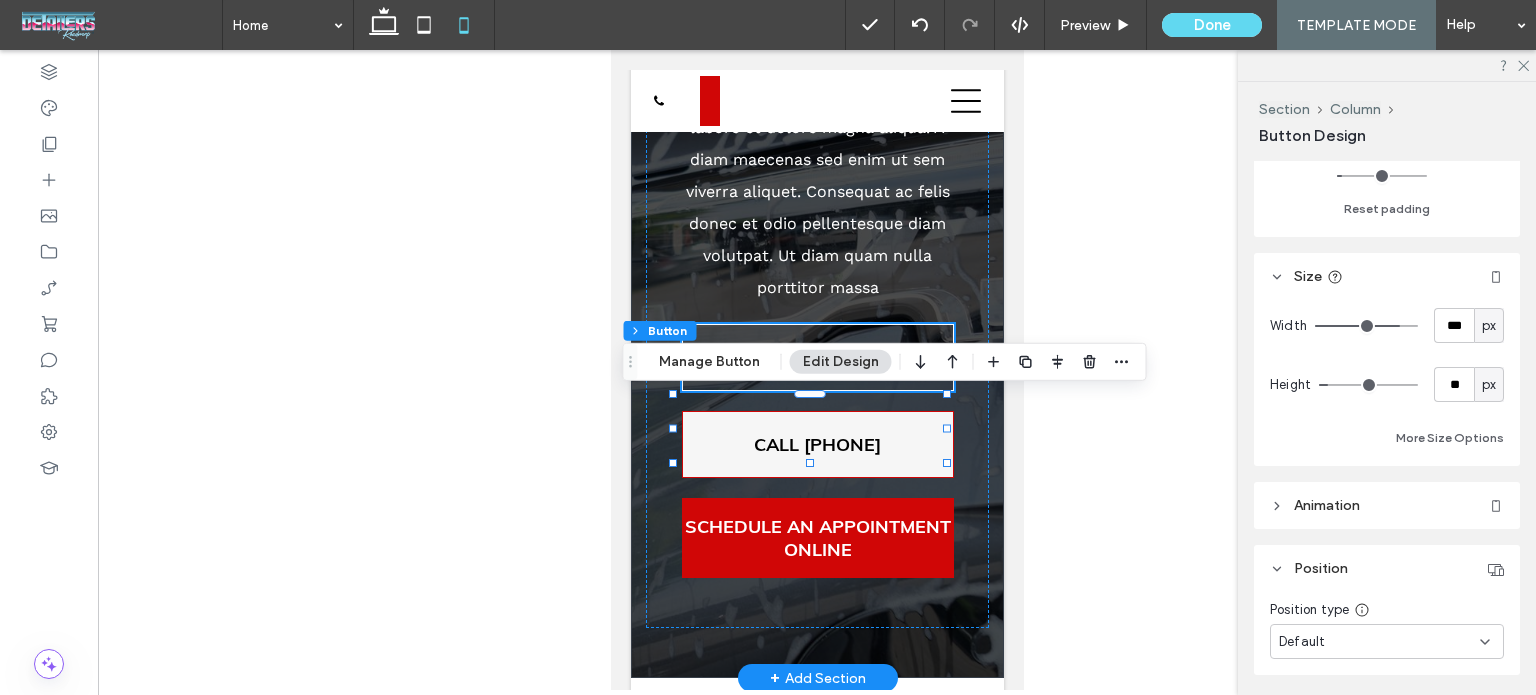 click on "SCHEDULE AN APPOINTMENT ONLINE" at bounding box center (817, 538) 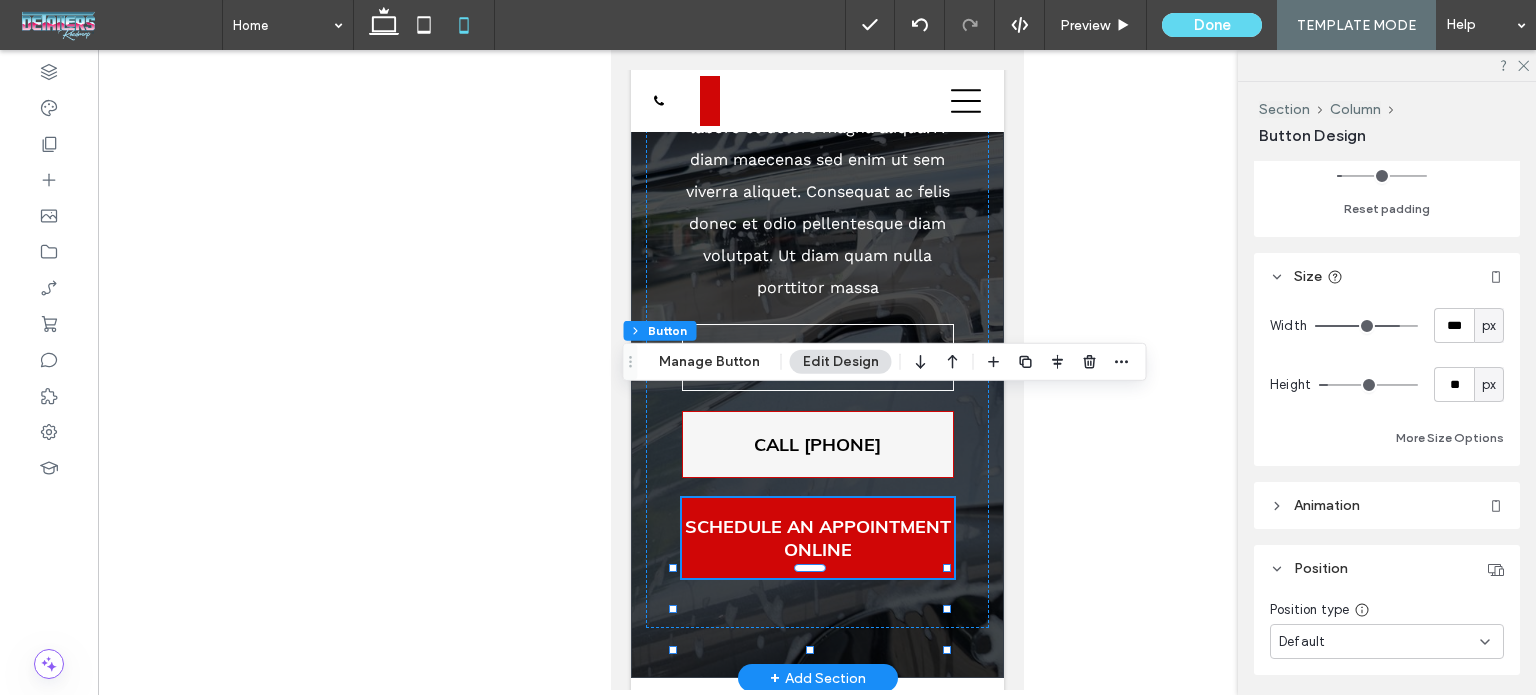click on "SCHEDULE AN APPOINTMENT ONLINE" at bounding box center [817, 538] 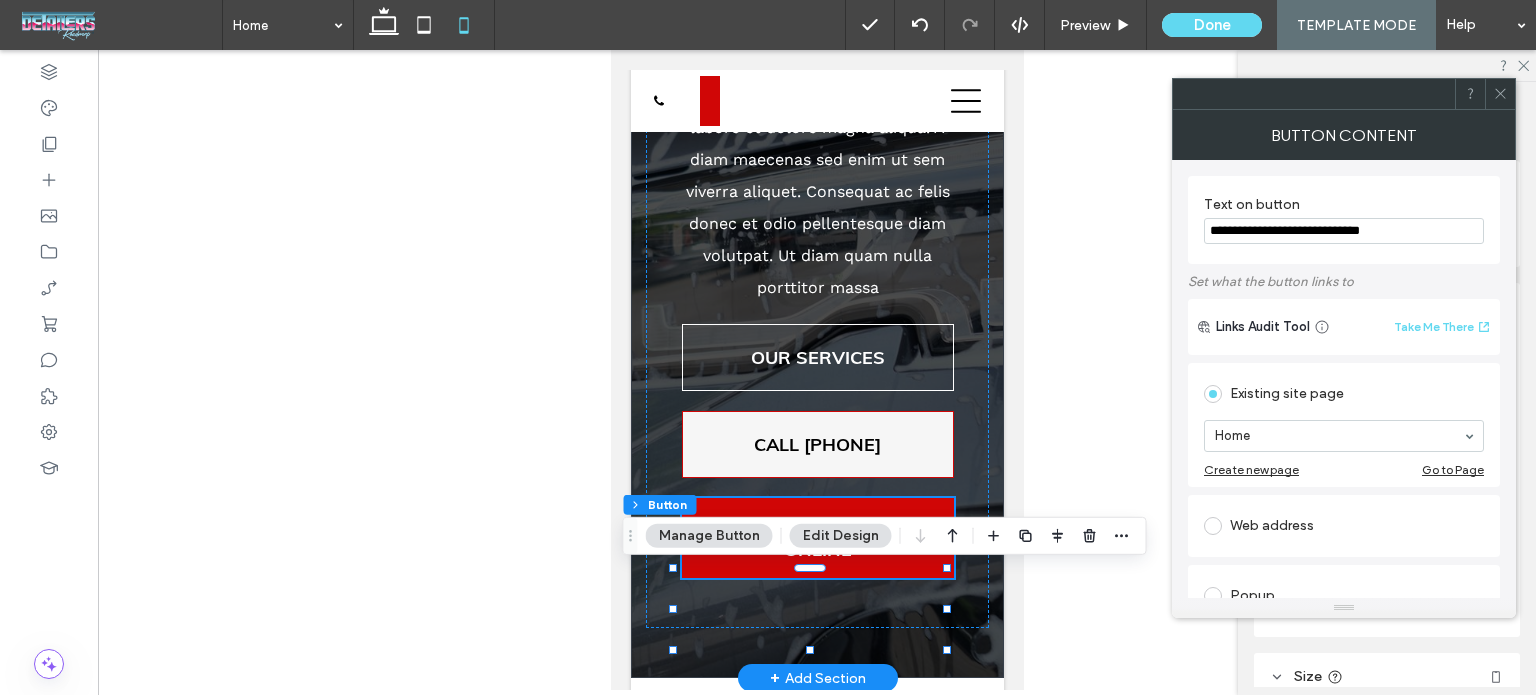 type on "**" 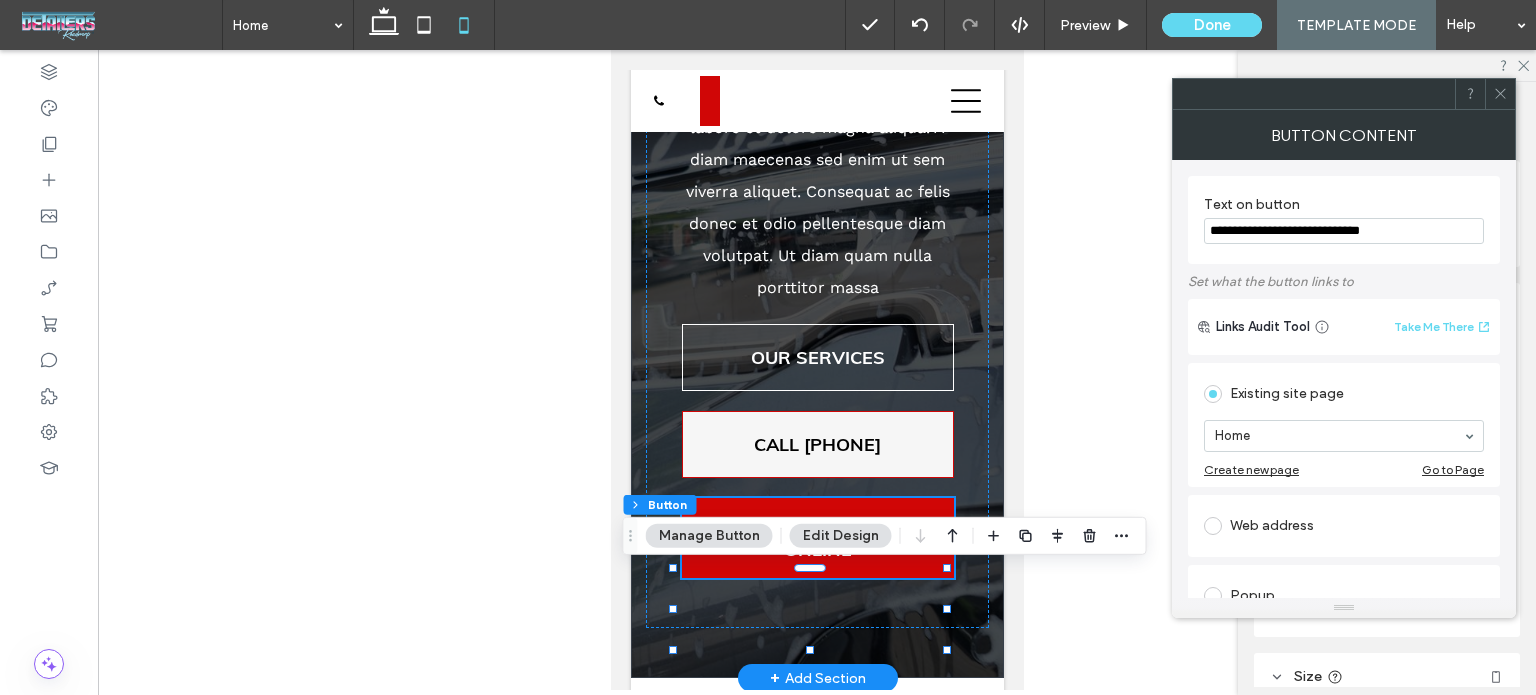 click on "SCHEDULE AN APPOINTMENT ONLINE" at bounding box center [817, 538] 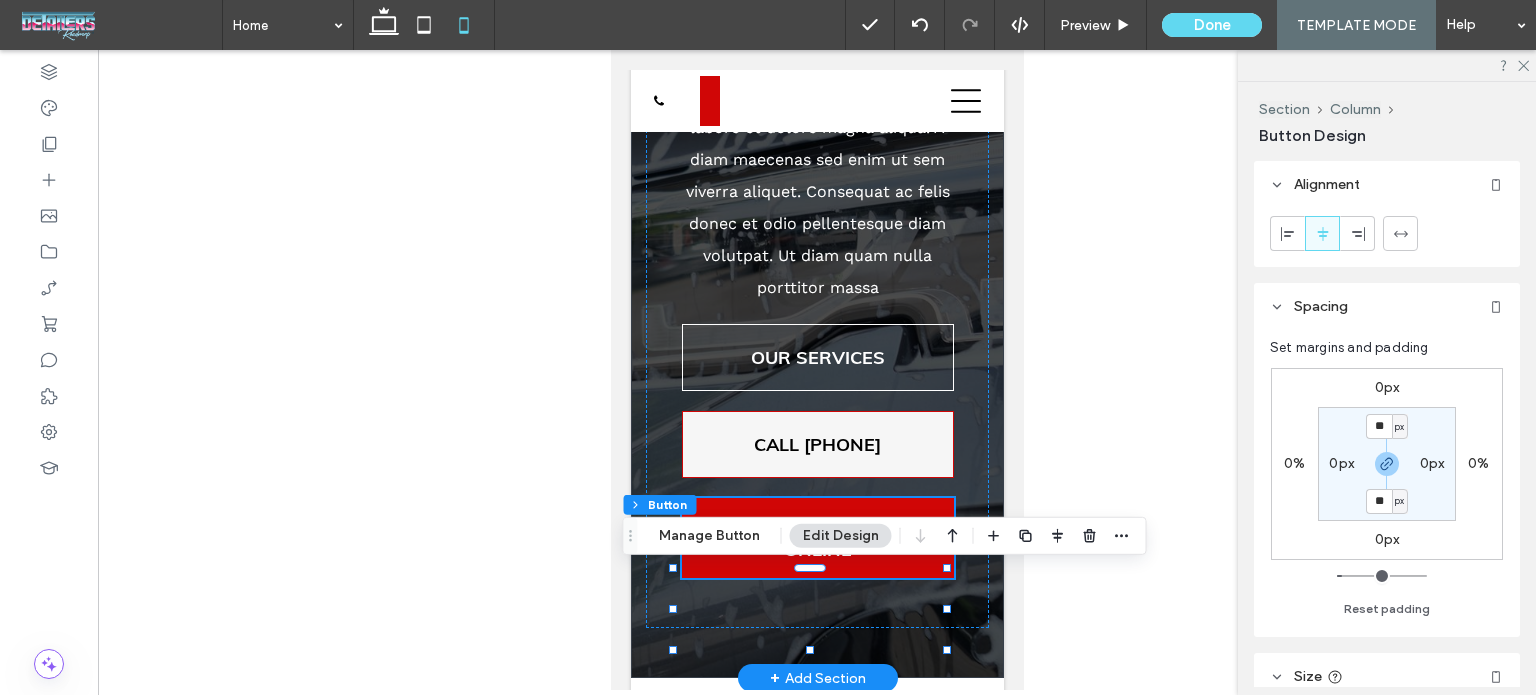 click on "SCHEDULE AN APPOINTMENT ONLINE" at bounding box center (817, 538) 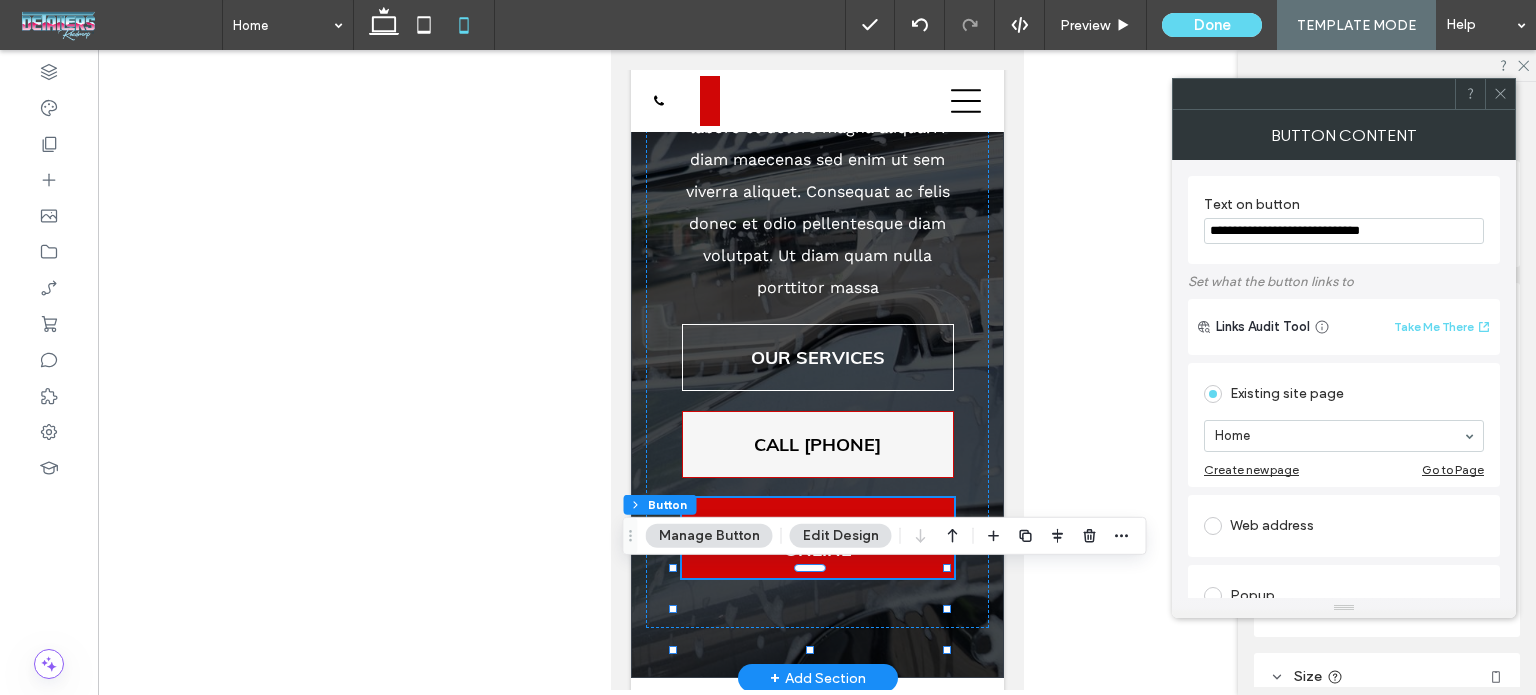 click on "SCHEDULE AN APPOINTMENT ONLINE" at bounding box center (817, 538) 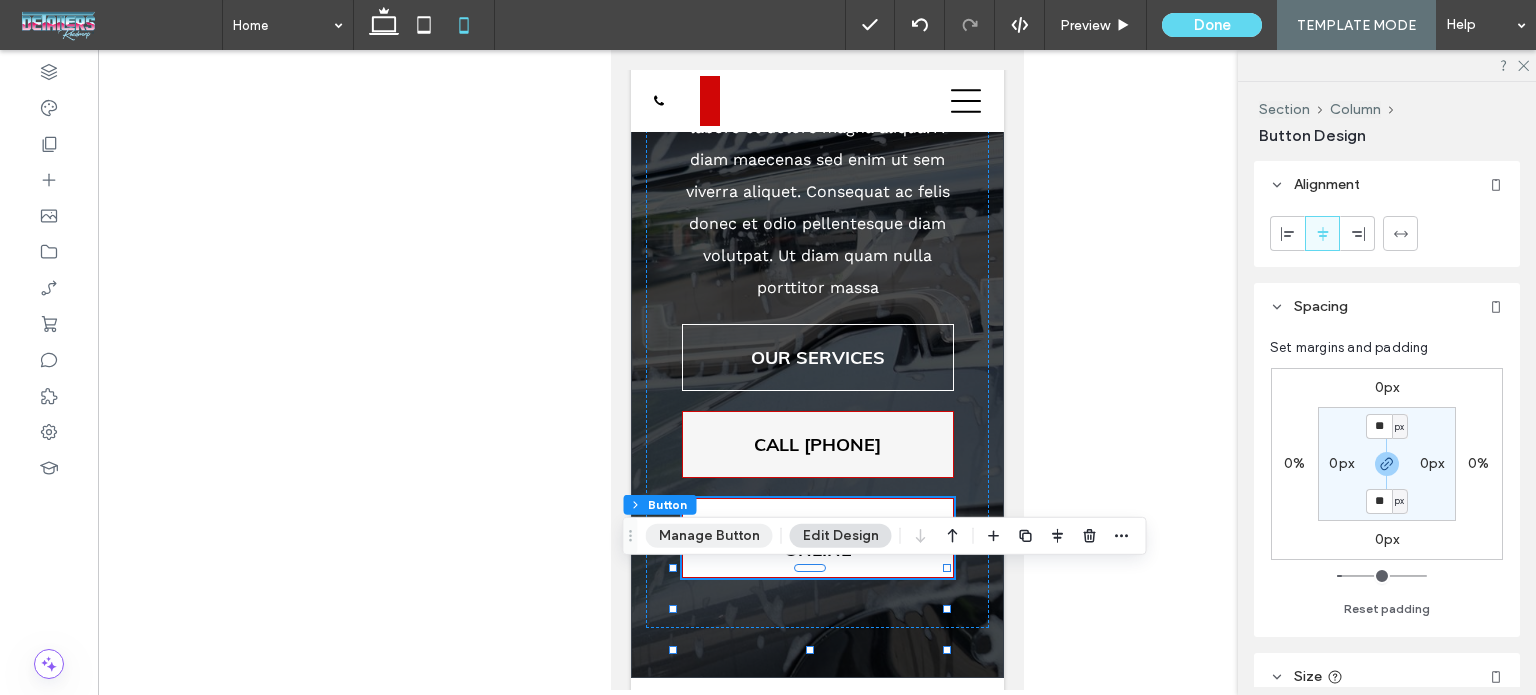 click on "Manage Button" at bounding box center [709, 536] 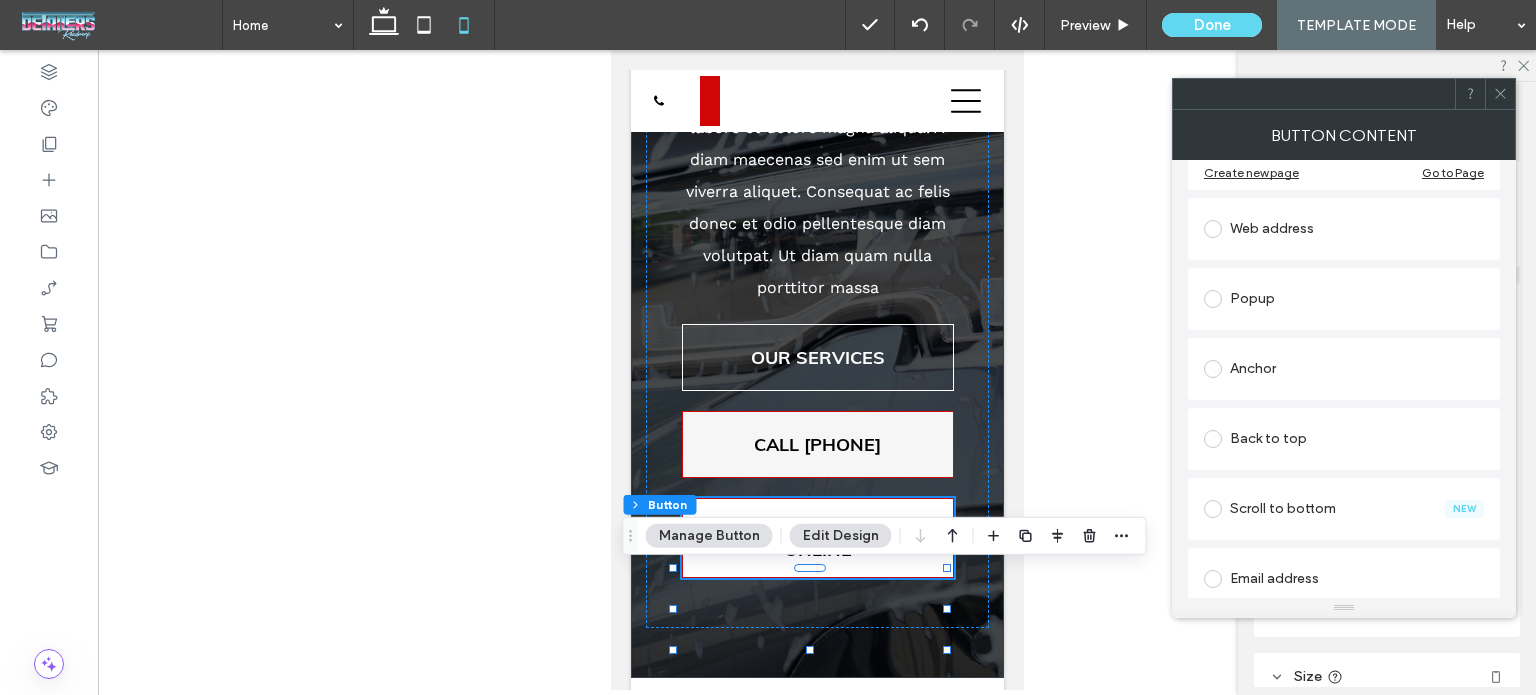 scroll, scrollTop: 300, scrollLeft: 0, axis: vertical 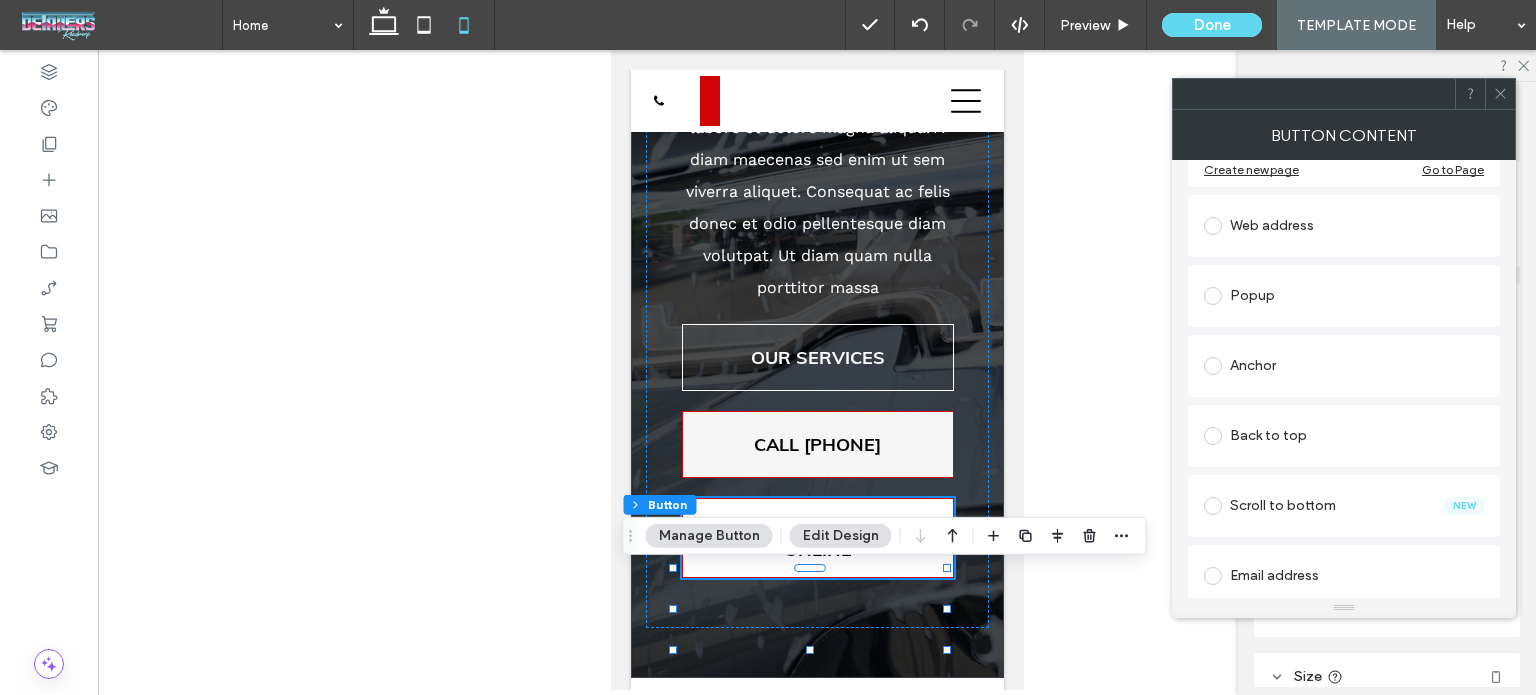 click on "Web address" at bounding box center [1344, 226] 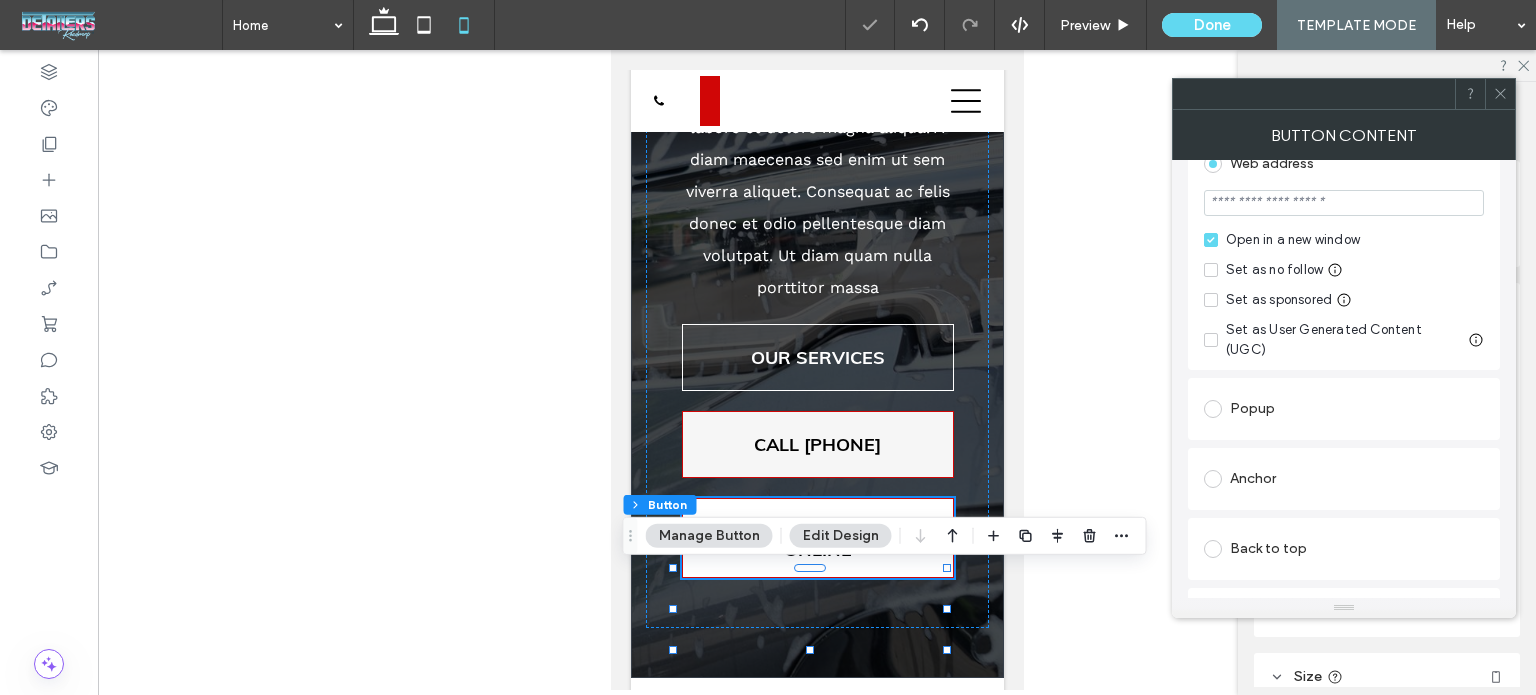click at bounding box center (1344, 203) 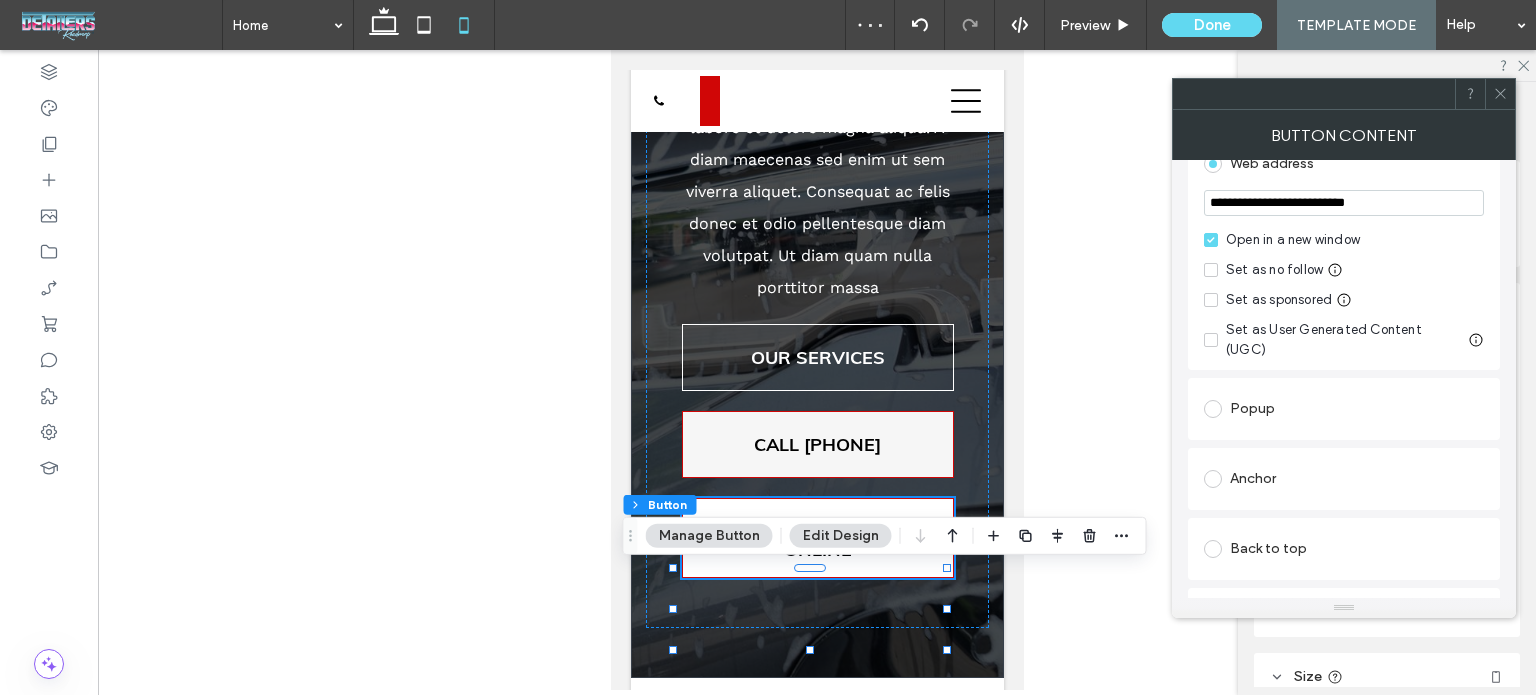 type on "**********" 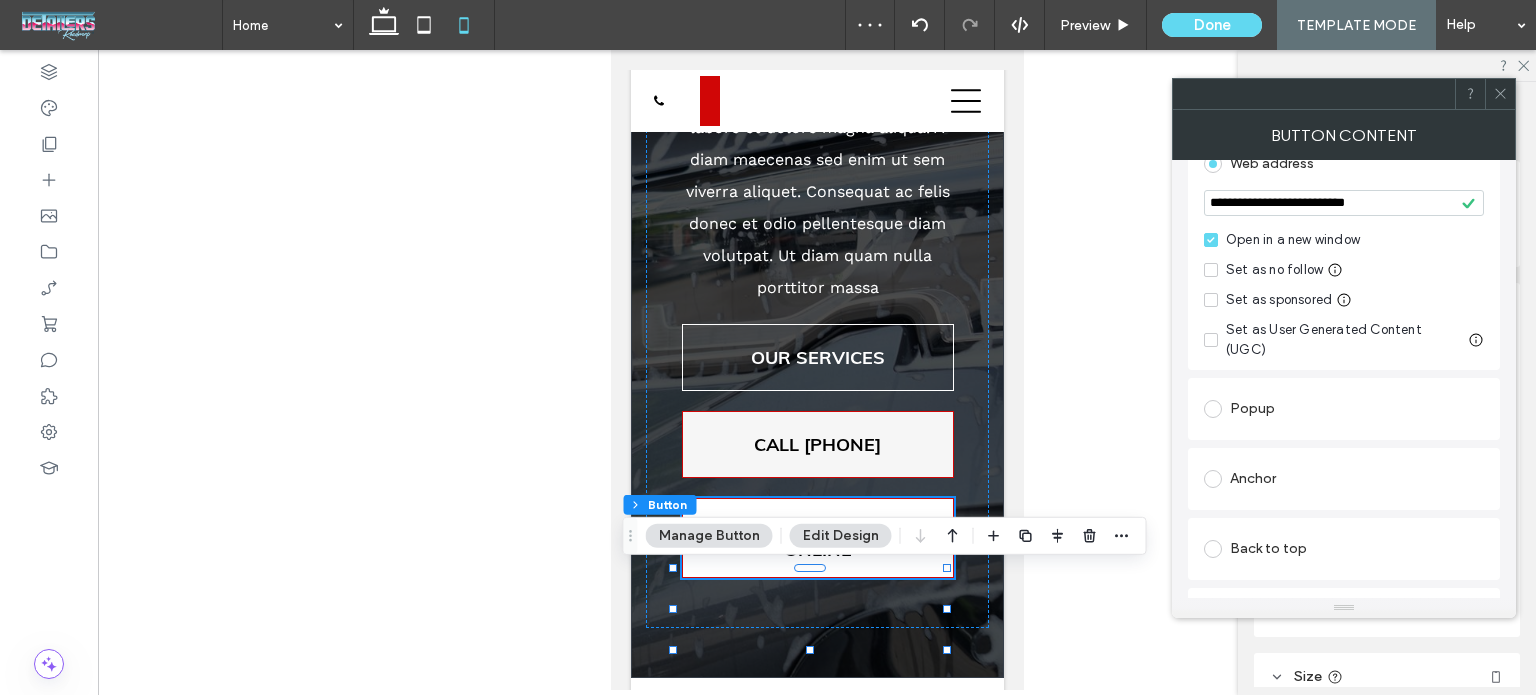 click 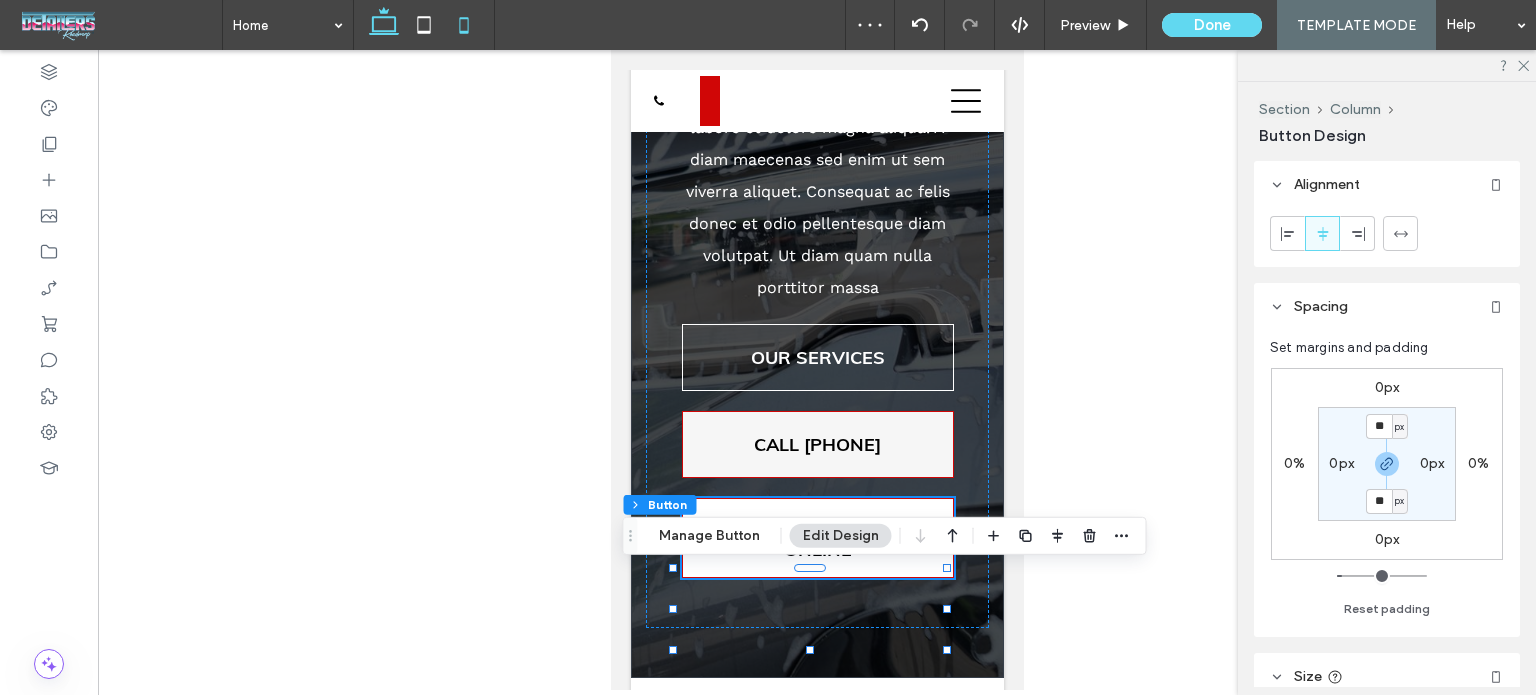 click 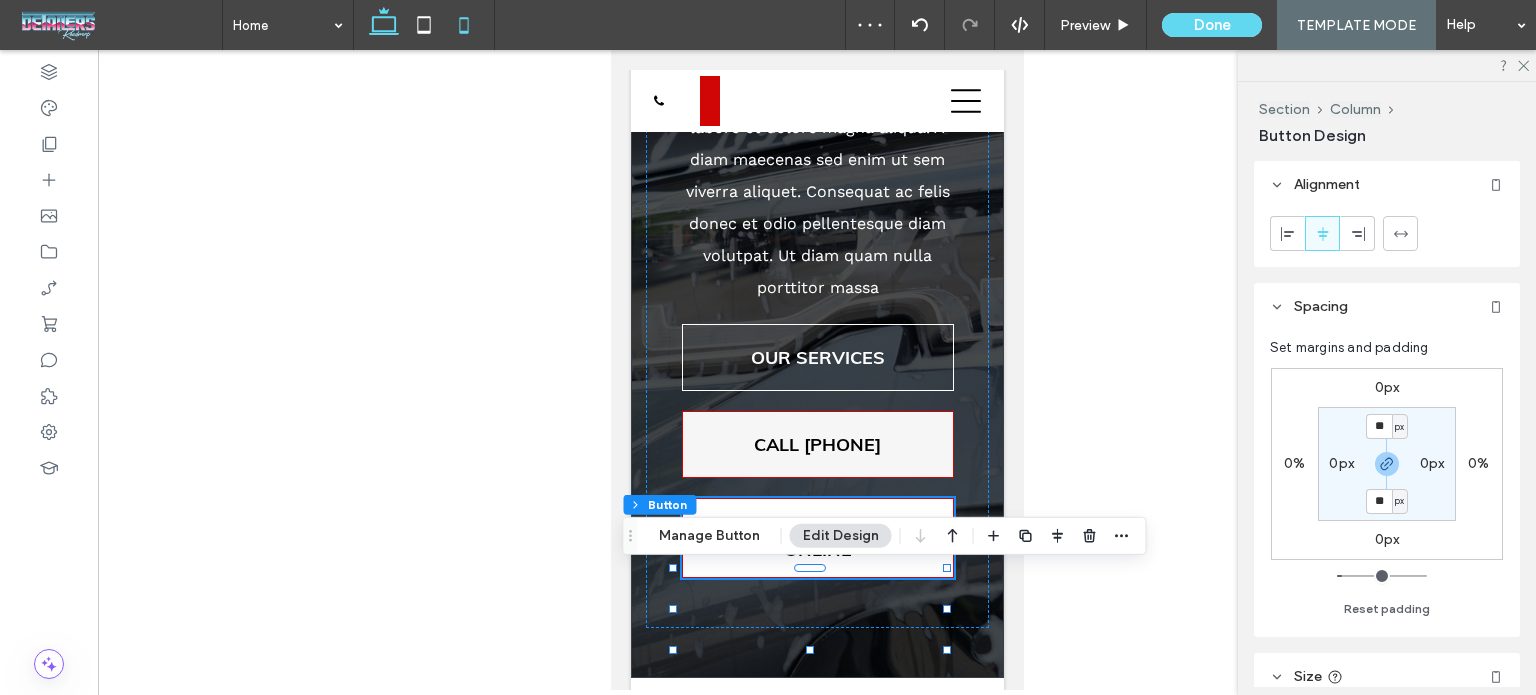 type on "***" 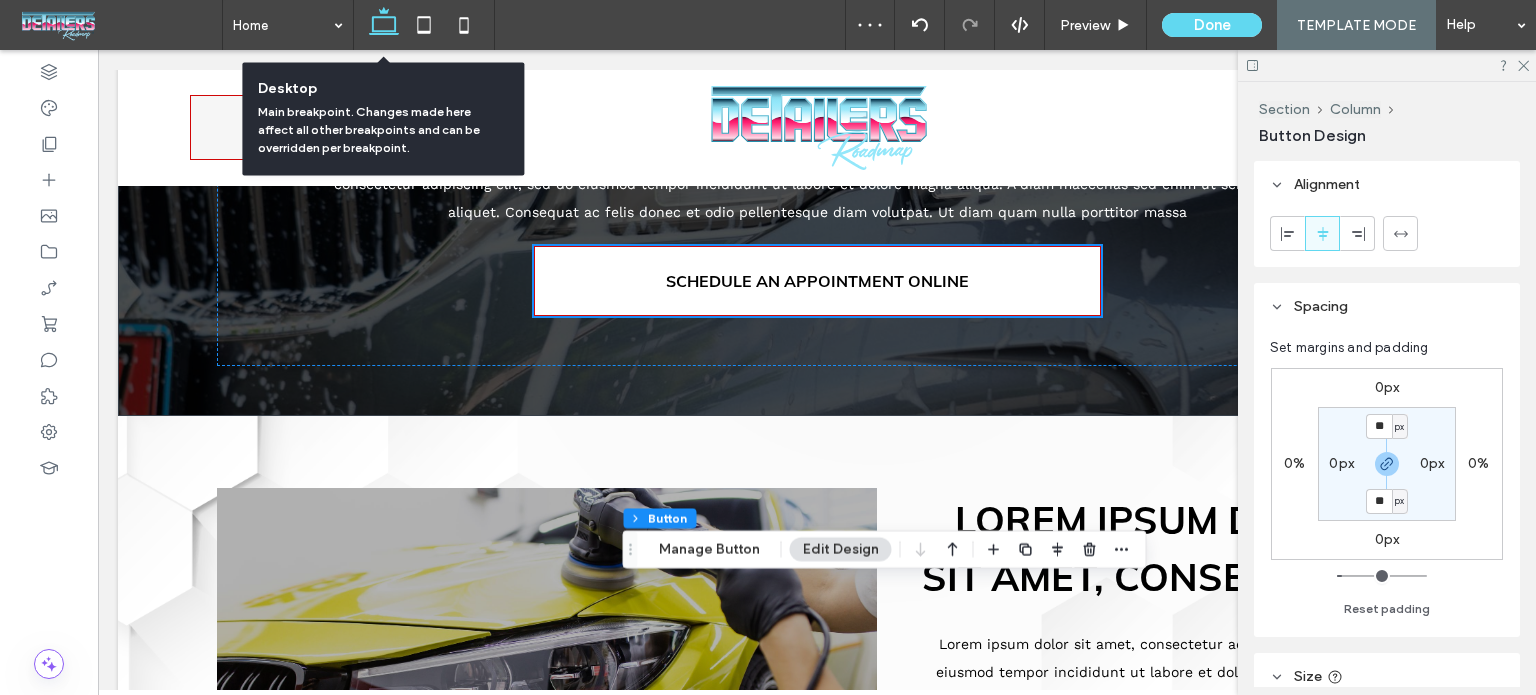 type on "*" 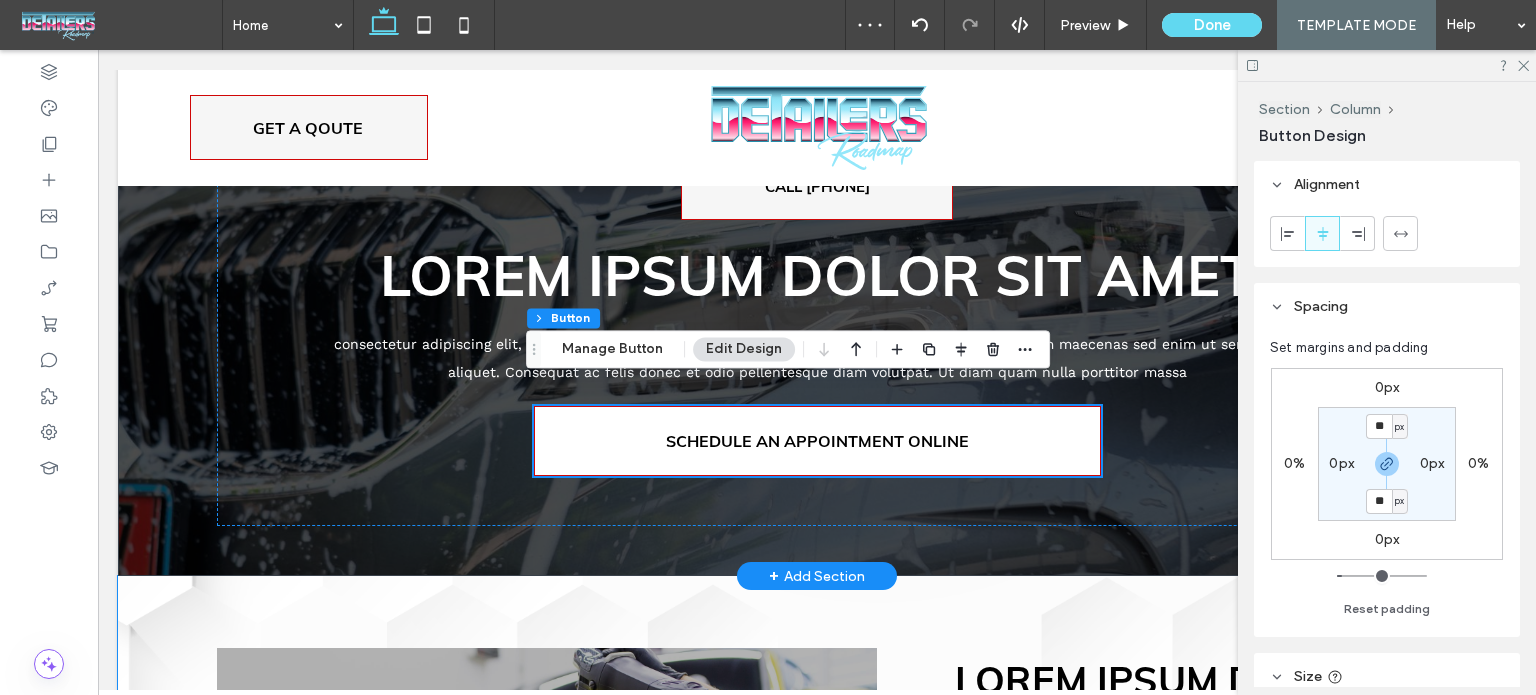 scroll, scrollTop: 64, scrollLeft: 0, axis: vertical 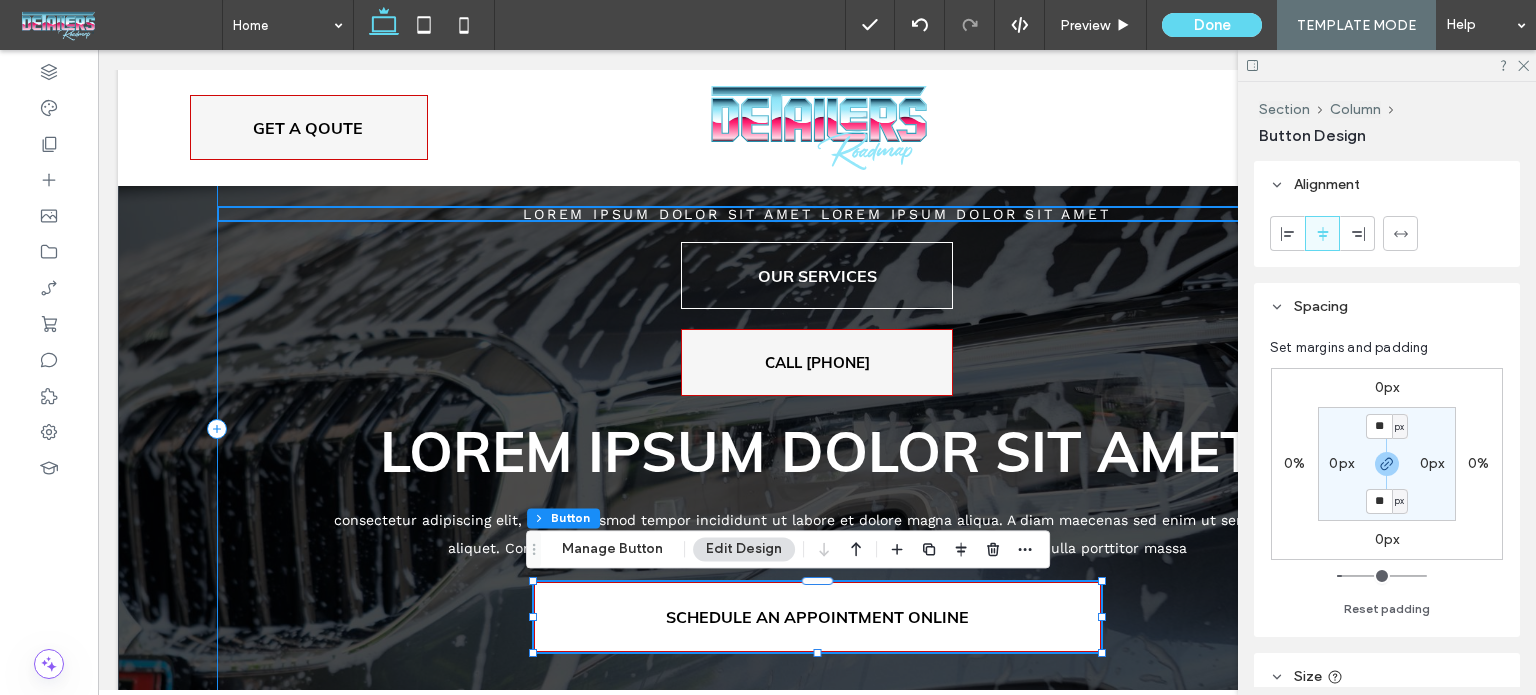 click on "LOREM IPSUM DOLOR SIT AMET LOREM IPSUM DOLOR SIT AMET
Lorem ipsum dolor sit amet
consectetur adipiscing elit, sed do eiusmod tempor incididunt ut labore et dolore magna aliqua. A diam maecenas sed enim ut sem viverra aliquet. Consequat ac felis donec et odio pellentesque diam volutpat. Ut diam quam nulla porttitor massa
OUR SERVICES
CALL [PHONE]
SCHEDULE AN APPOINTMENT ONLINE" at bounding box center (817, 429) 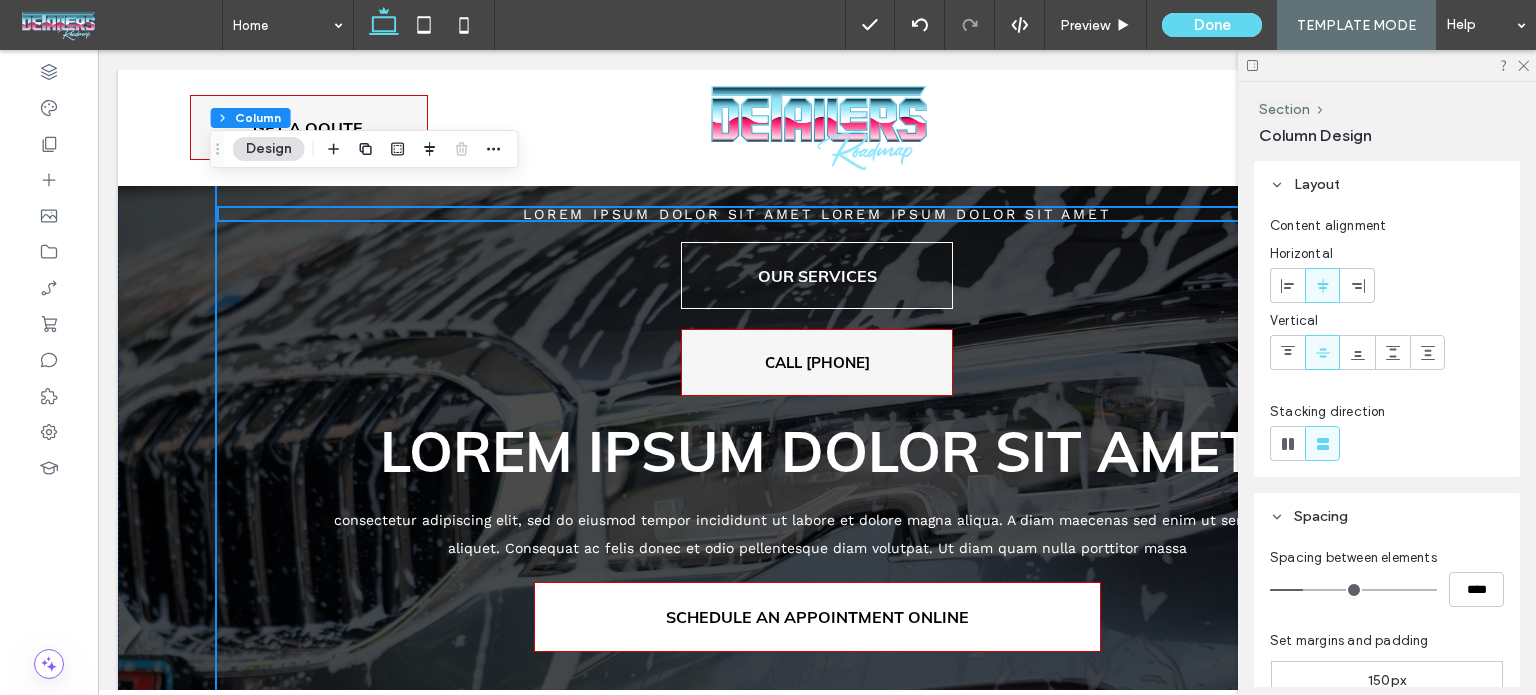 click at bounding box center [1387, 65] 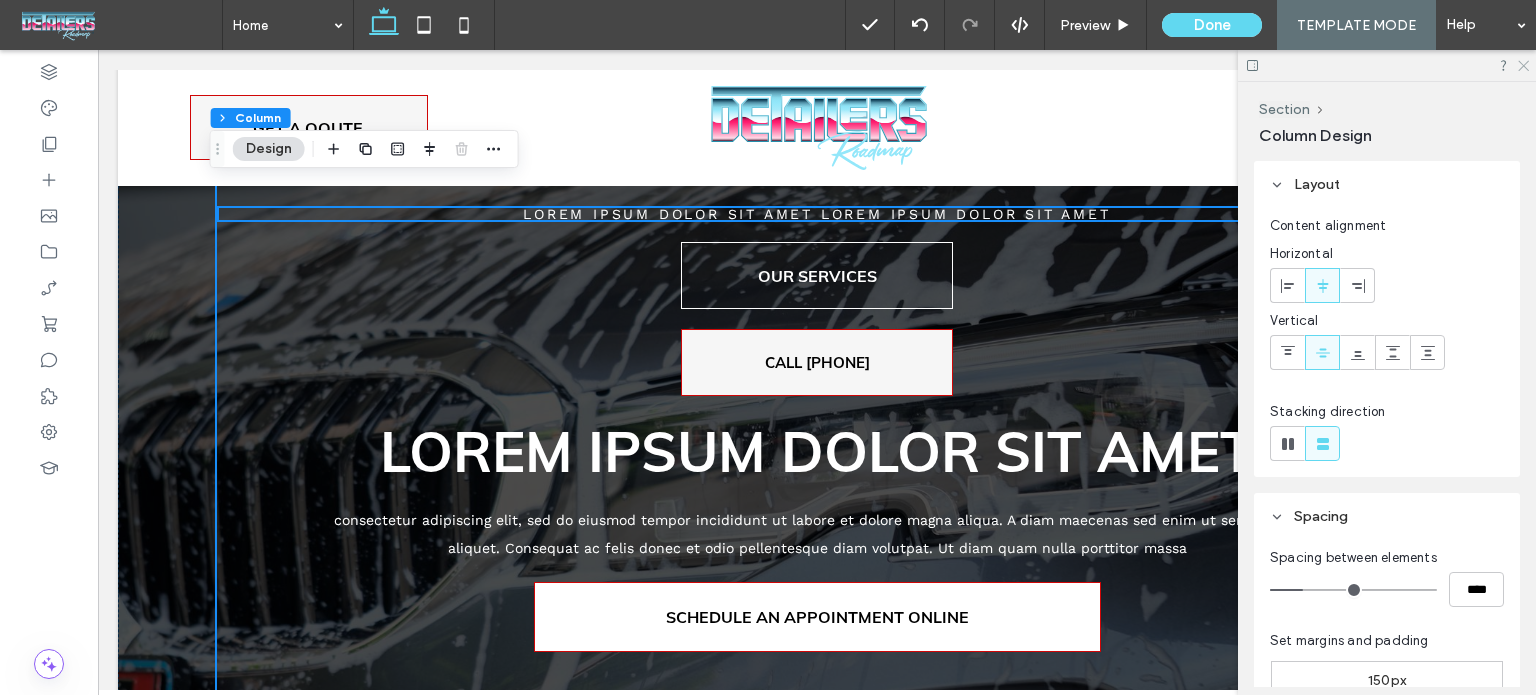 click 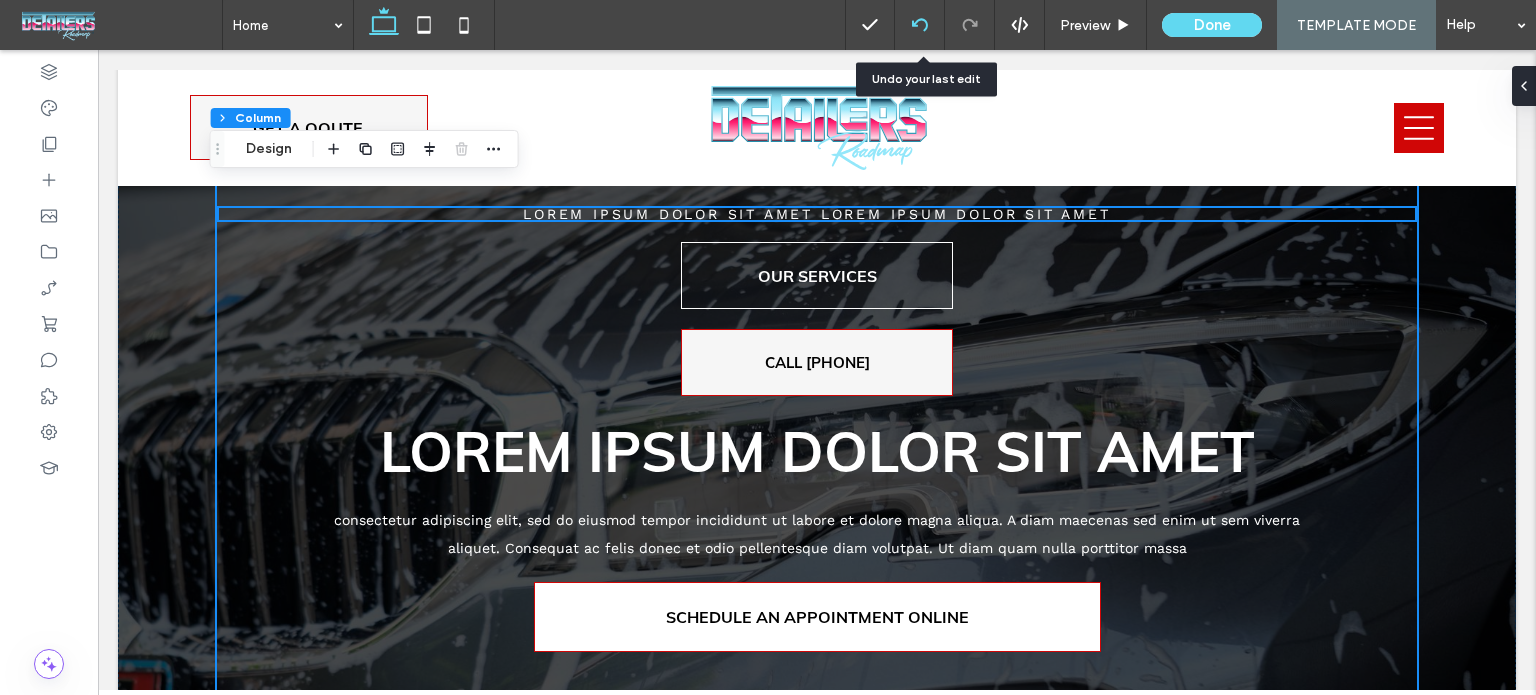 click at bounding box center (920, 25) 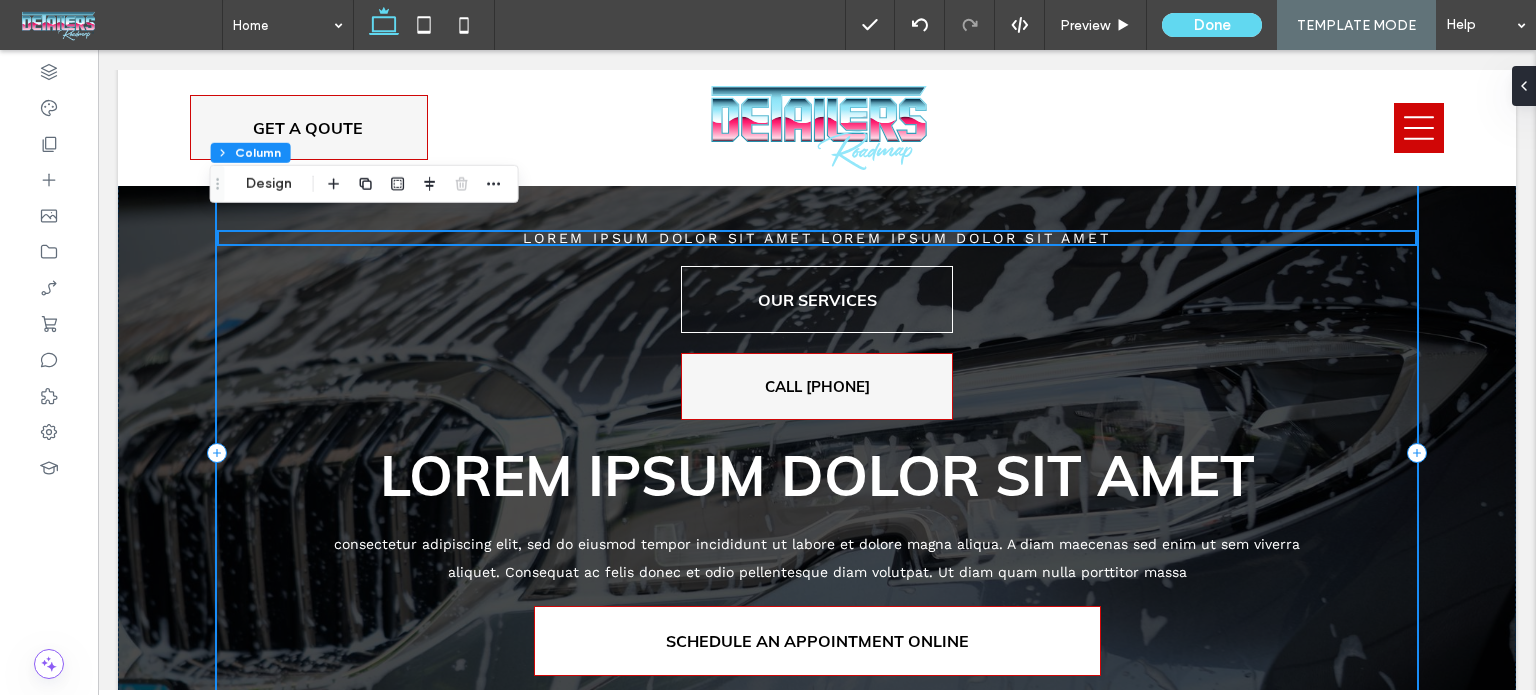 scroll, scrollTop: 0, scrollLeft: 0, axis: both 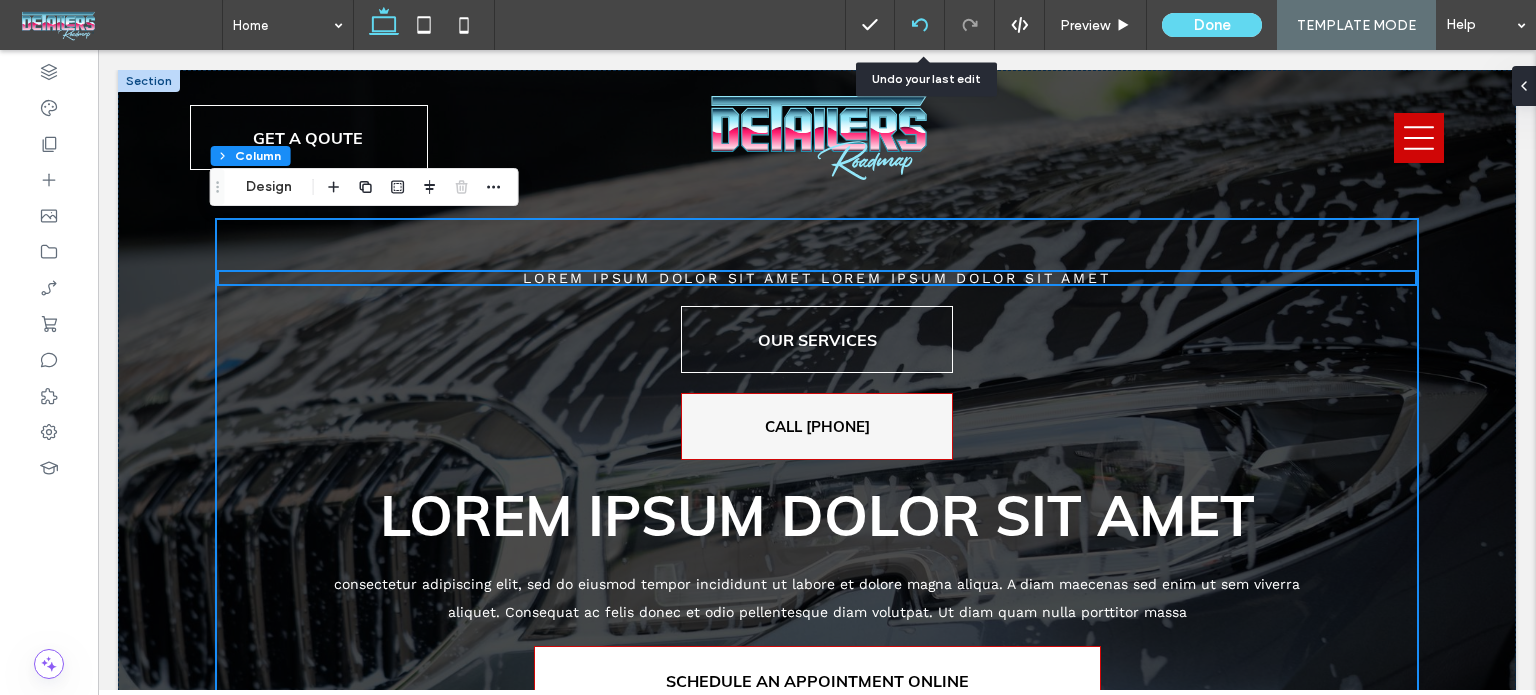click at bounding box center [920, 25] 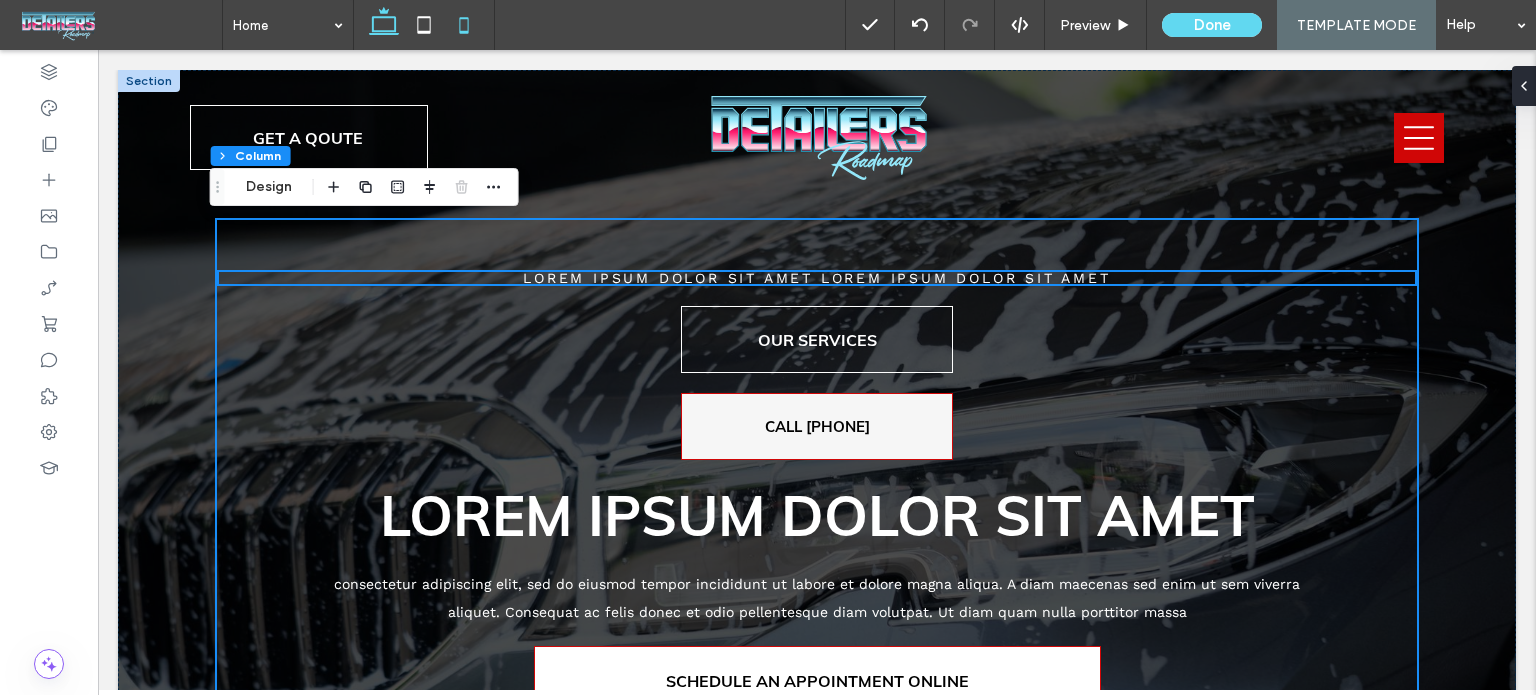 click 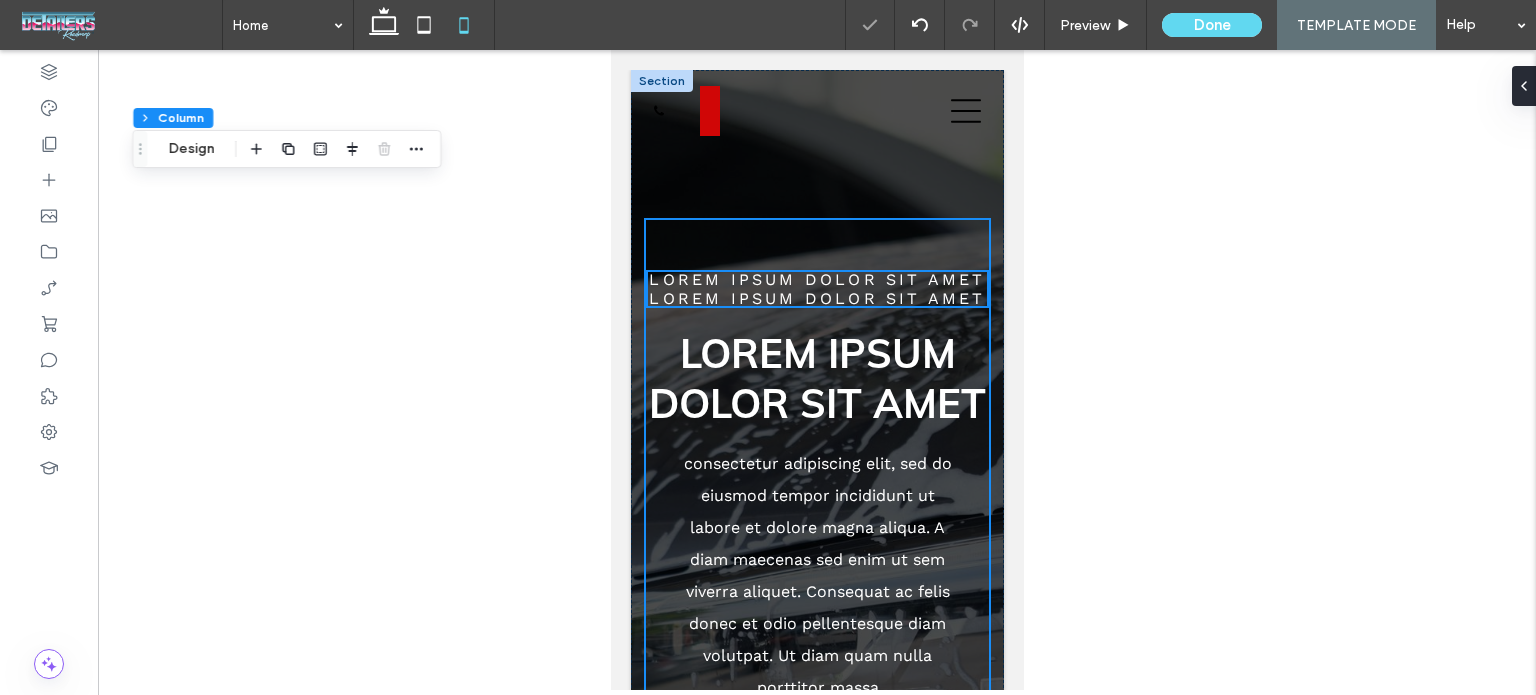 type on "***" 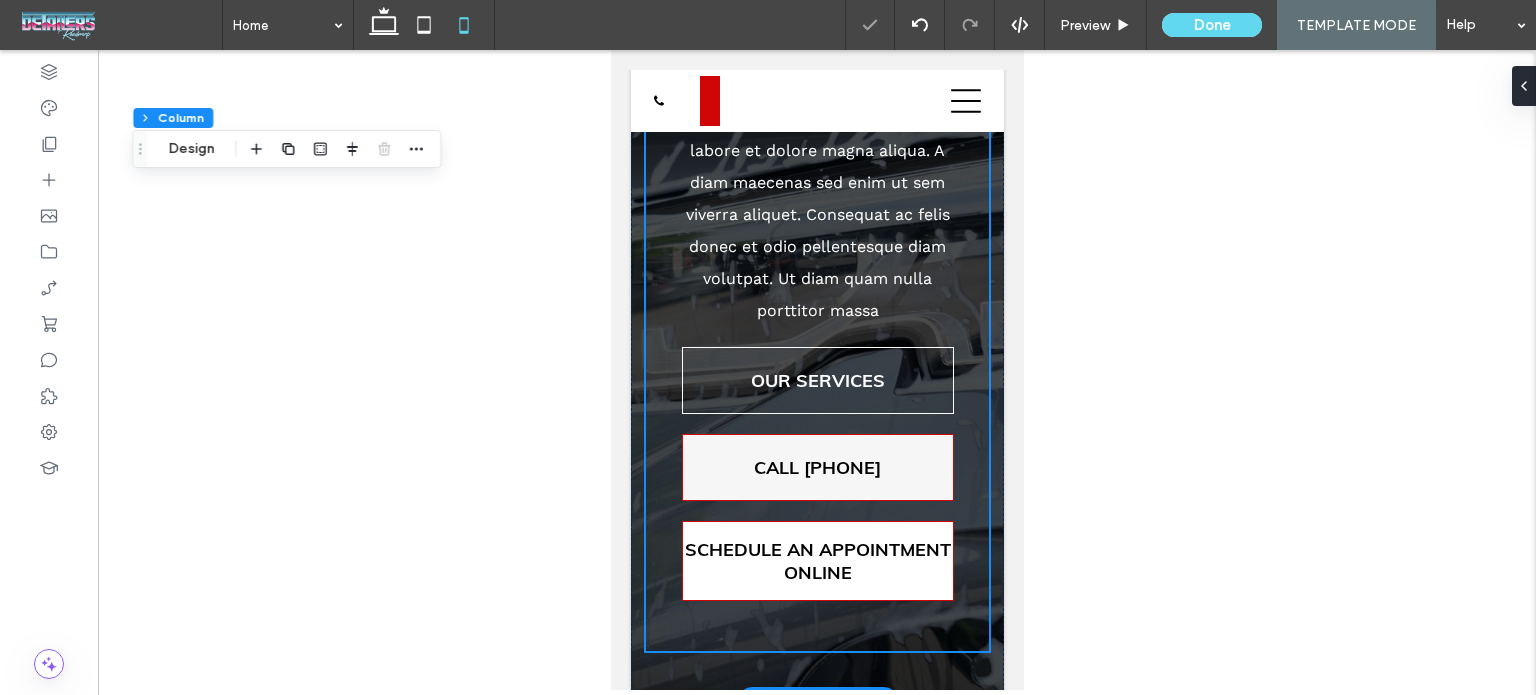 scroll, scrollTop: 596, scrollLeft: 0, axis: vertical 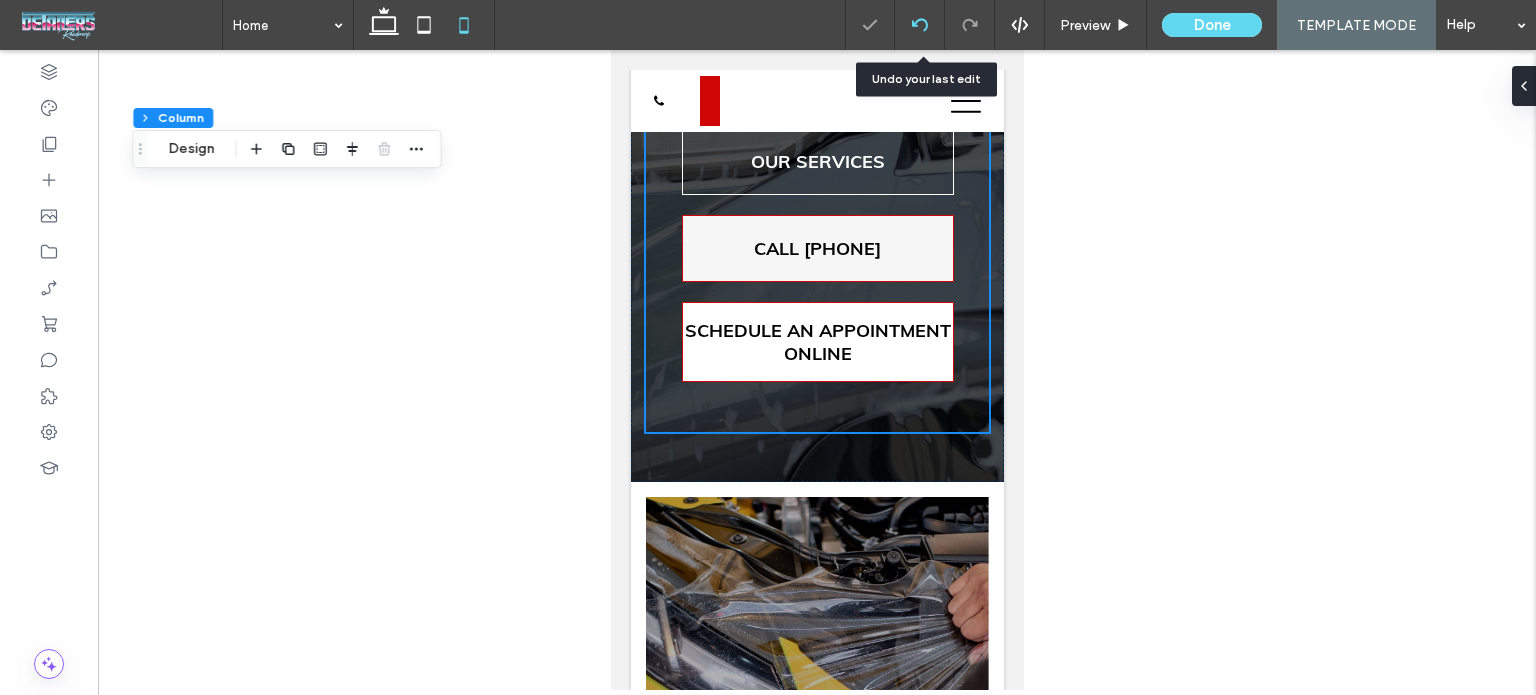 click 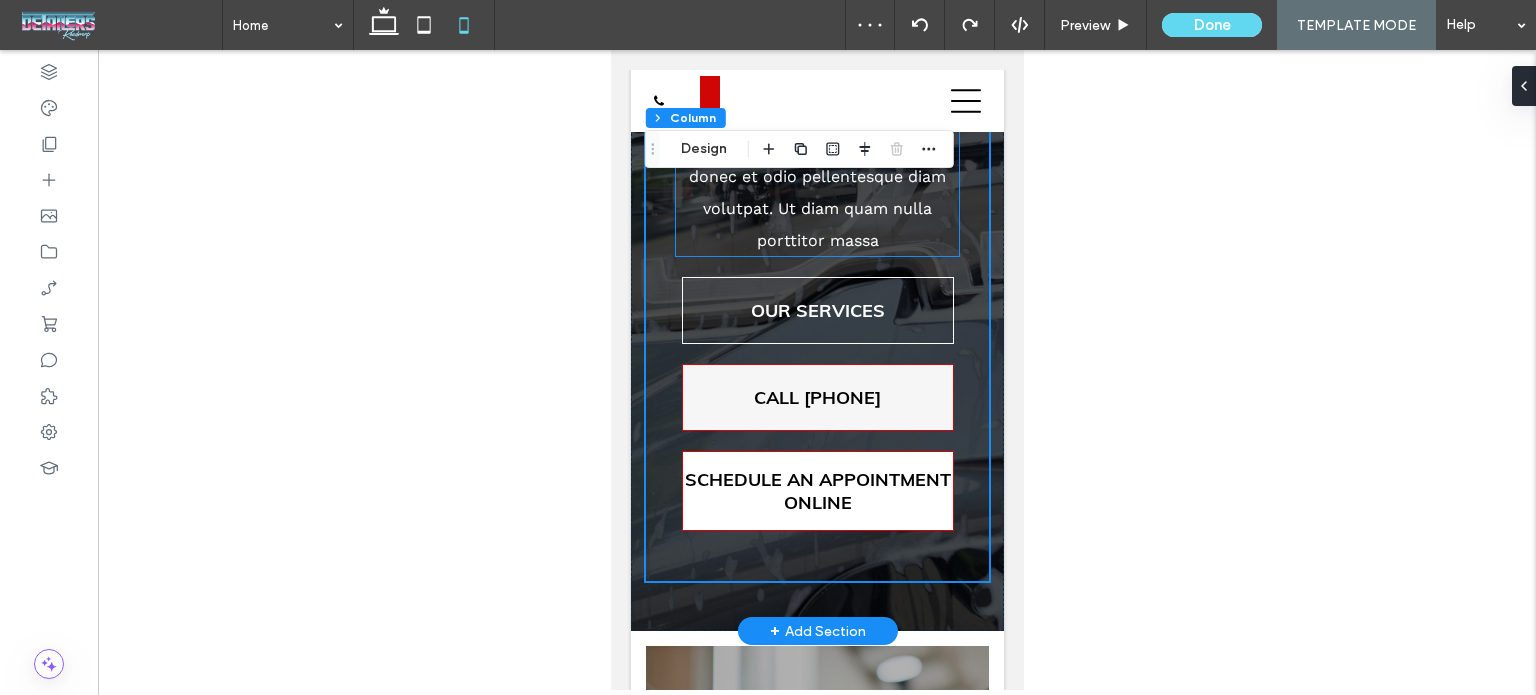 scroll, scrollTop: 500, scrollLeft: 0, axis: vertical 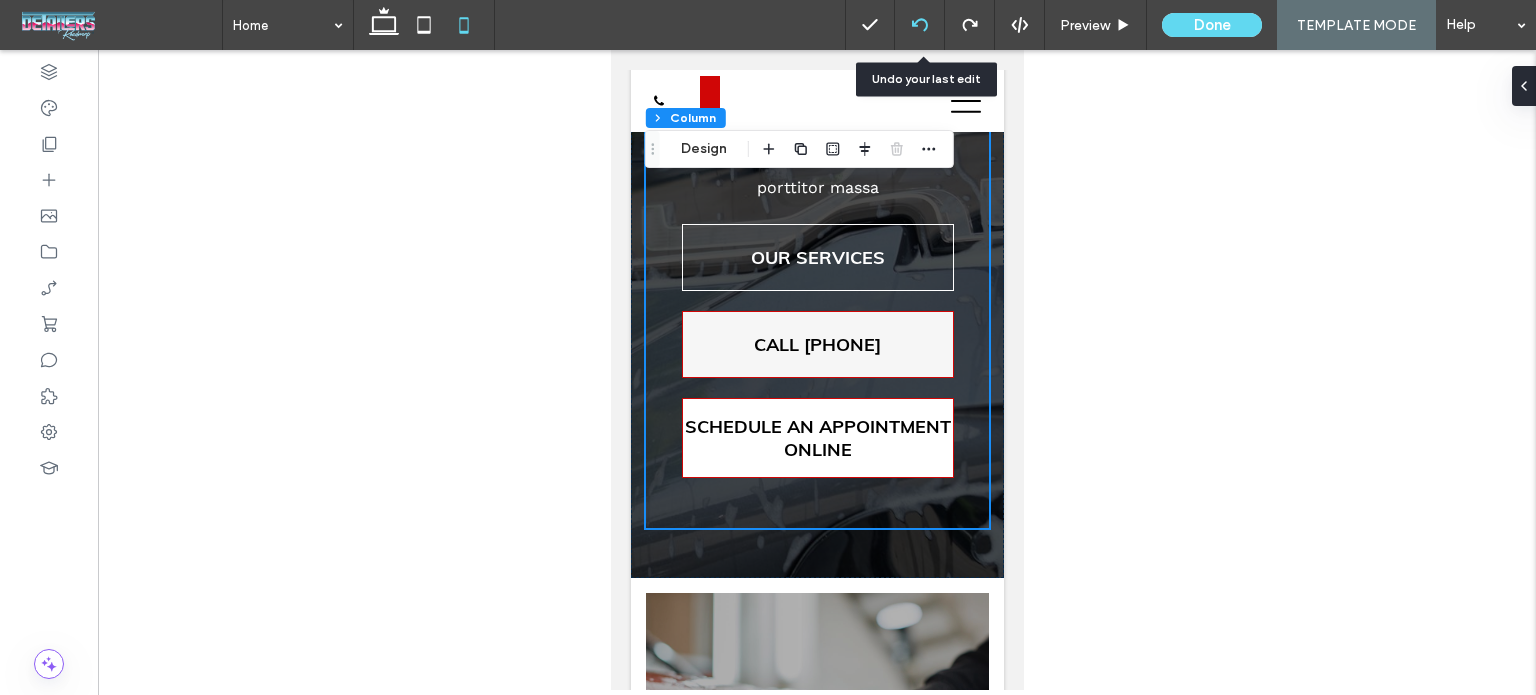 click at bounding box center (920, 25) 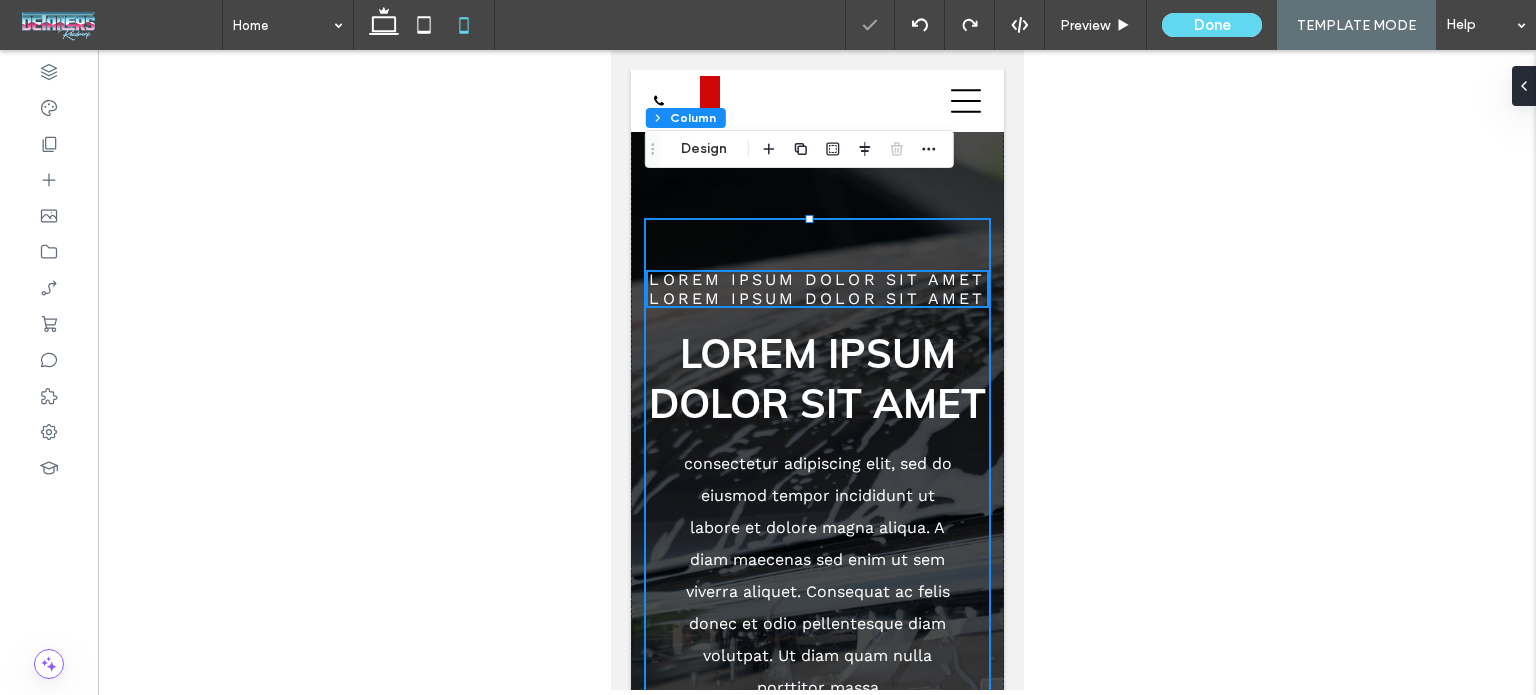 scroll, scrollTop: 500, scrollLeft: 0, axis: vertical 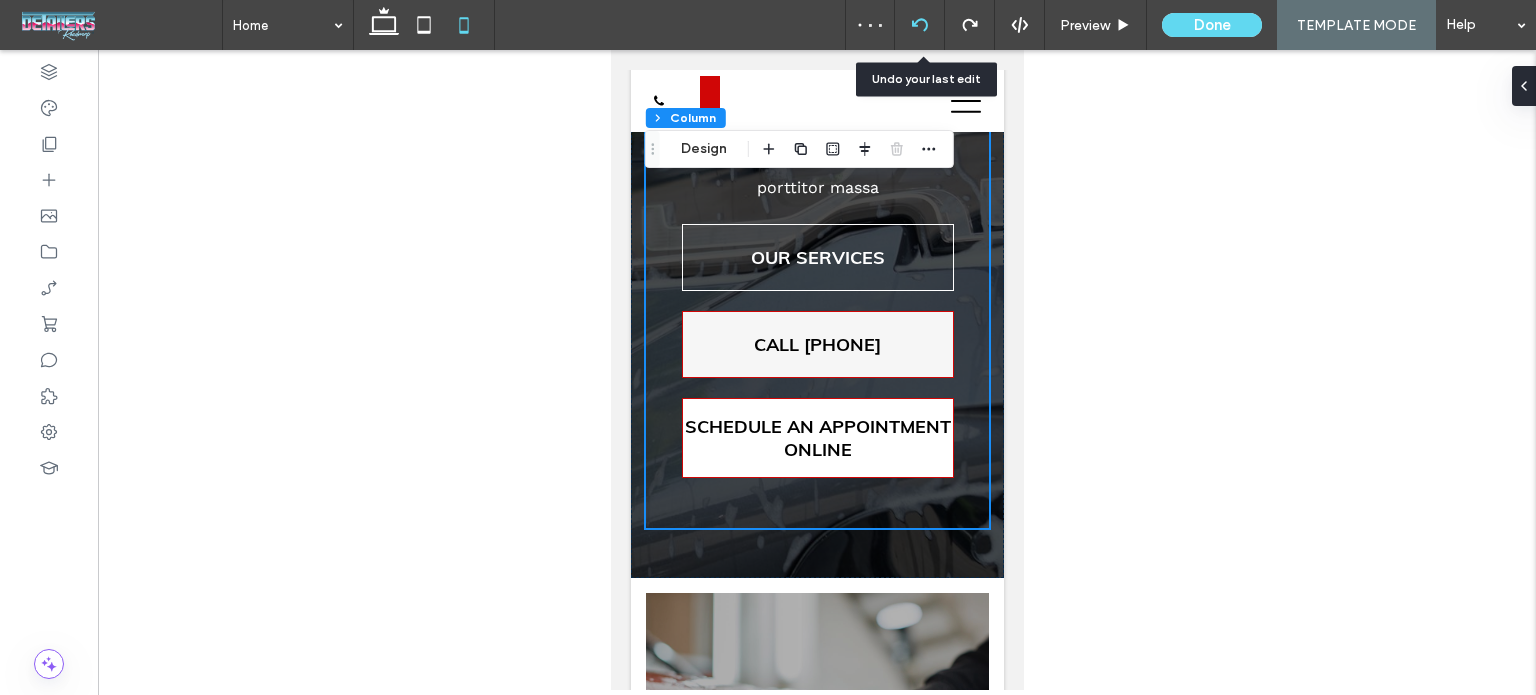 click 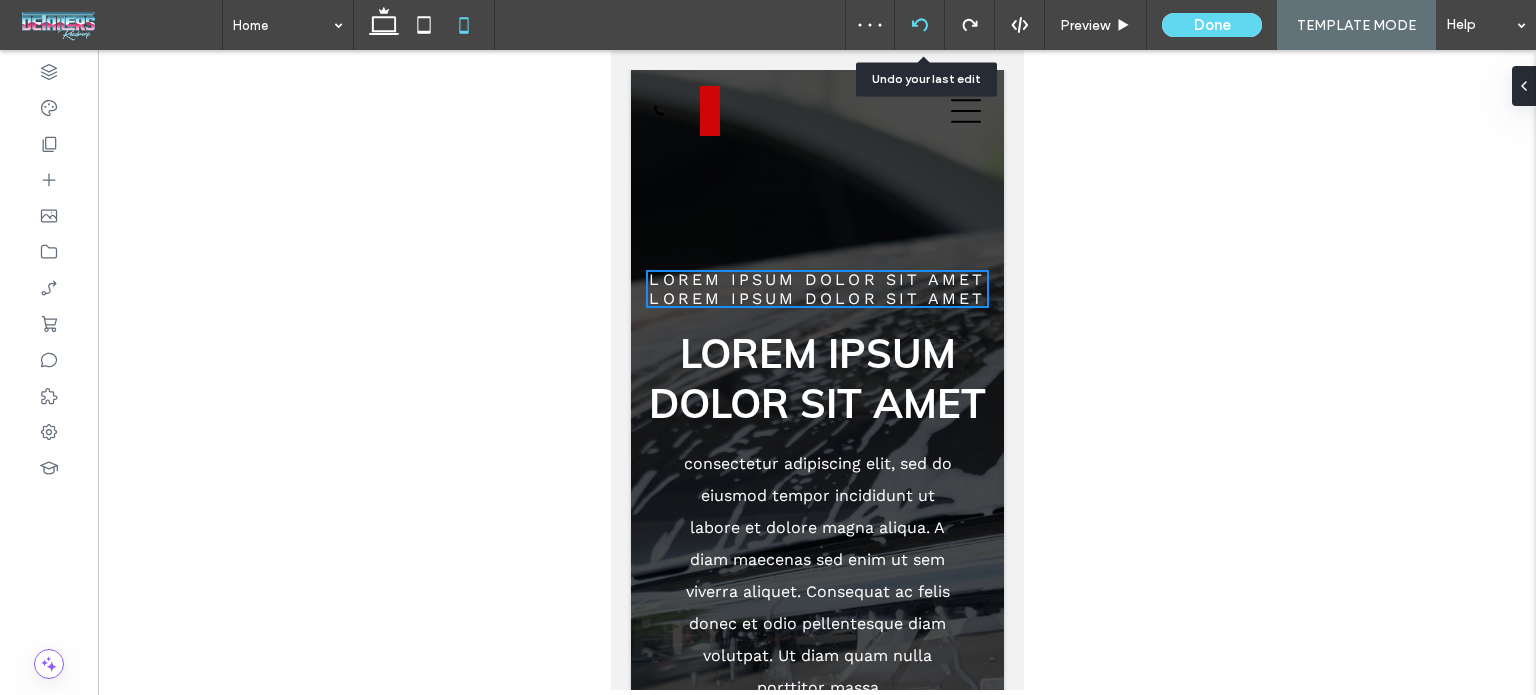 scroll, scrollTop: 0, scrollLeft: 0, axis: both 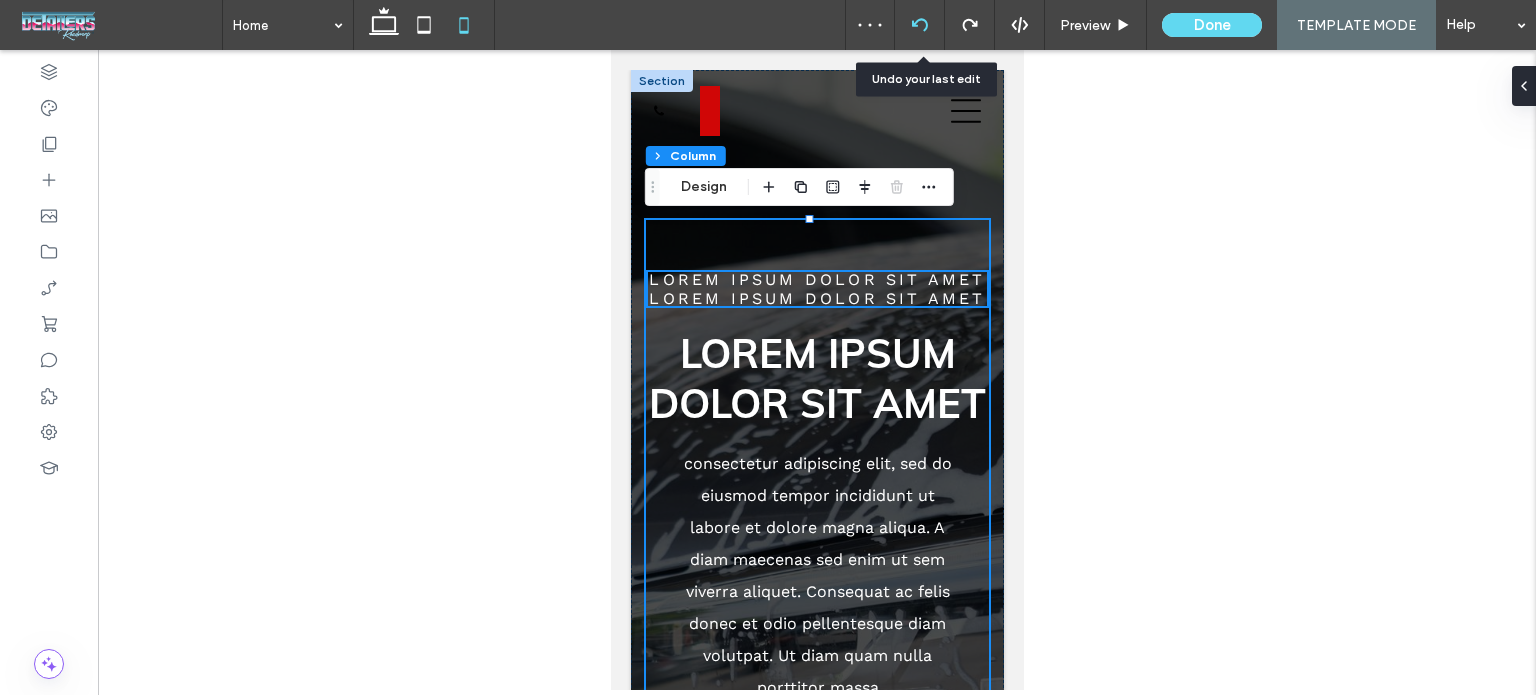 click at bounding box center (919, 25) 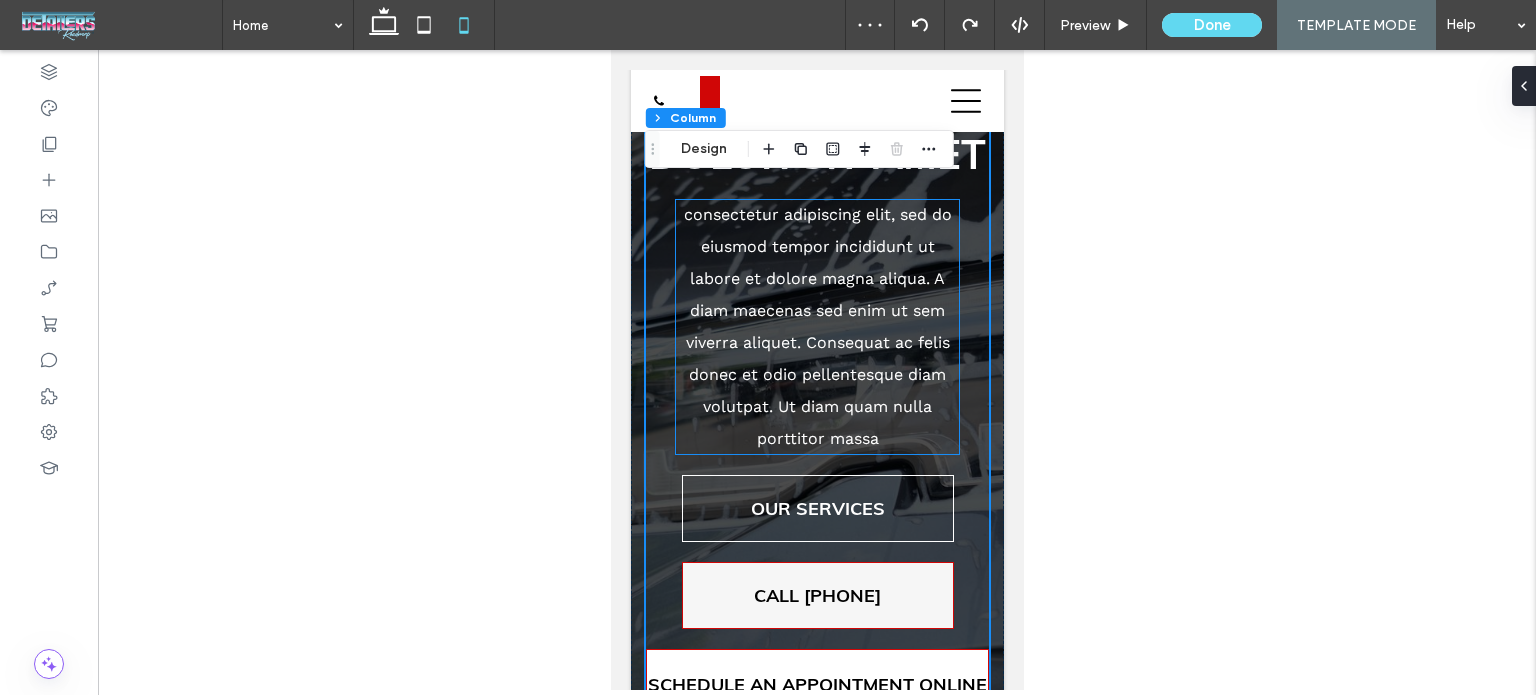 scroll, scrollTop: 100, scrollLeft: 0, axis: vertical 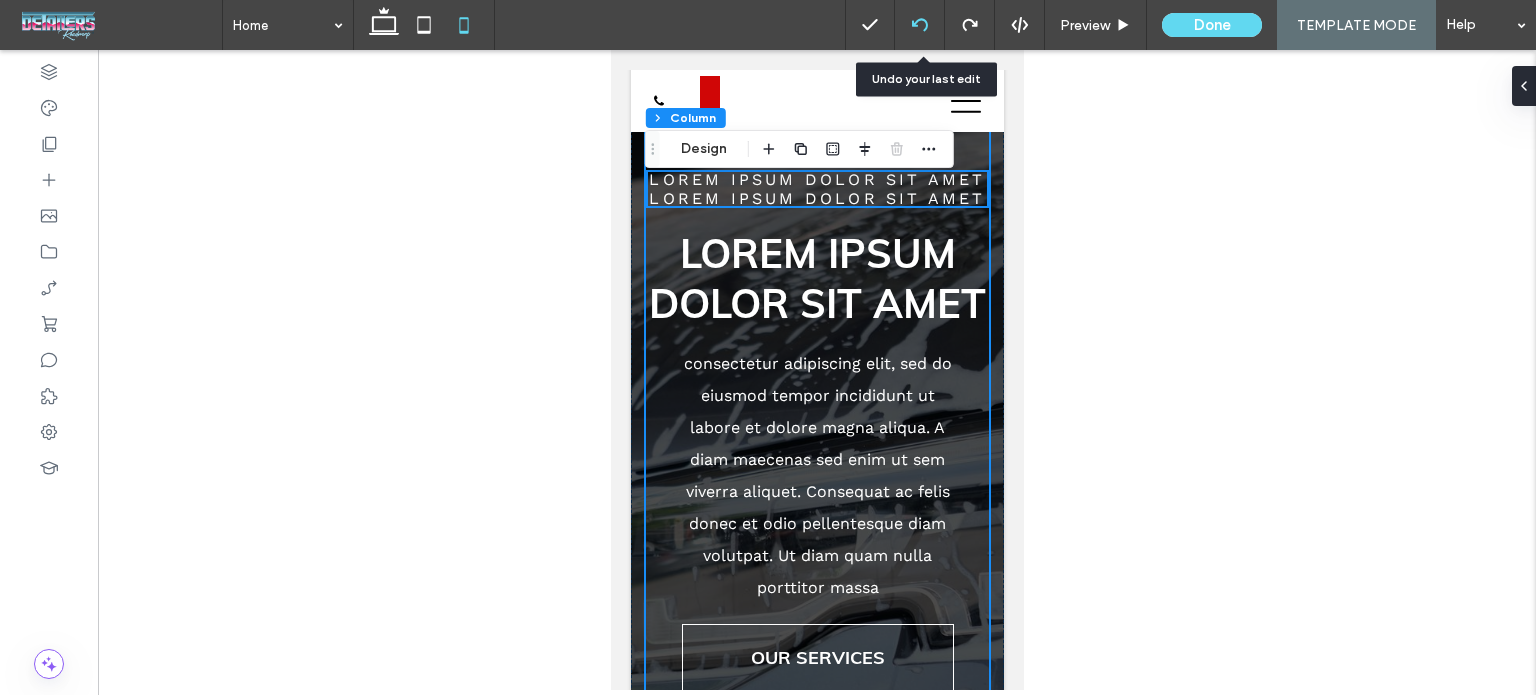 click 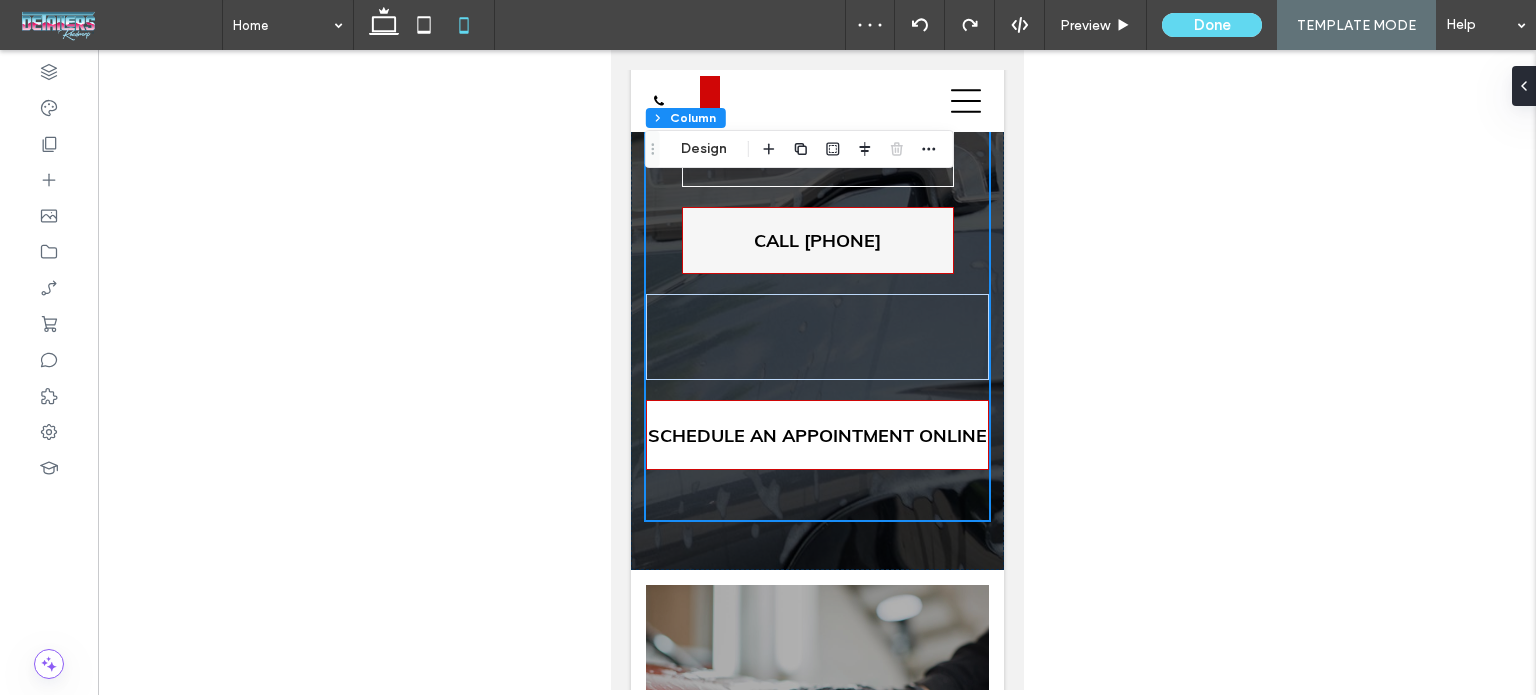 scroll, scrollTop: 500, scrollLeft: 0, axis: vertical 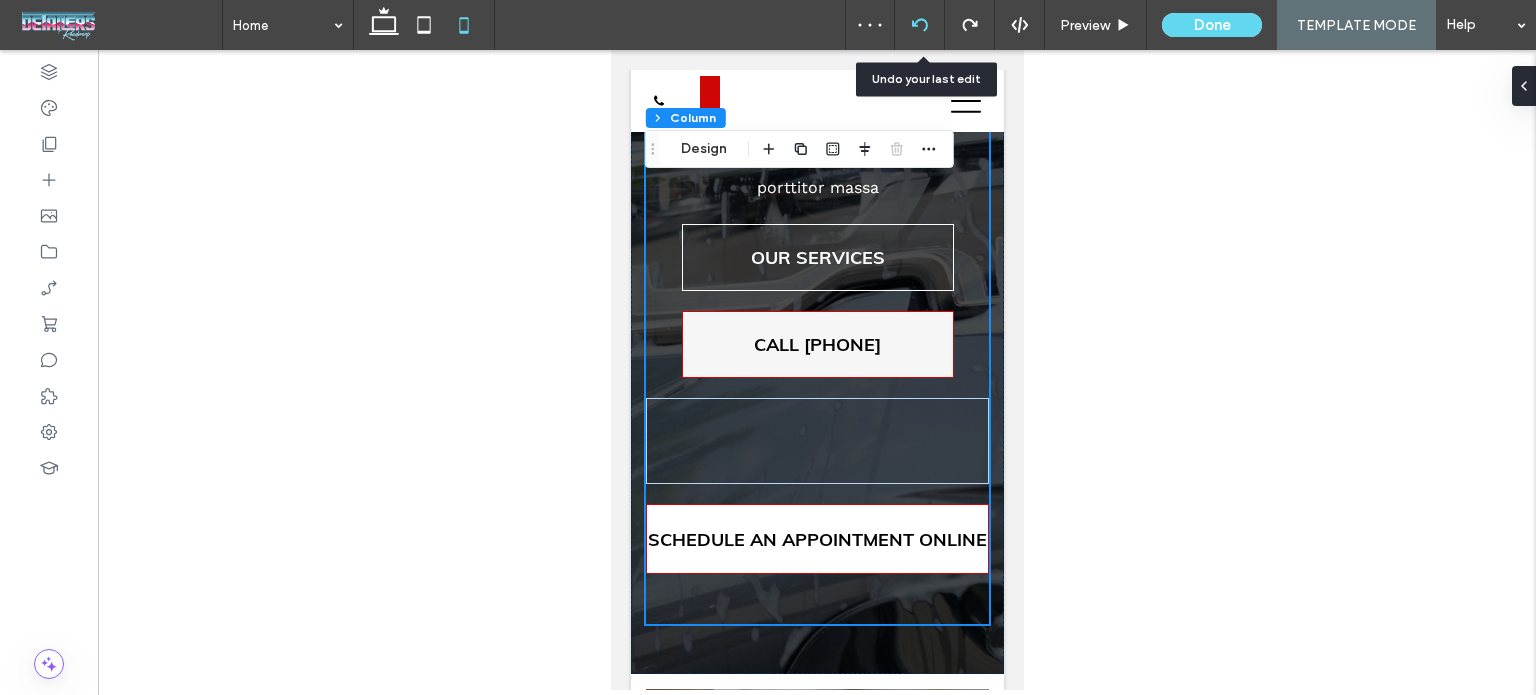 click at bounding box center [920, 25] 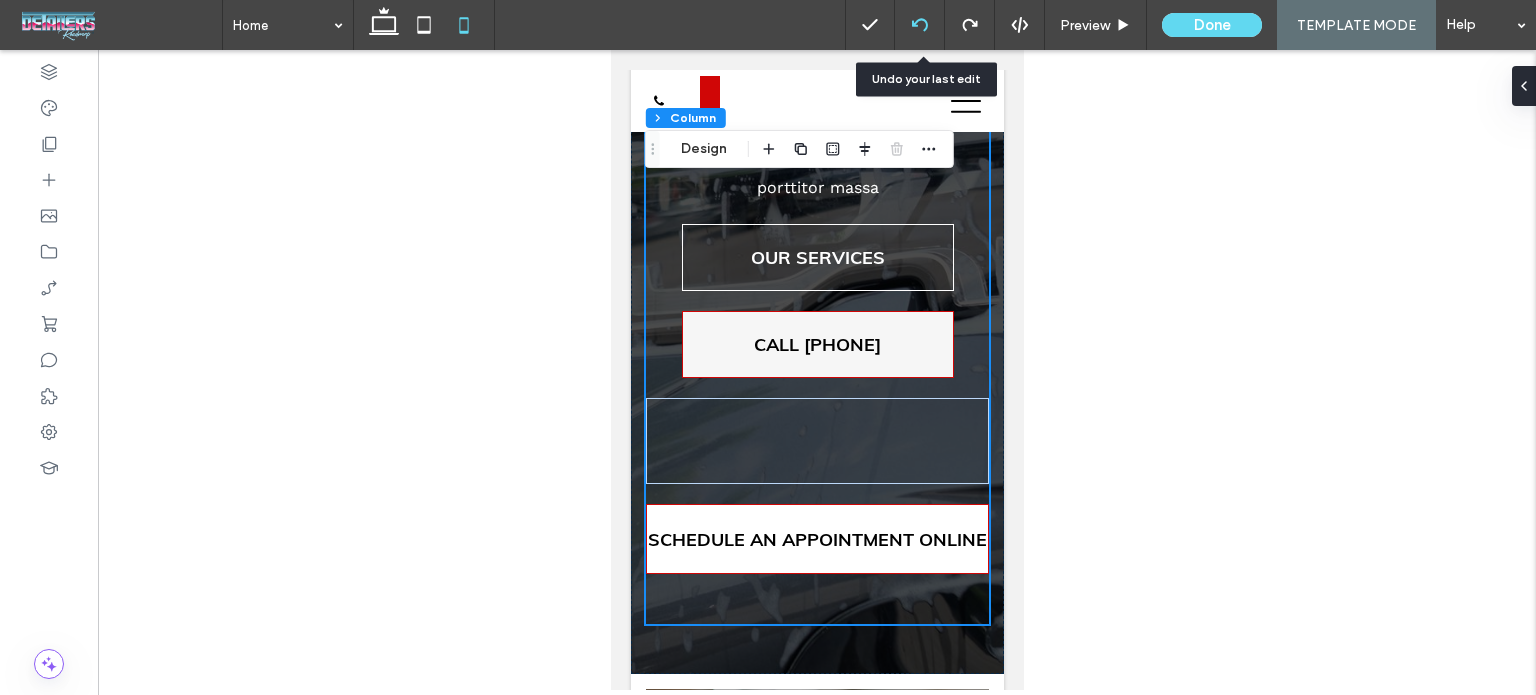 click at bounding box center [919, 25] 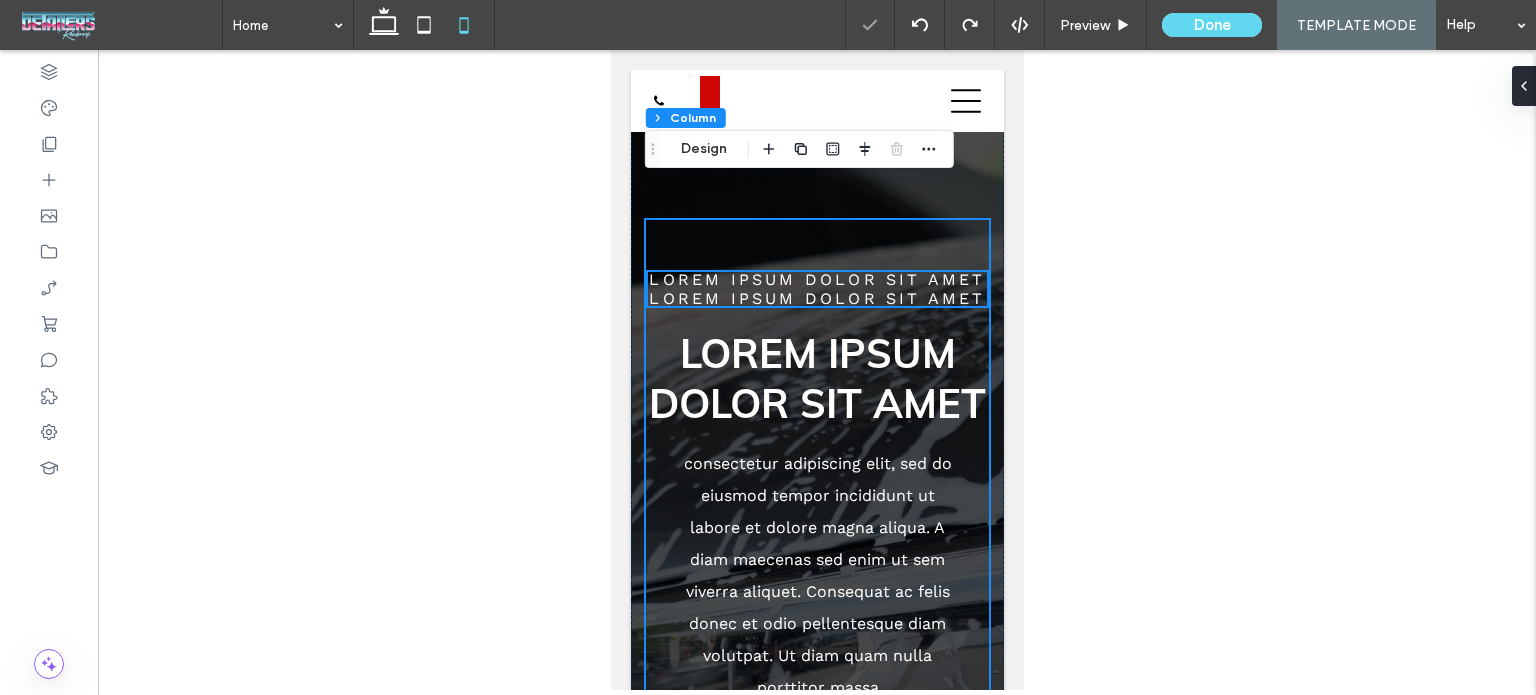 scroll, scrollTop: 400, scrollLeft: 0, axis: vertical 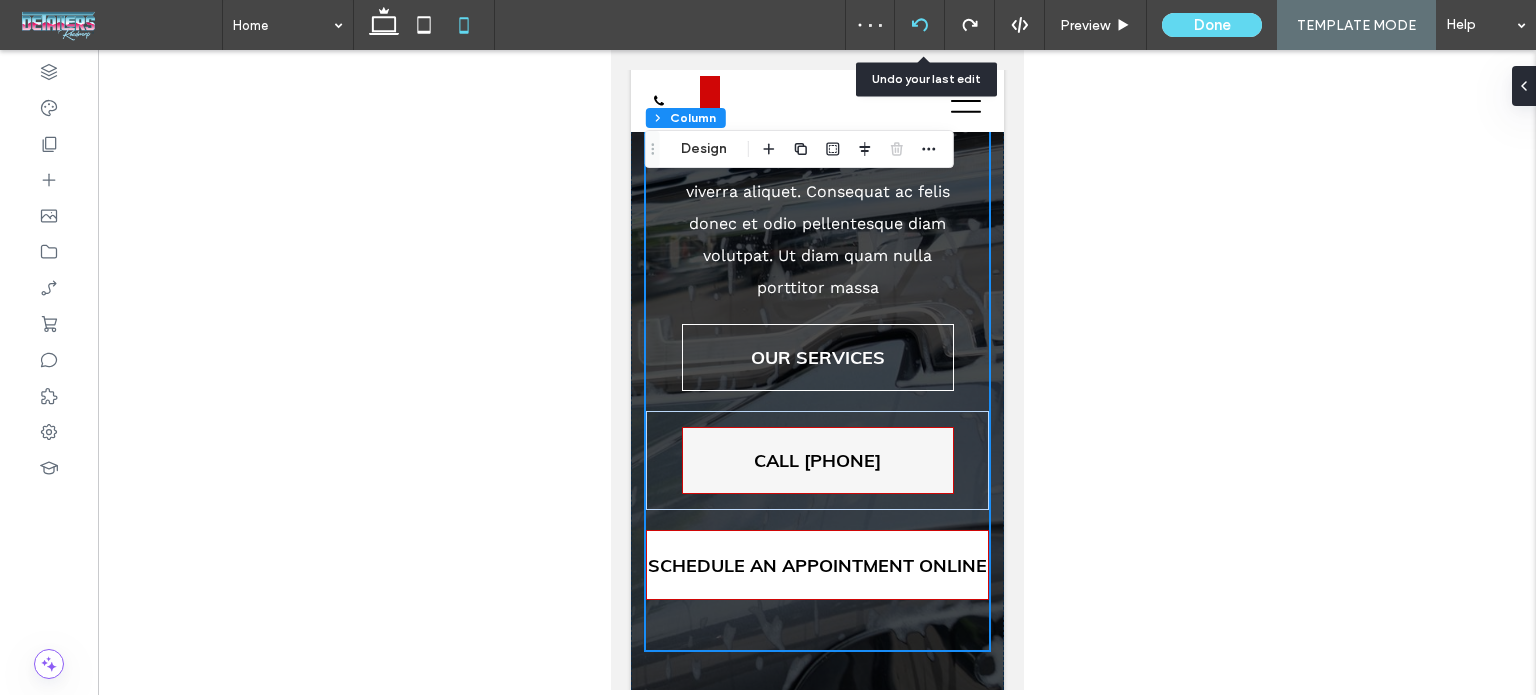 click 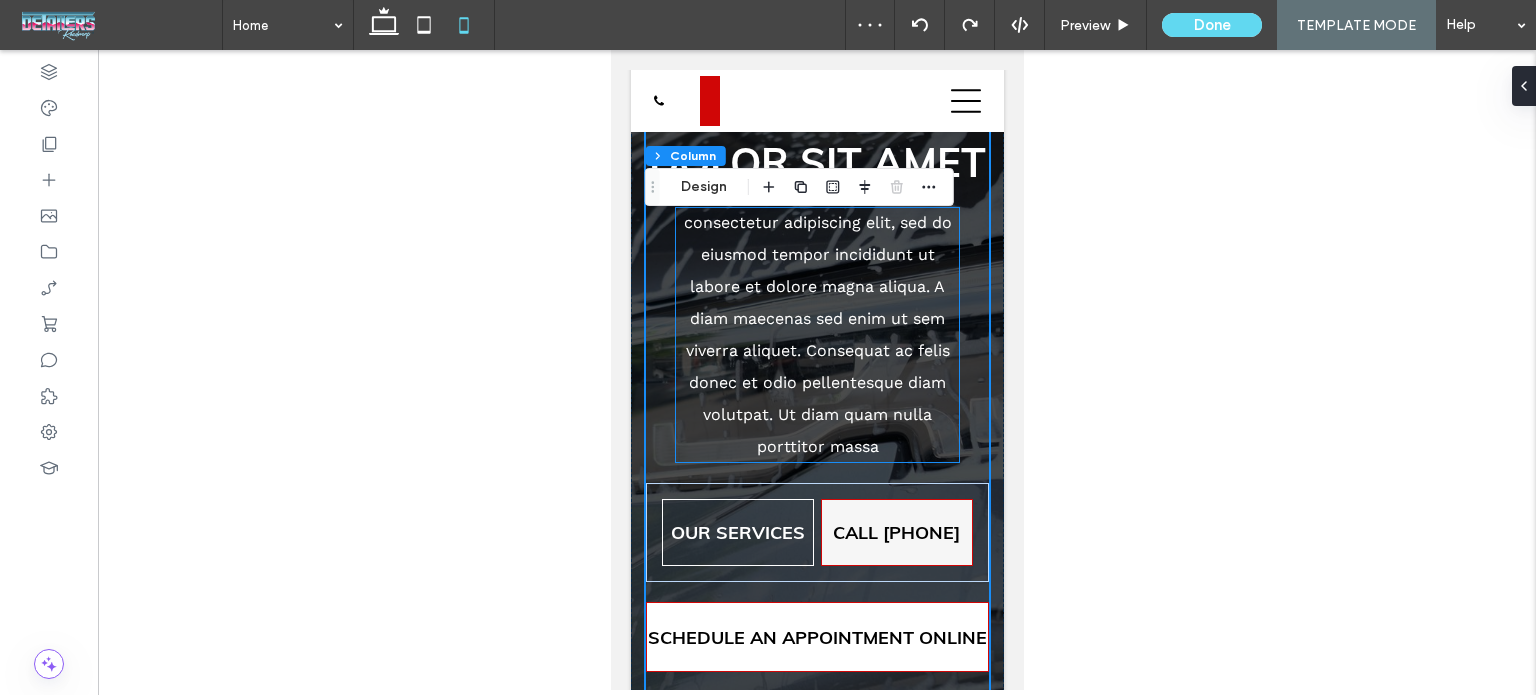 scroll, scrollTop: 400, scrollLeft: 0, axis: vertical 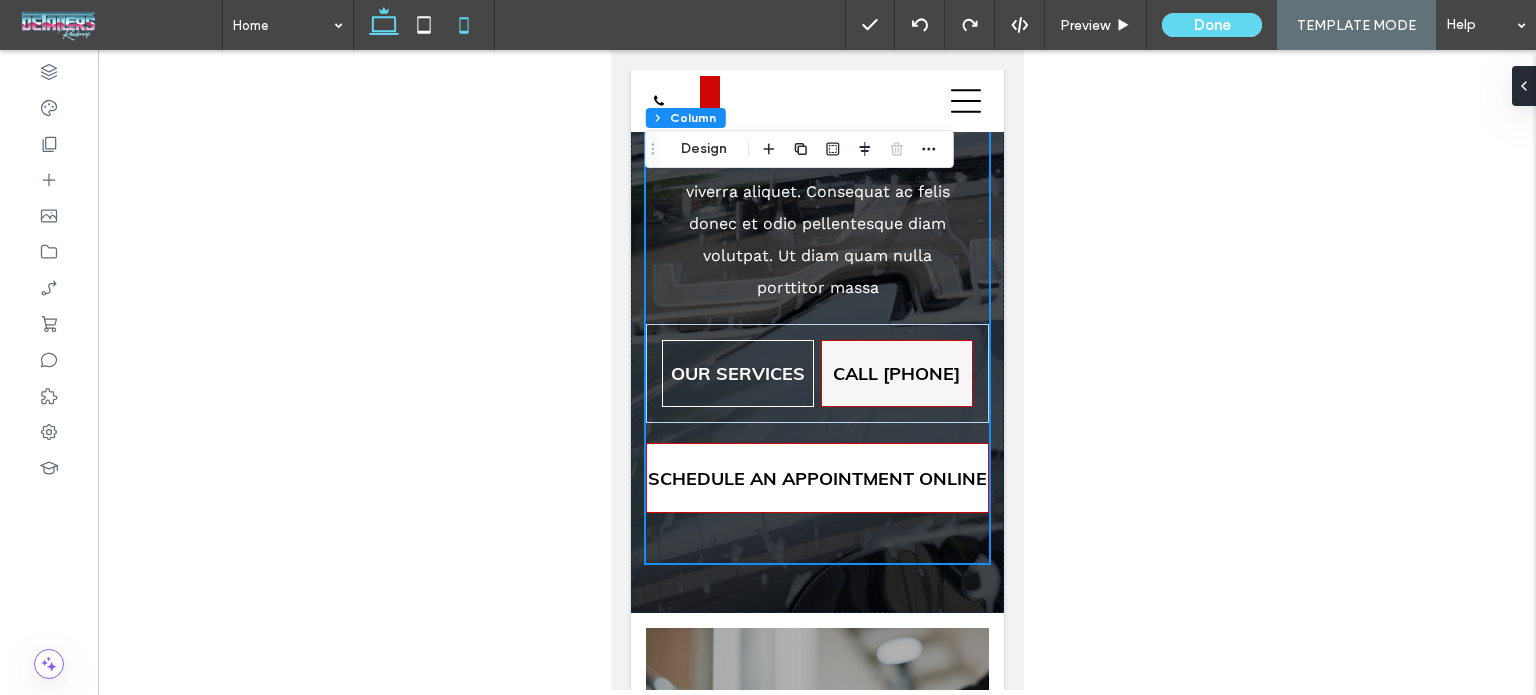click 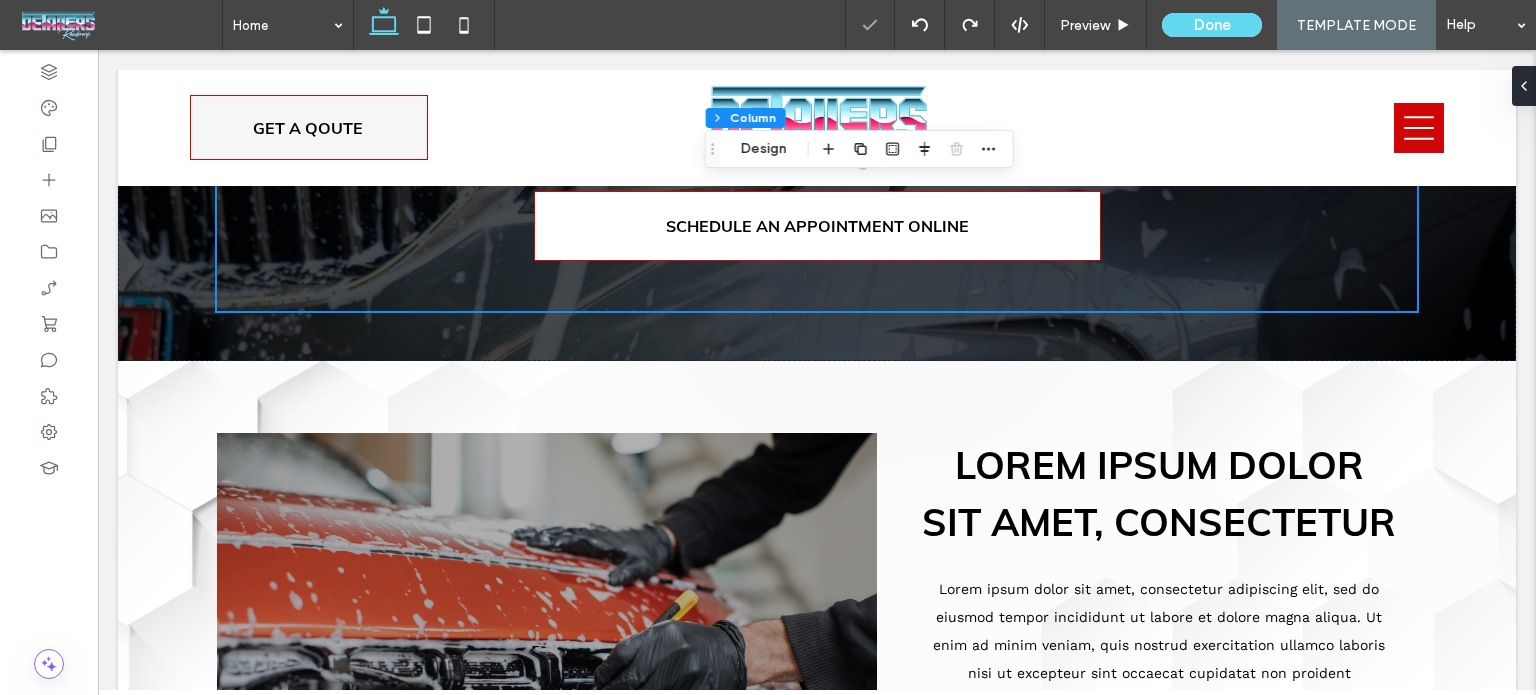 type on "****" 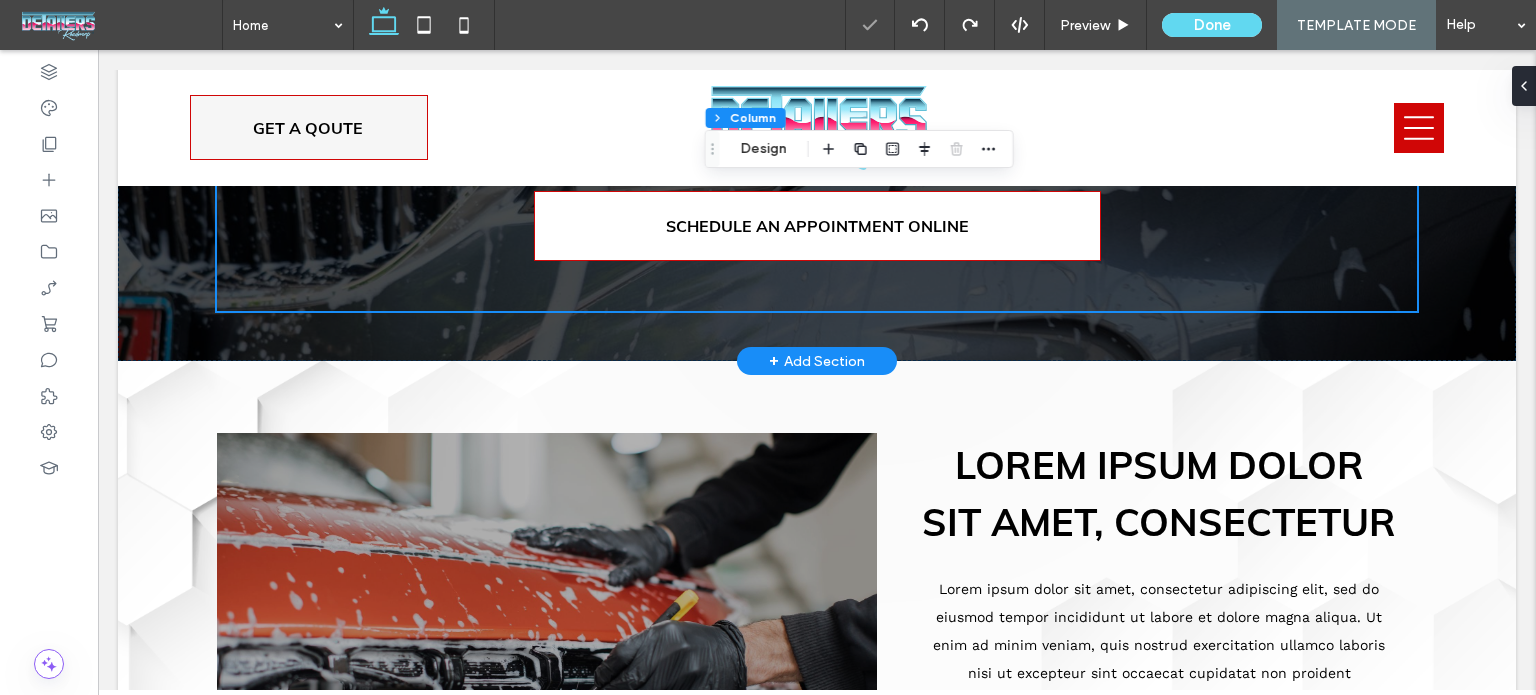 scroll, scrollTop: 96, scrollLeft: 0, axis: vertical 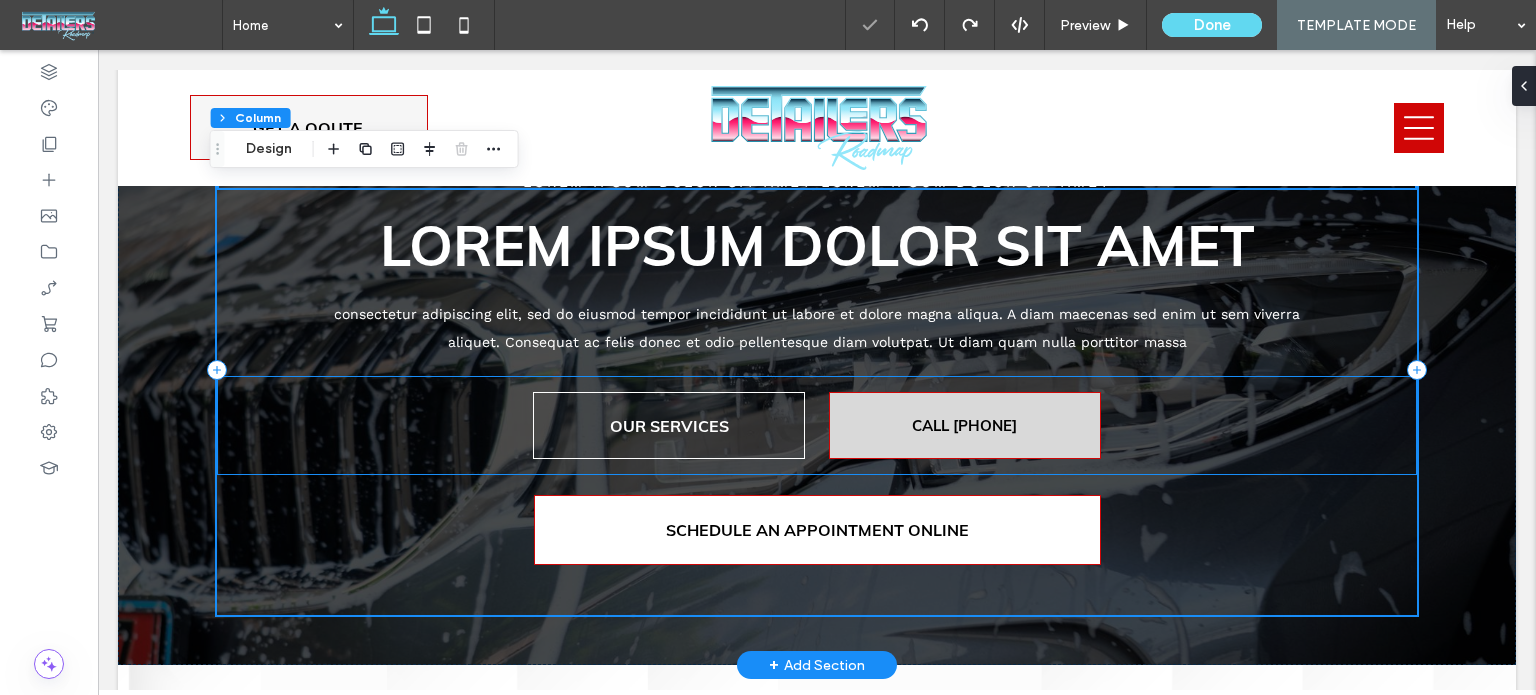 click on "CALL [PHONE]" at bounding box center [964, 425] 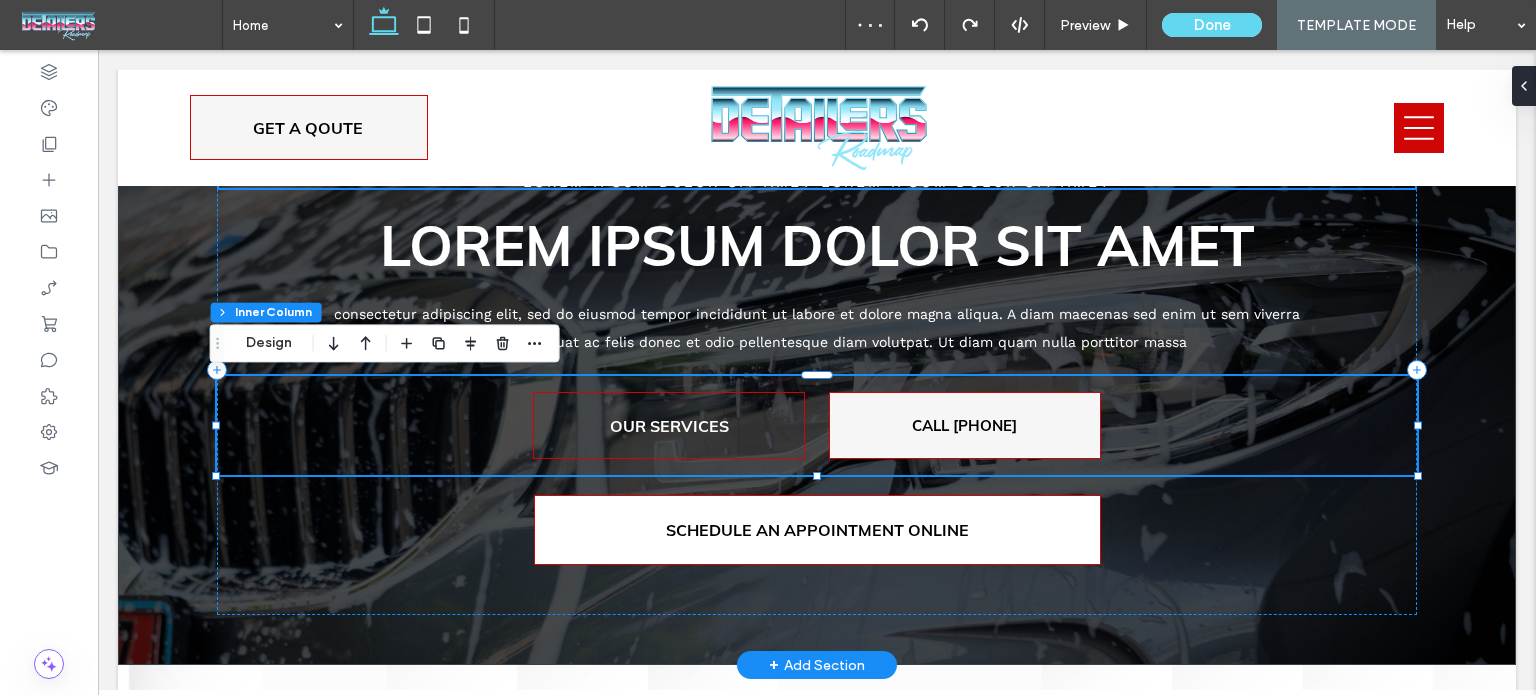 click on "OUR SERVICES" at bounding box center (669, 425) 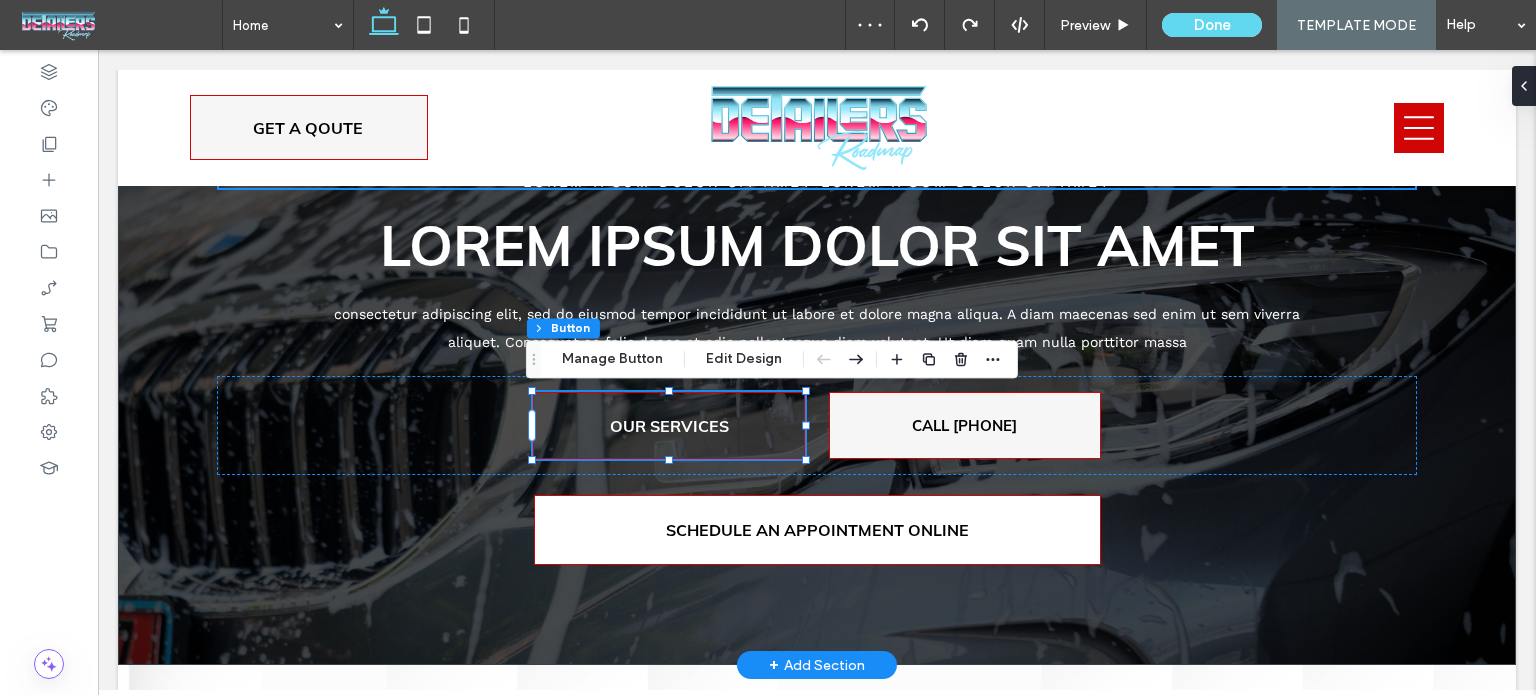 type on "**" 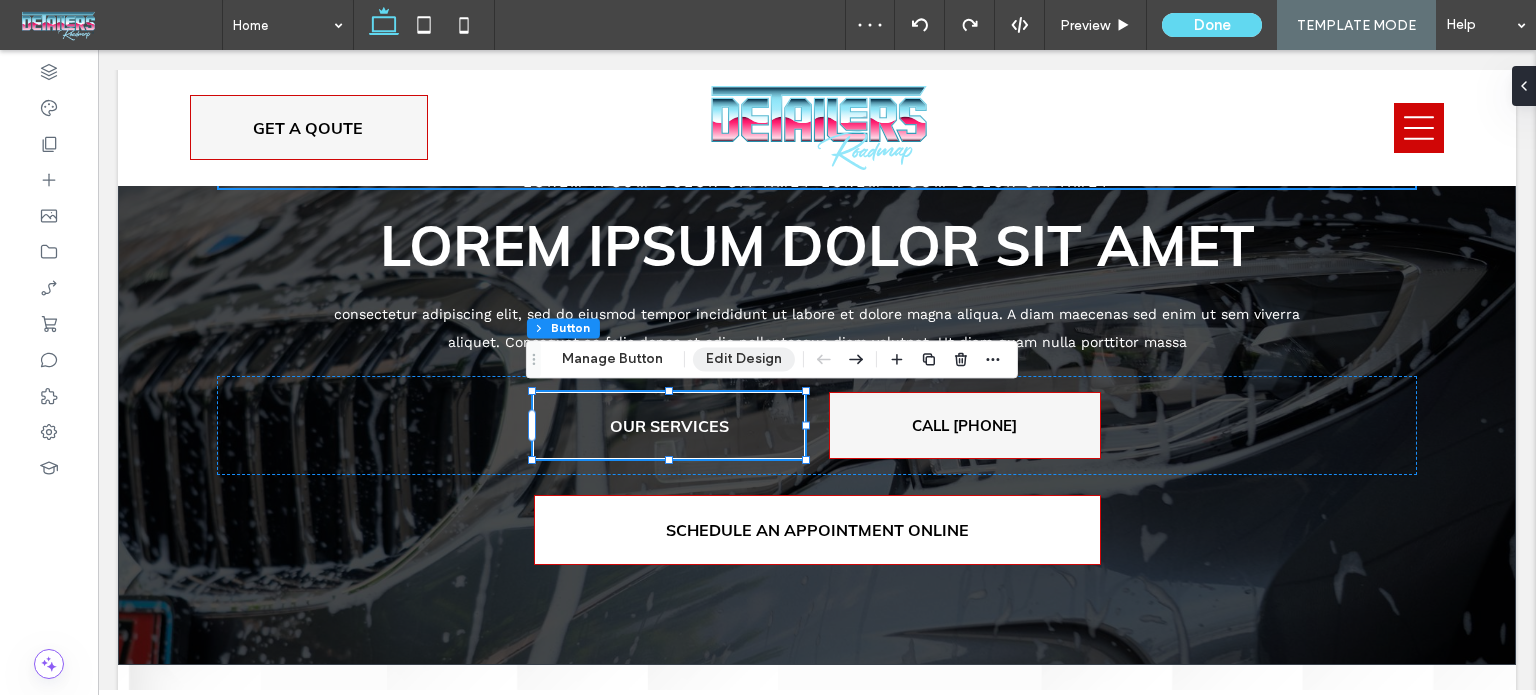 click on "Edit Design" at bounding box center (744, 359) 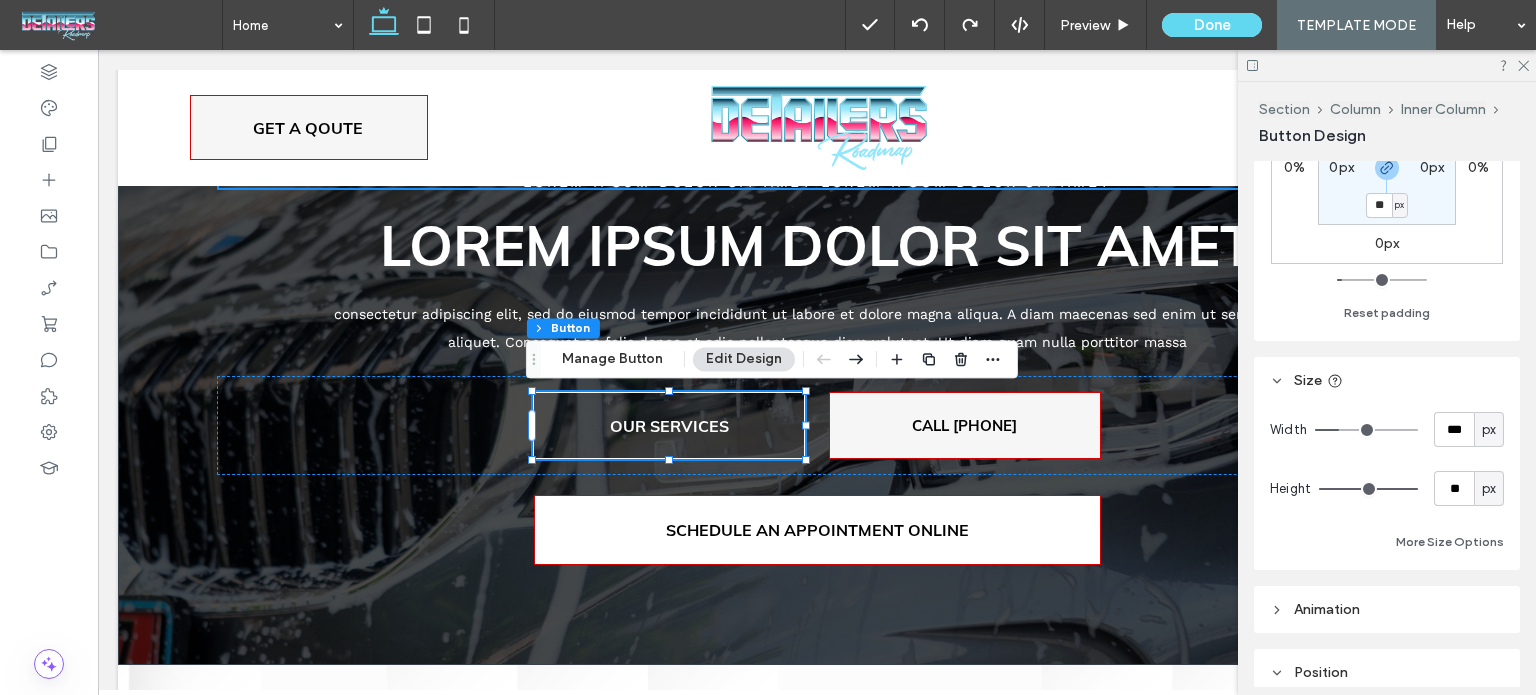 scroll, scrollTop: 300, scrollLeft: 0, axis: vertical 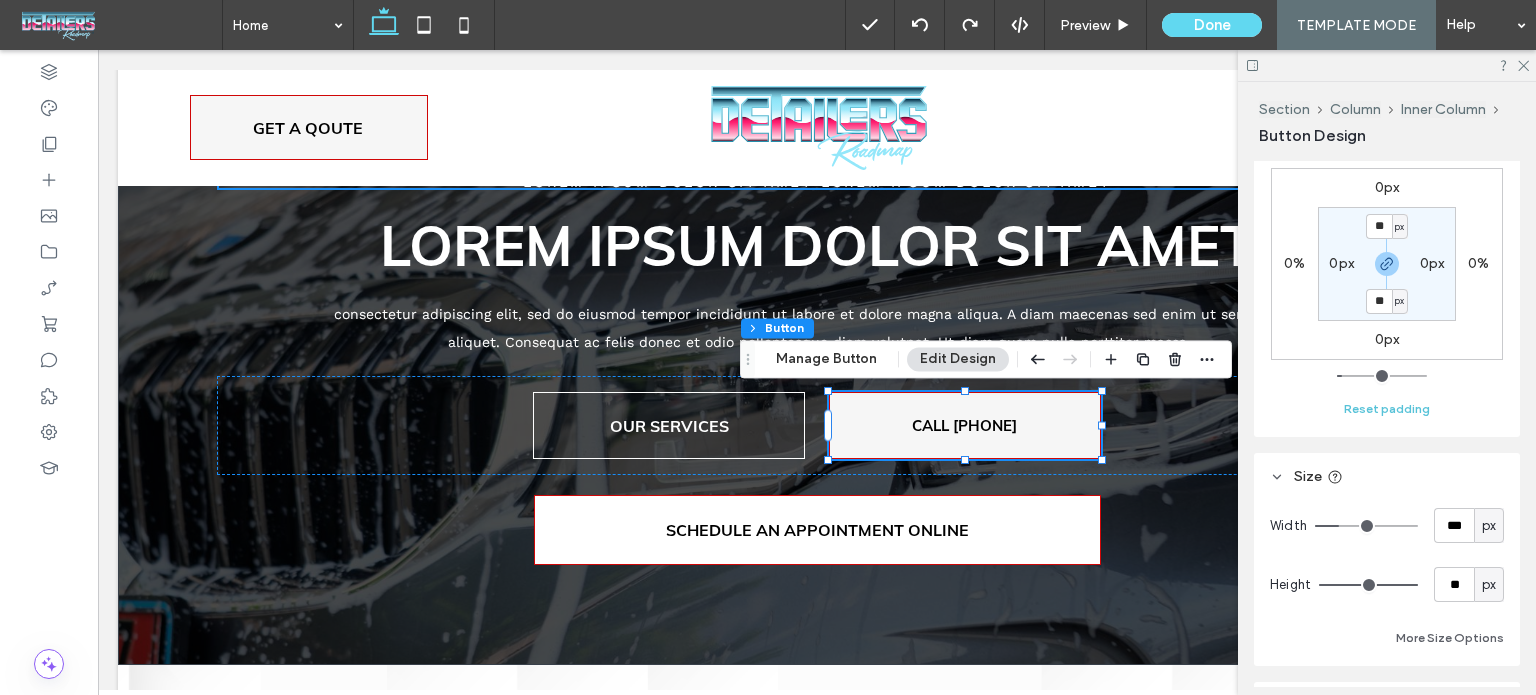 click on "Reset padding" at bounding box center (1387, 409) 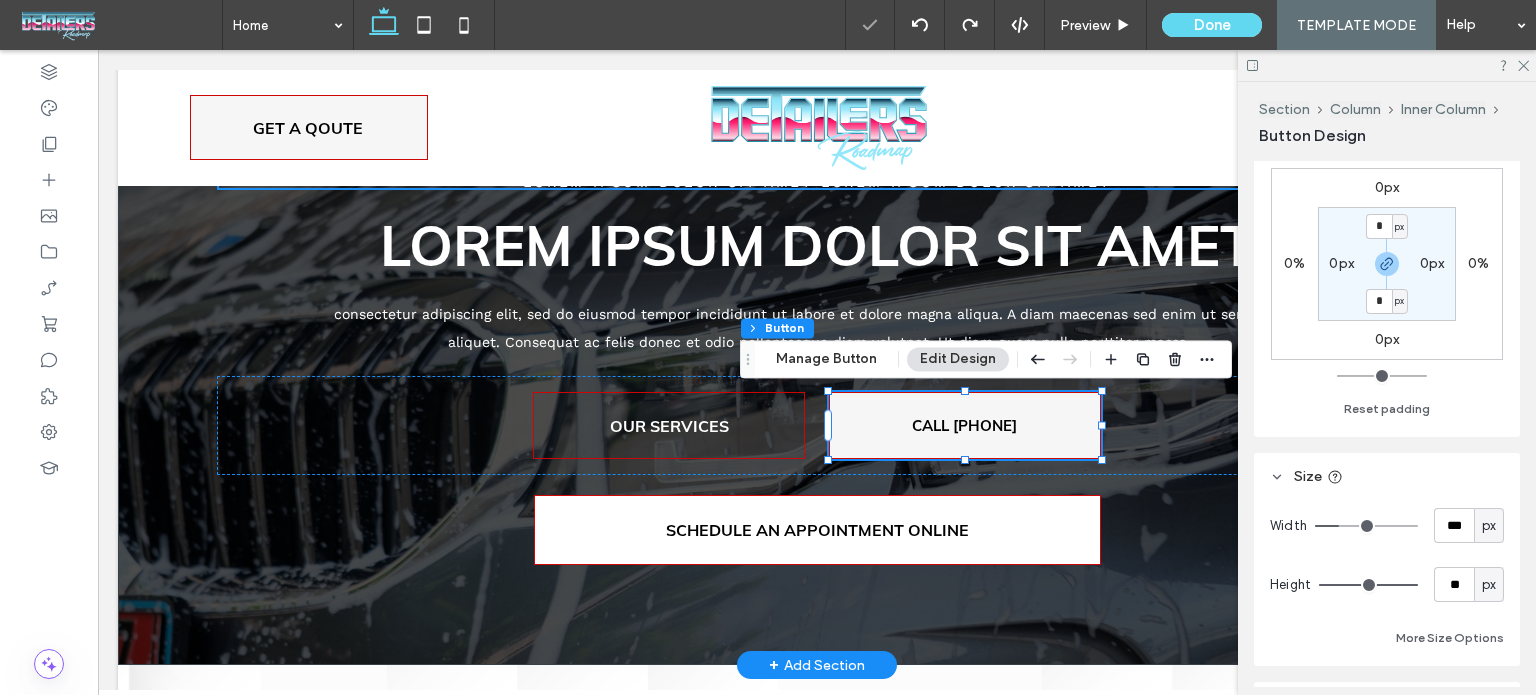 click on "OUR SERVICES" at bounding box center (669, 425) 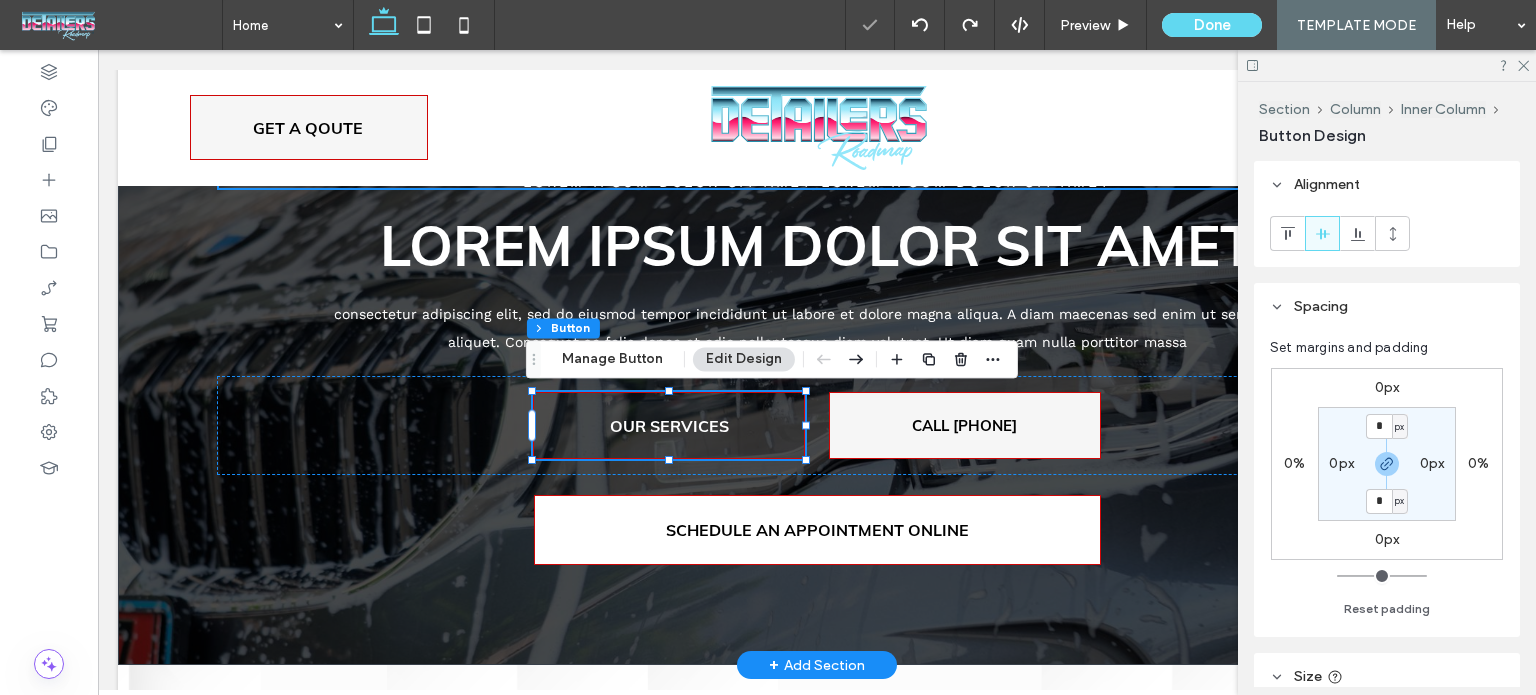 type on "**" 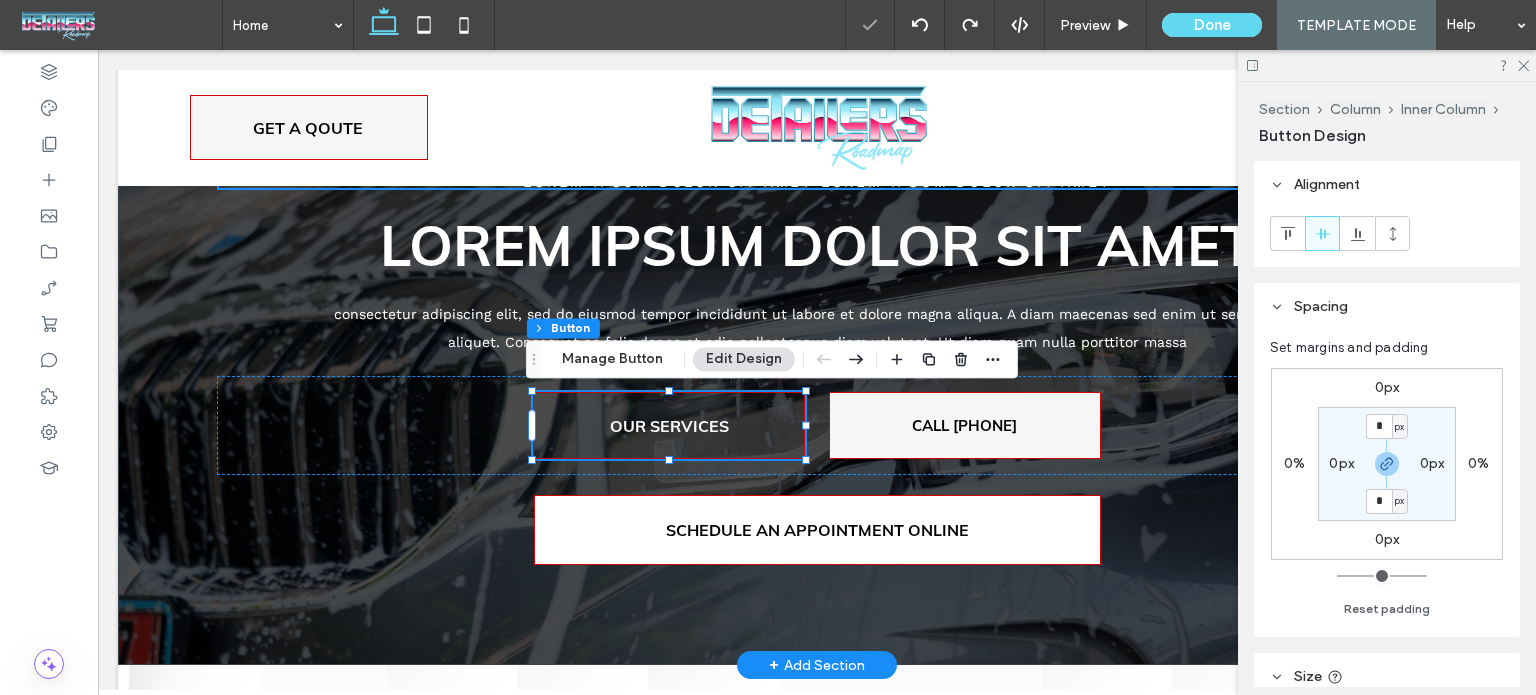 type on "**" 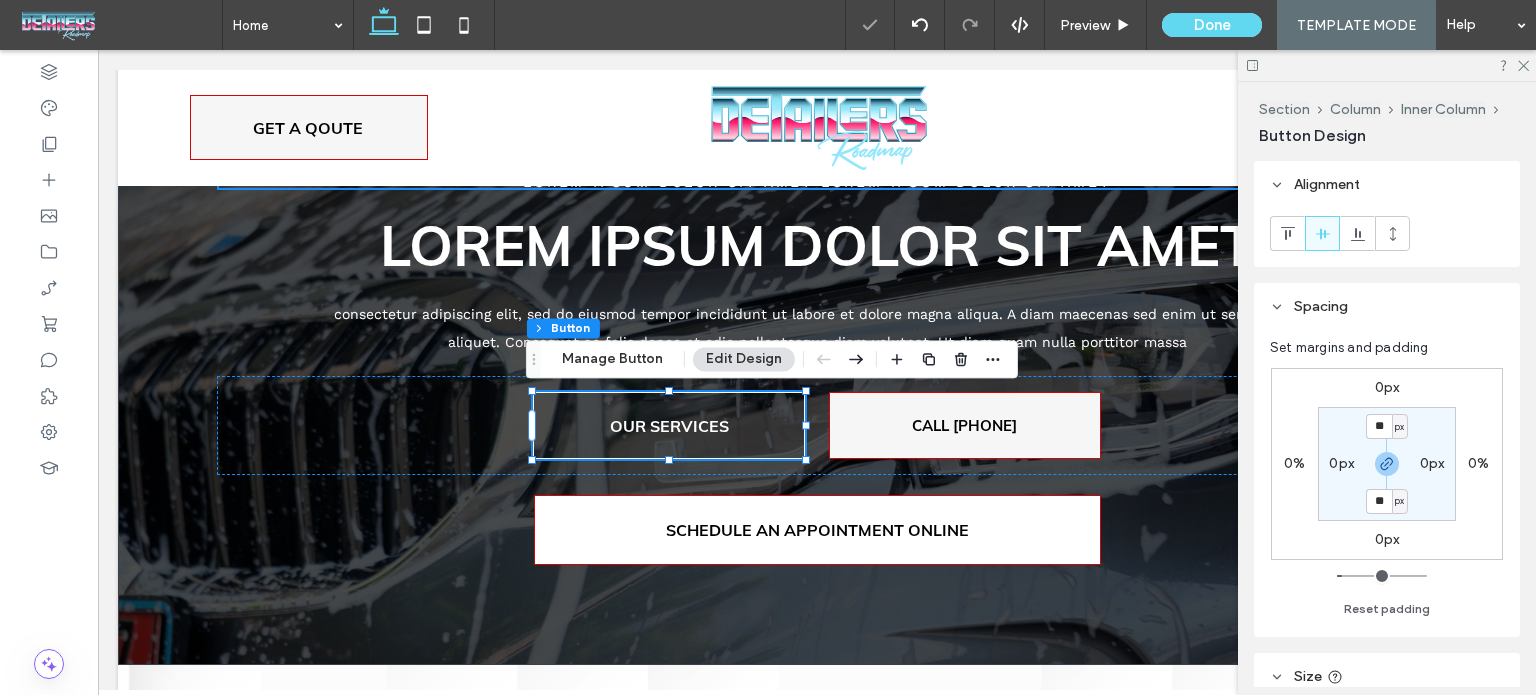 scroll, scrollTop: 200, scrollLeft: 0, axis: vertical 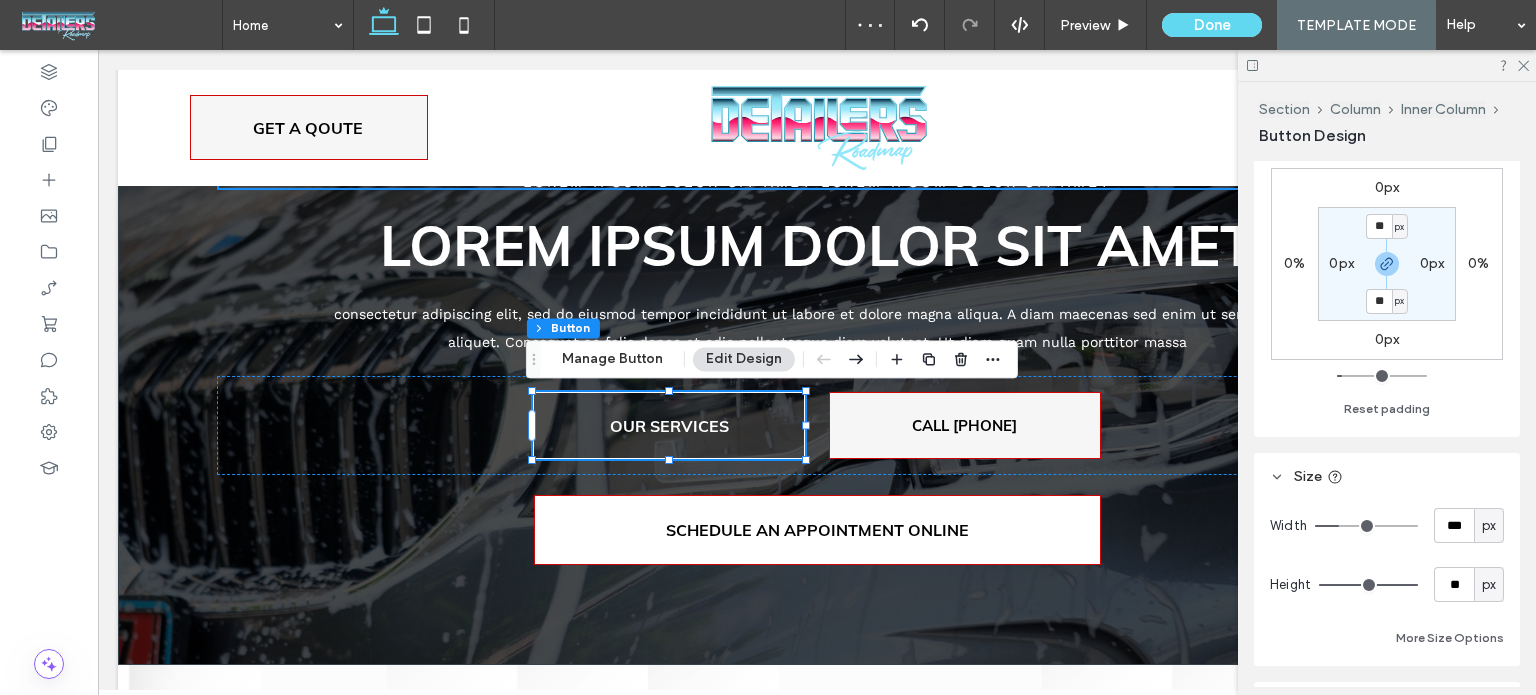 click on "Reset padding" at bounding box center [1387, 404] 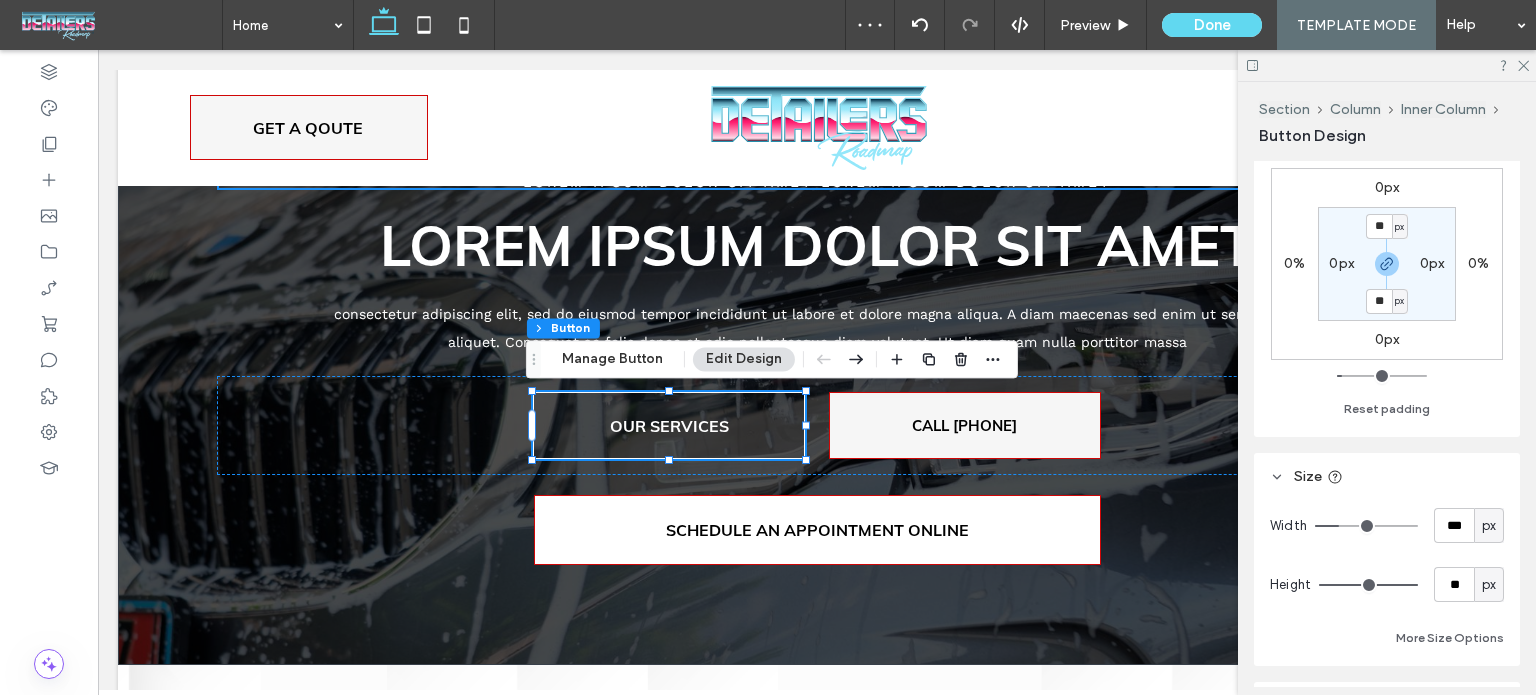 click on "Reset padding" at bounding box center [1387, 404] 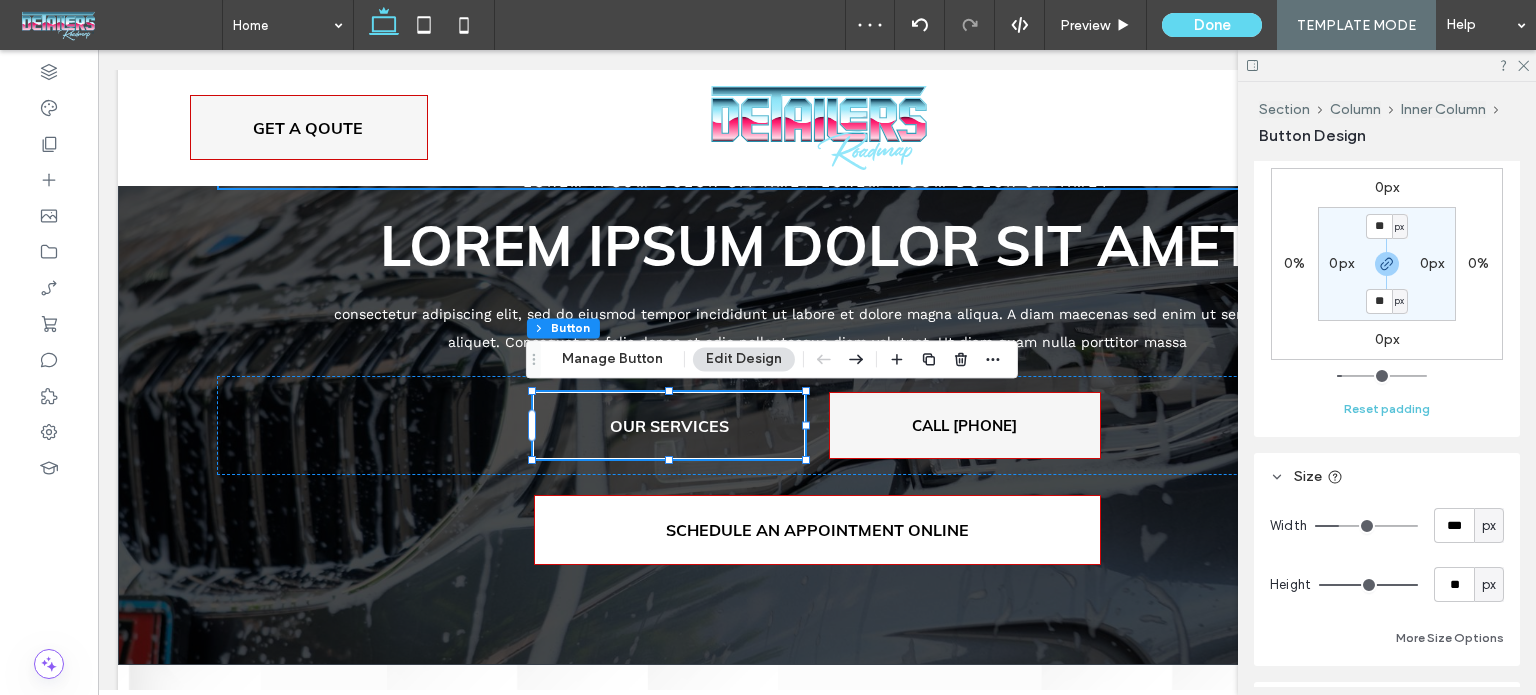 click on "Reset padding" at bounding box center [1387, 409] 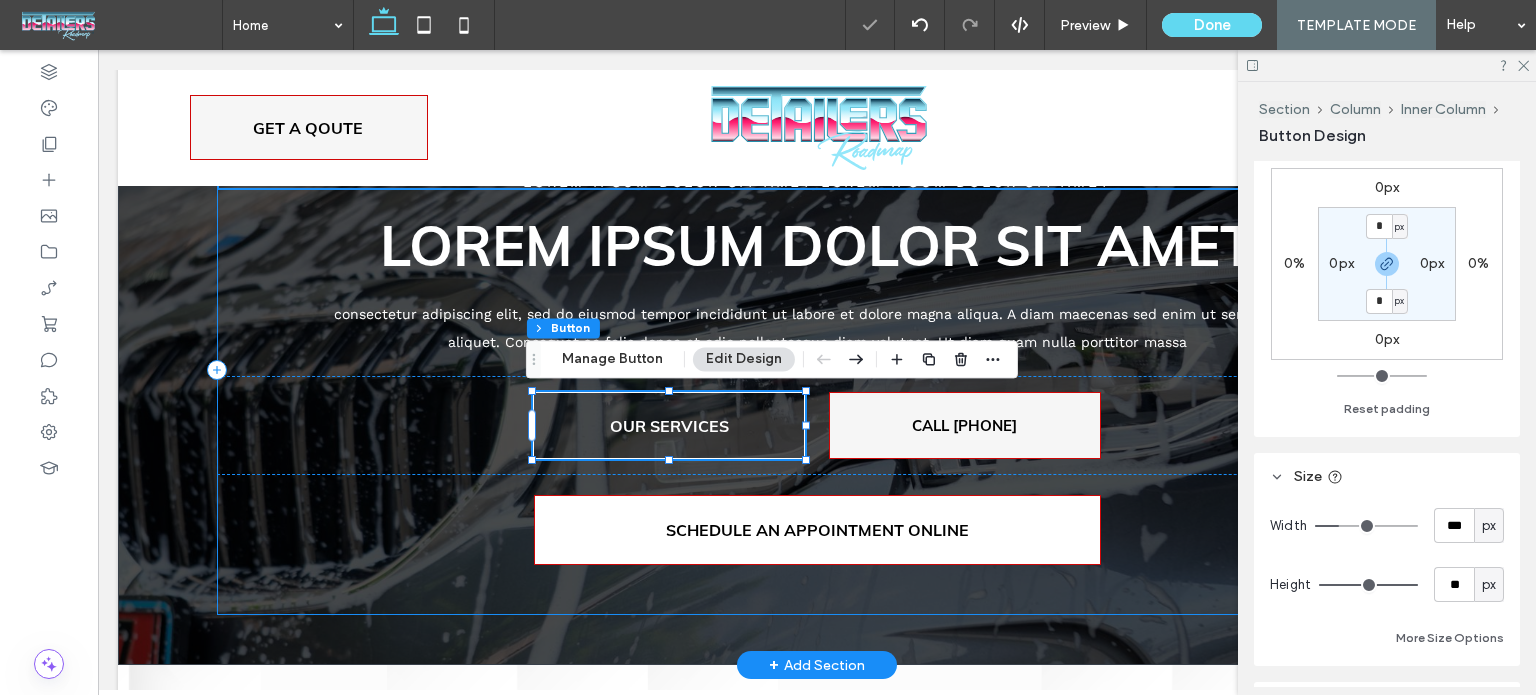 click on "LOREM IPSUM DOLOR SIT AMET LOREM IPSUM DOLOR SIT AMET
Lorem ipsum dolor sit amet
consectetur adipiscing elit, sed do eiusmod tempor incididunt ut labore et dolore magna aliqua. A diam maecenas sed enim ut sem viverra aliquet. Consequat ac felis donec et odio pellentesque diam volutpat. Ut diam quam nulla porttitor massa
OUR SERVICES
CALL [PHONE]
SCHEDULE AN APPOINTMENT ONLINE" at bounding box center [817, 369] 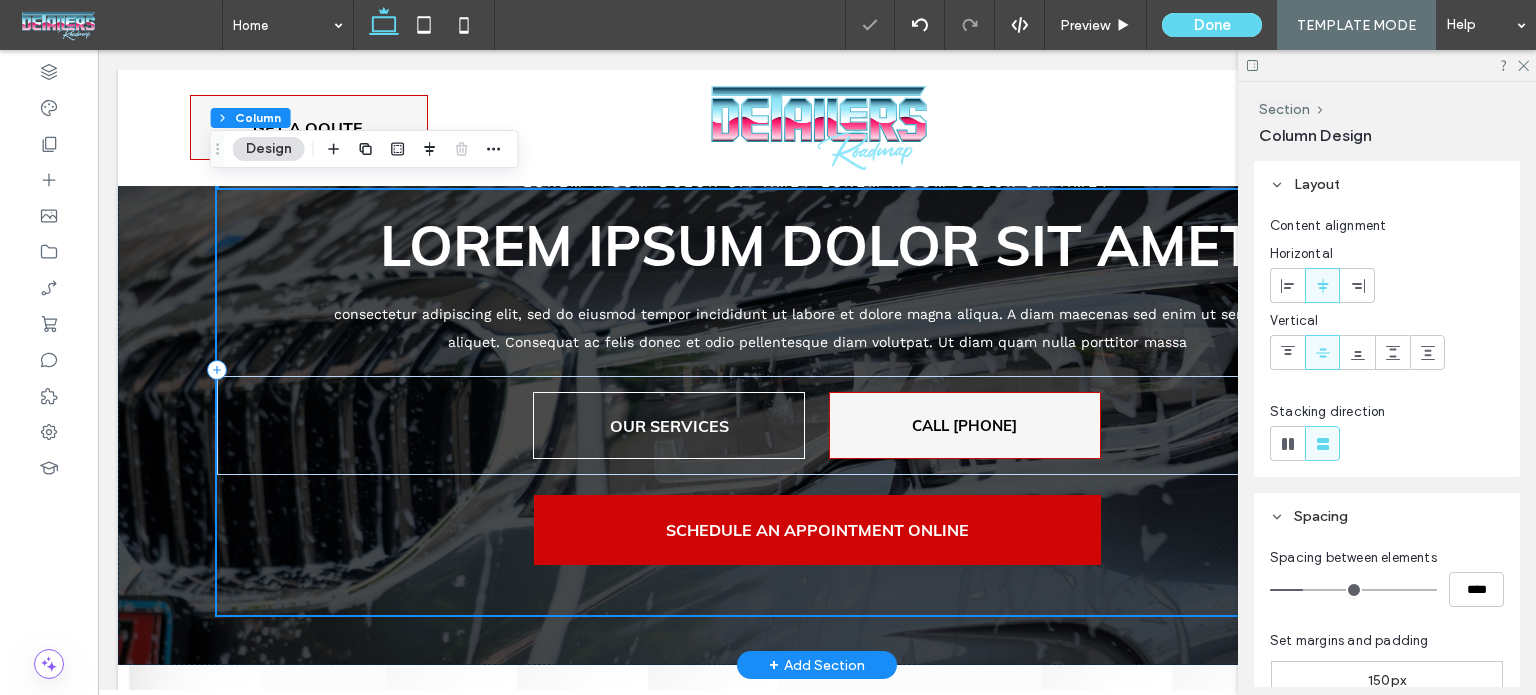 click on "SCHEDULE AN APPOINTMENT ONLINE" at bounding box center (817, 530) 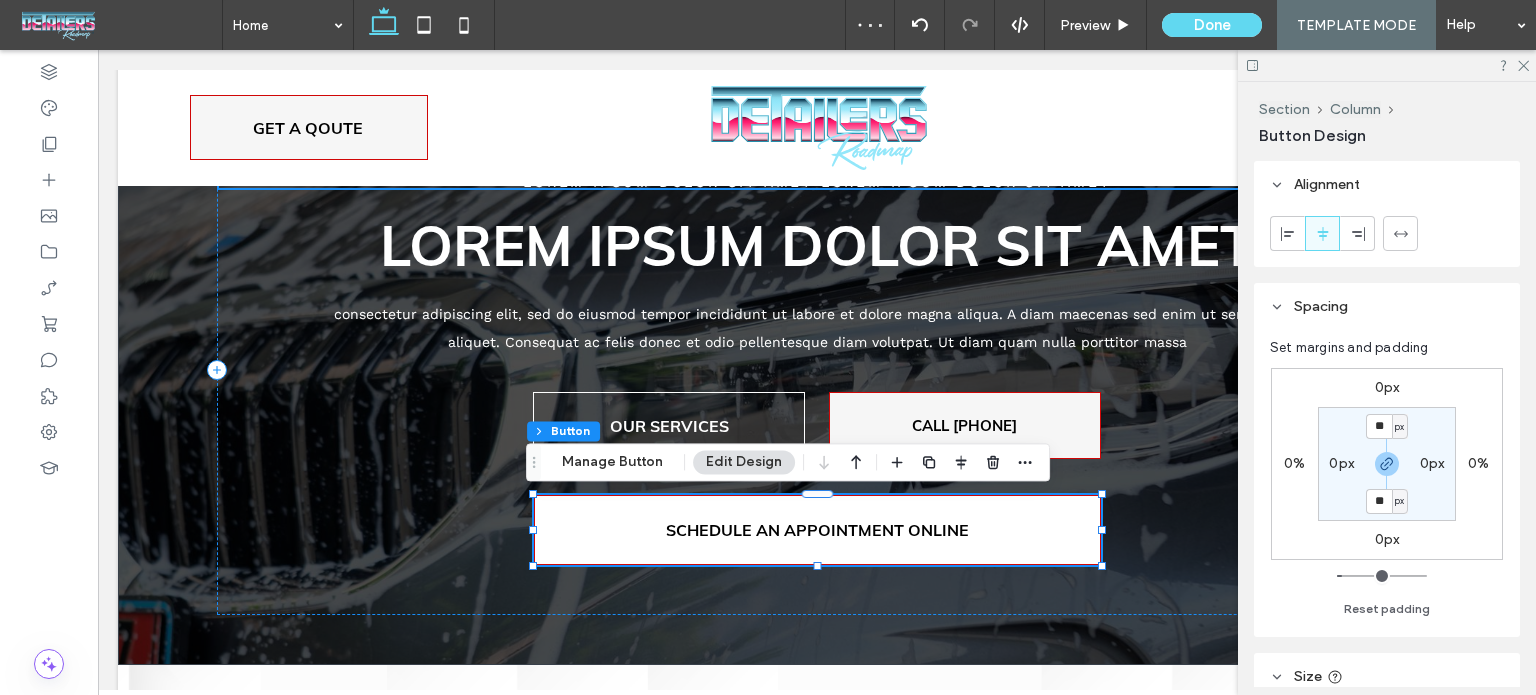 scroll, scrollTop: 200, scrollLeft: 0, axis: vertical 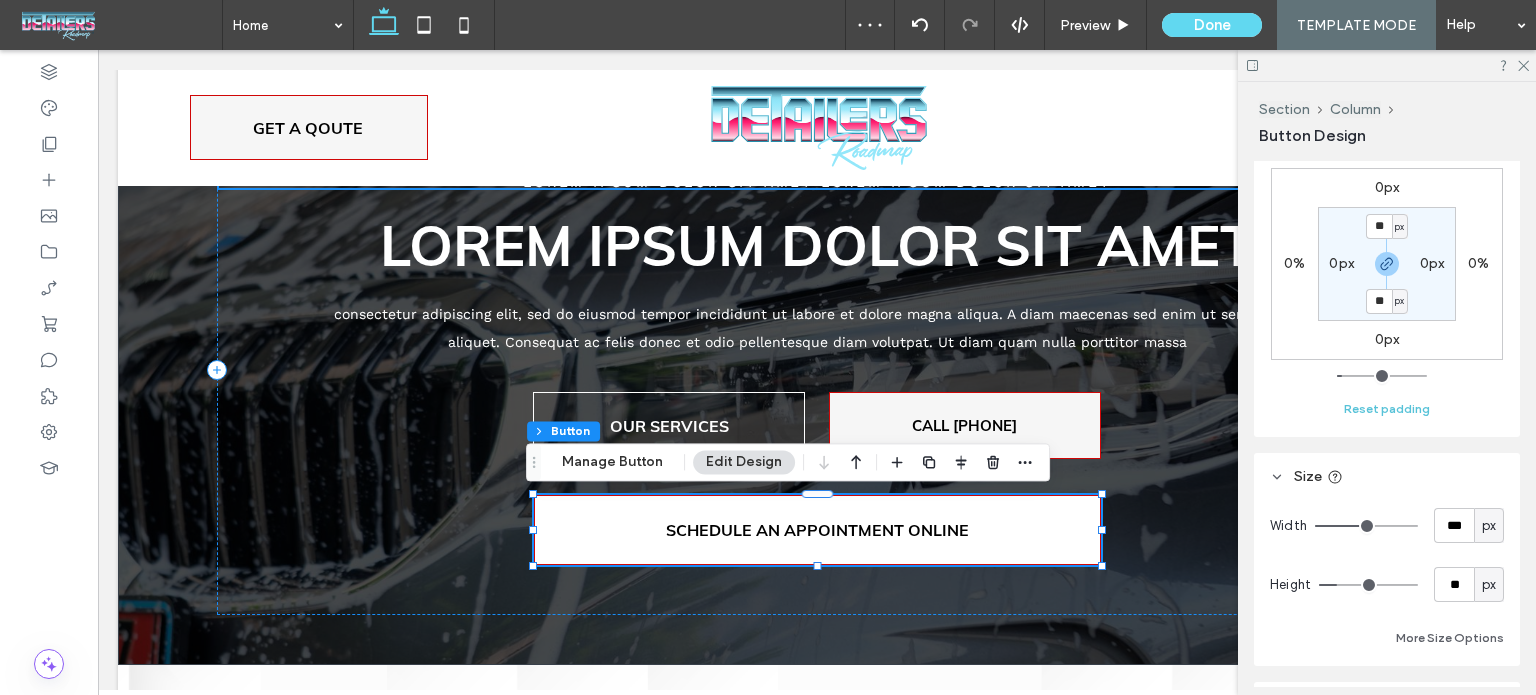 click on "Reset padding" at bounding box center [1387, 409] 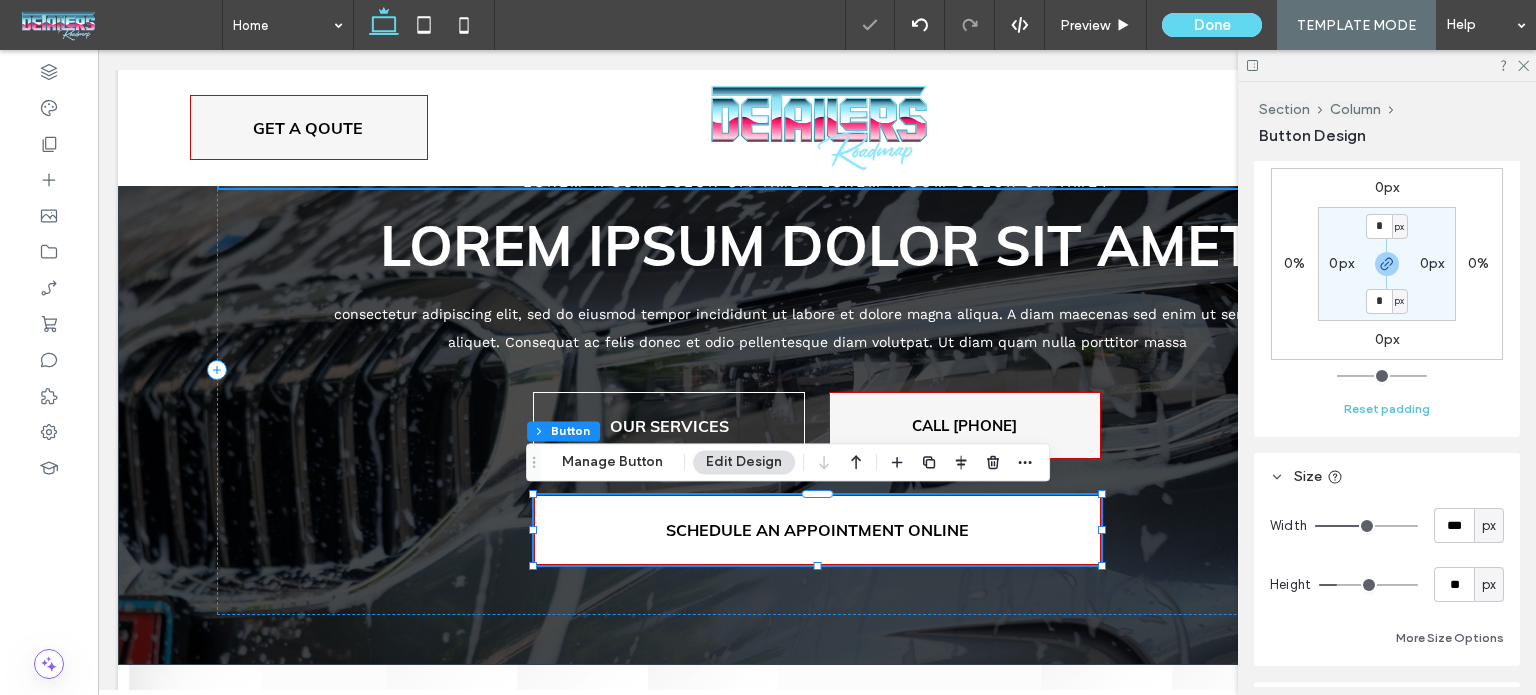 click on "Reset padding" at bounding box center [1387, 409] 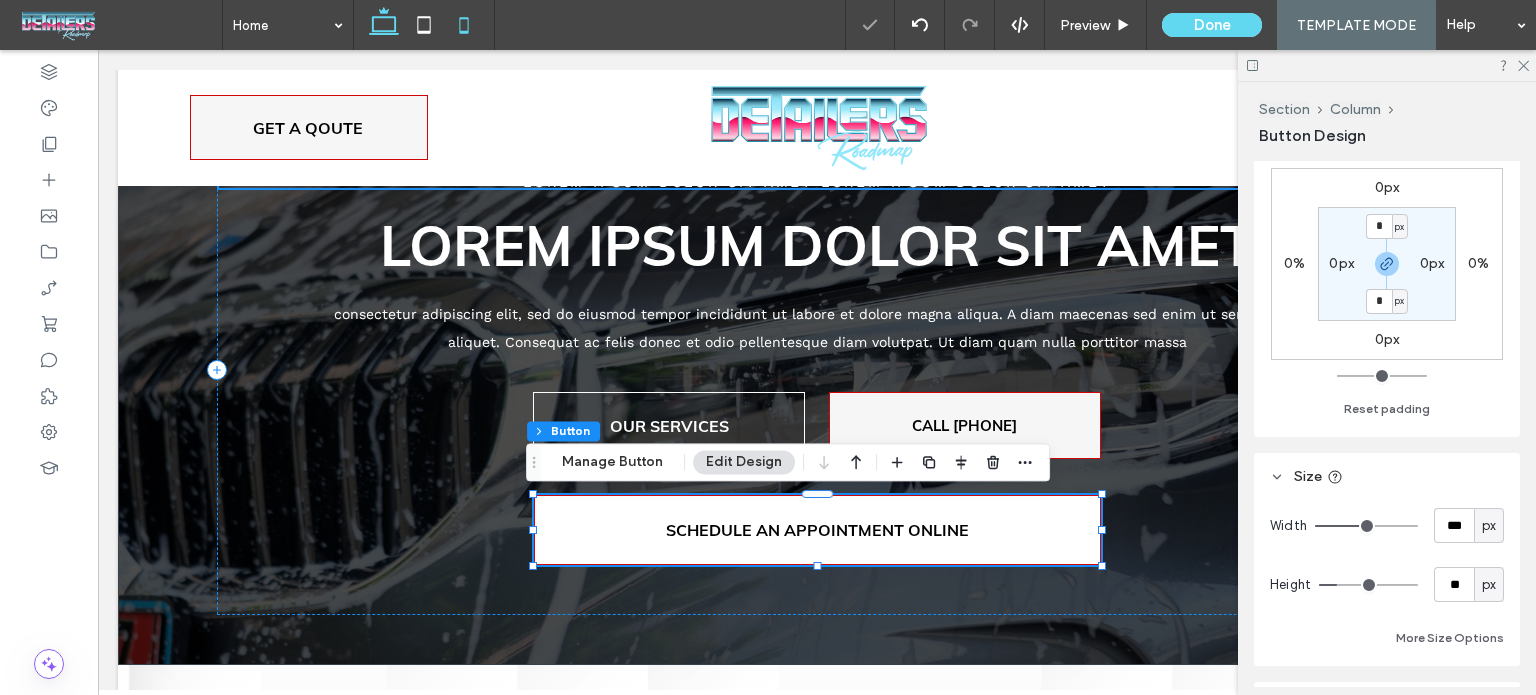 click 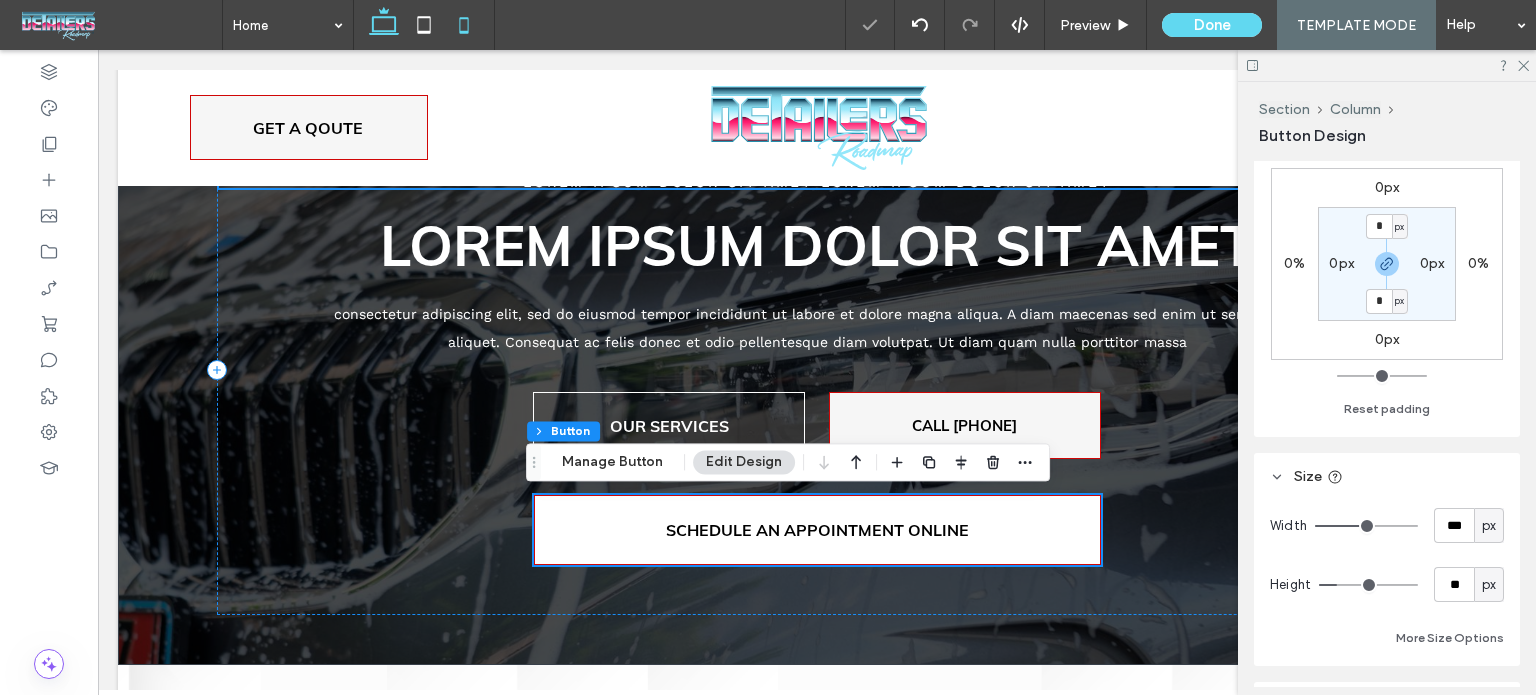 type on "*" 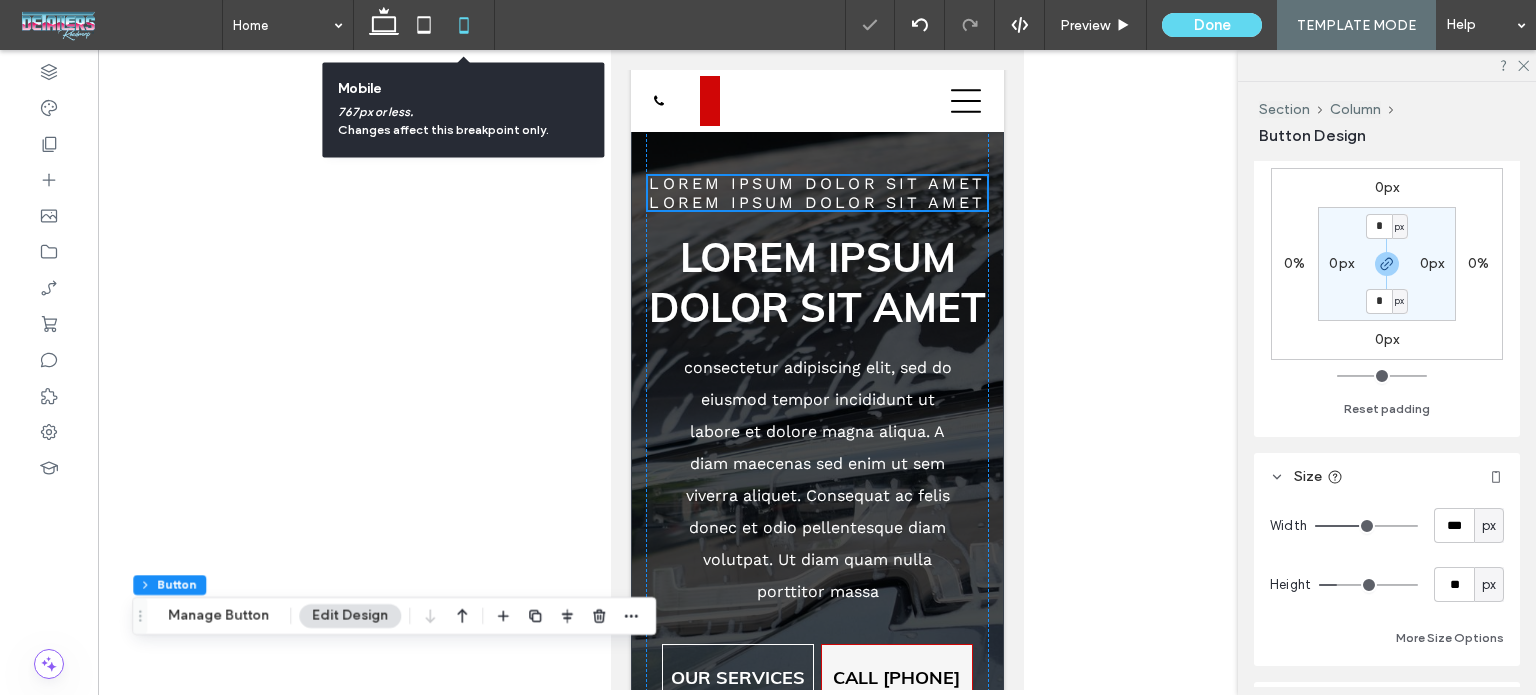 scroll, scrollTop: 264, scrollLeft: 0, axis: vertical 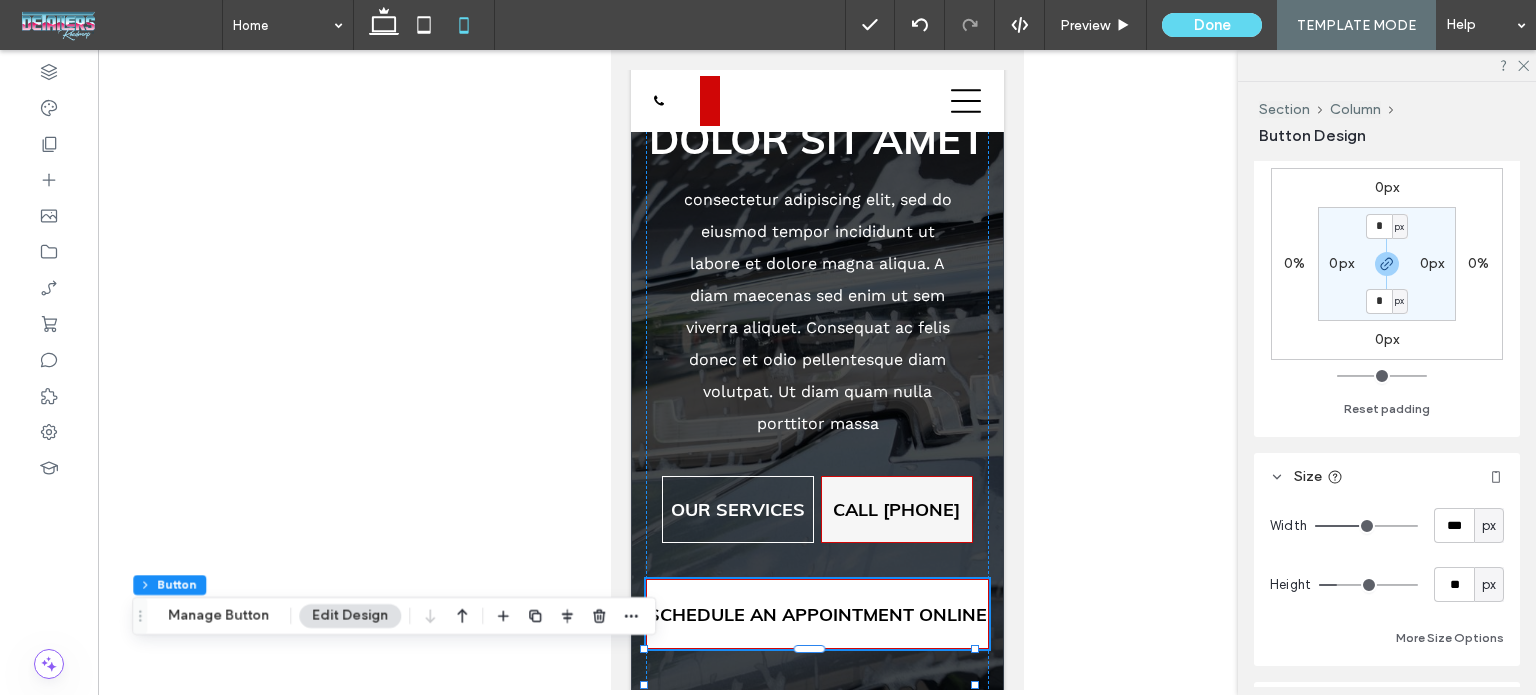 click at bounding box center [1387, 65] 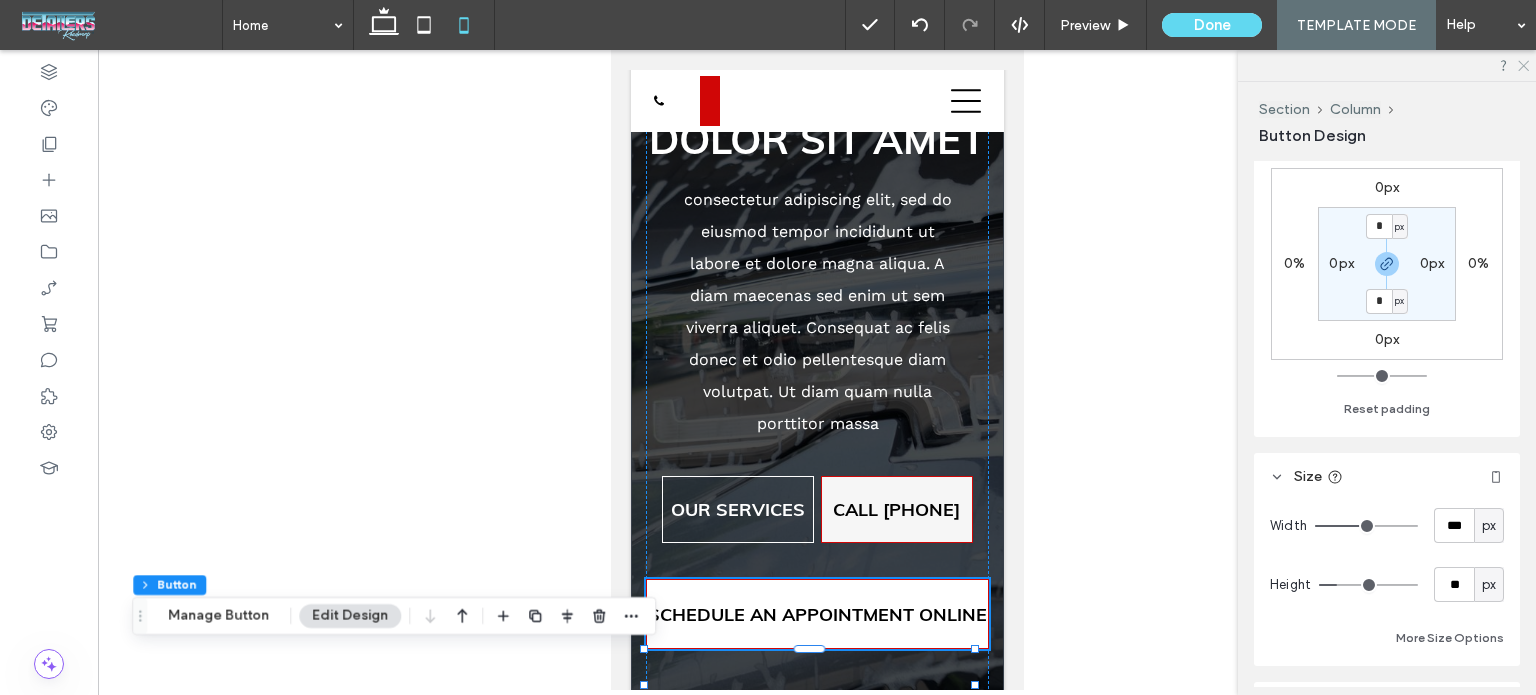 click 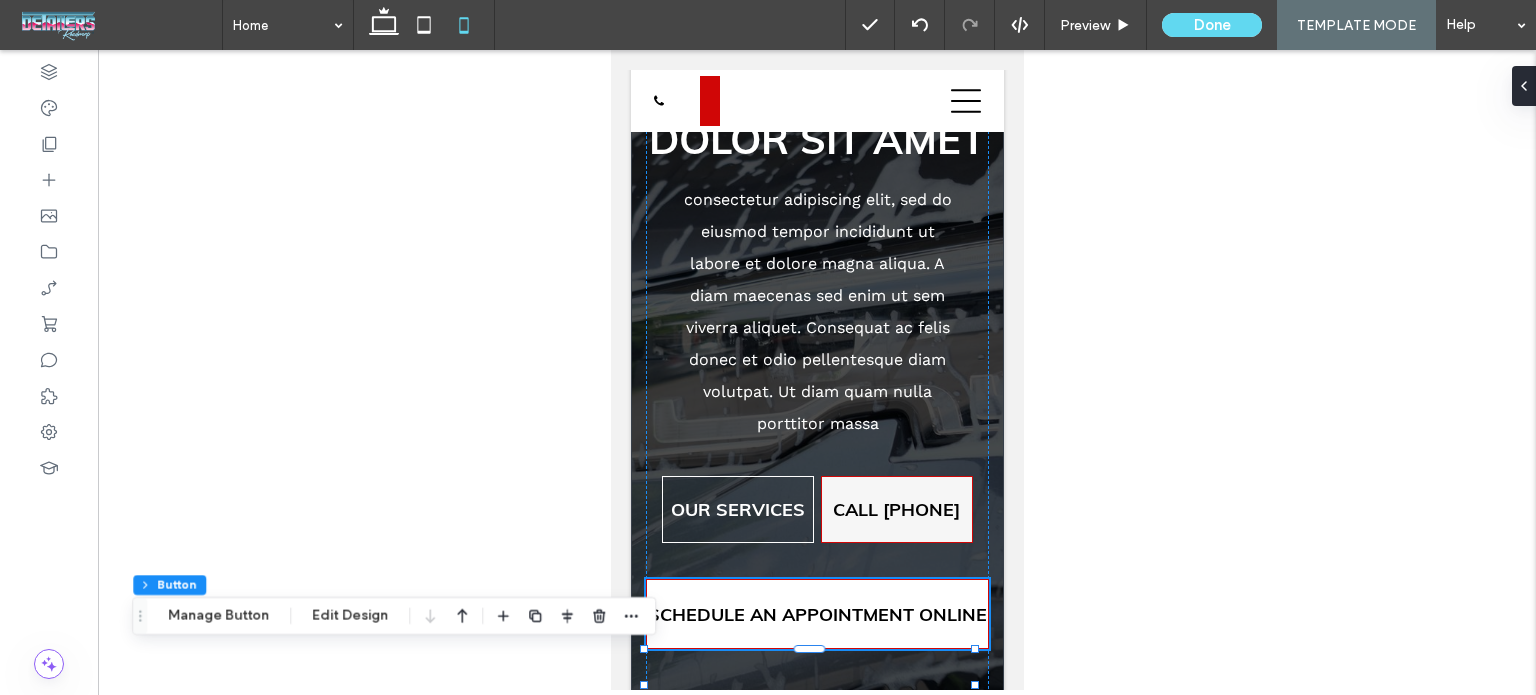 drag, startPoint x: 1194, startPoint y: 497, endPoint x: 203, endPoint y: 477, distance: 991.2018 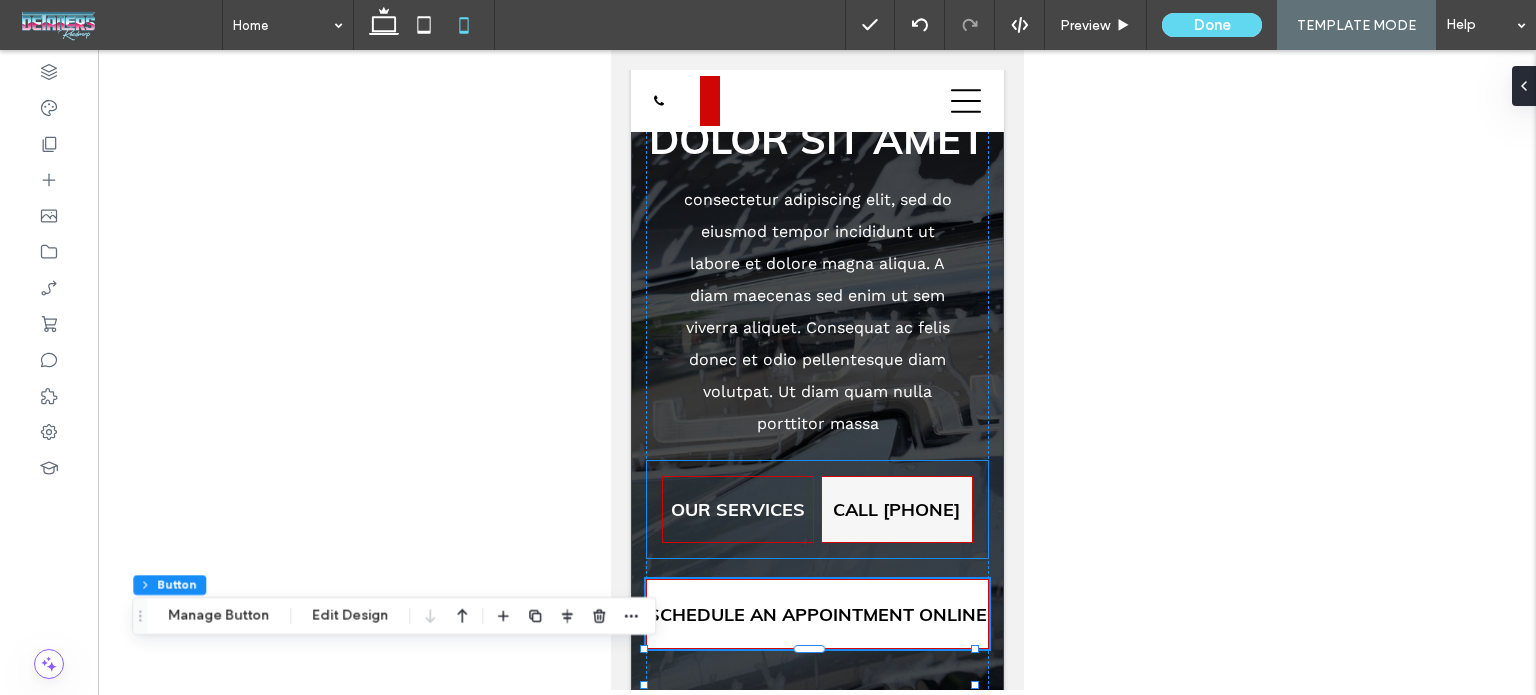 click on "OUR SERVICES" at bounding box center (737, 509) 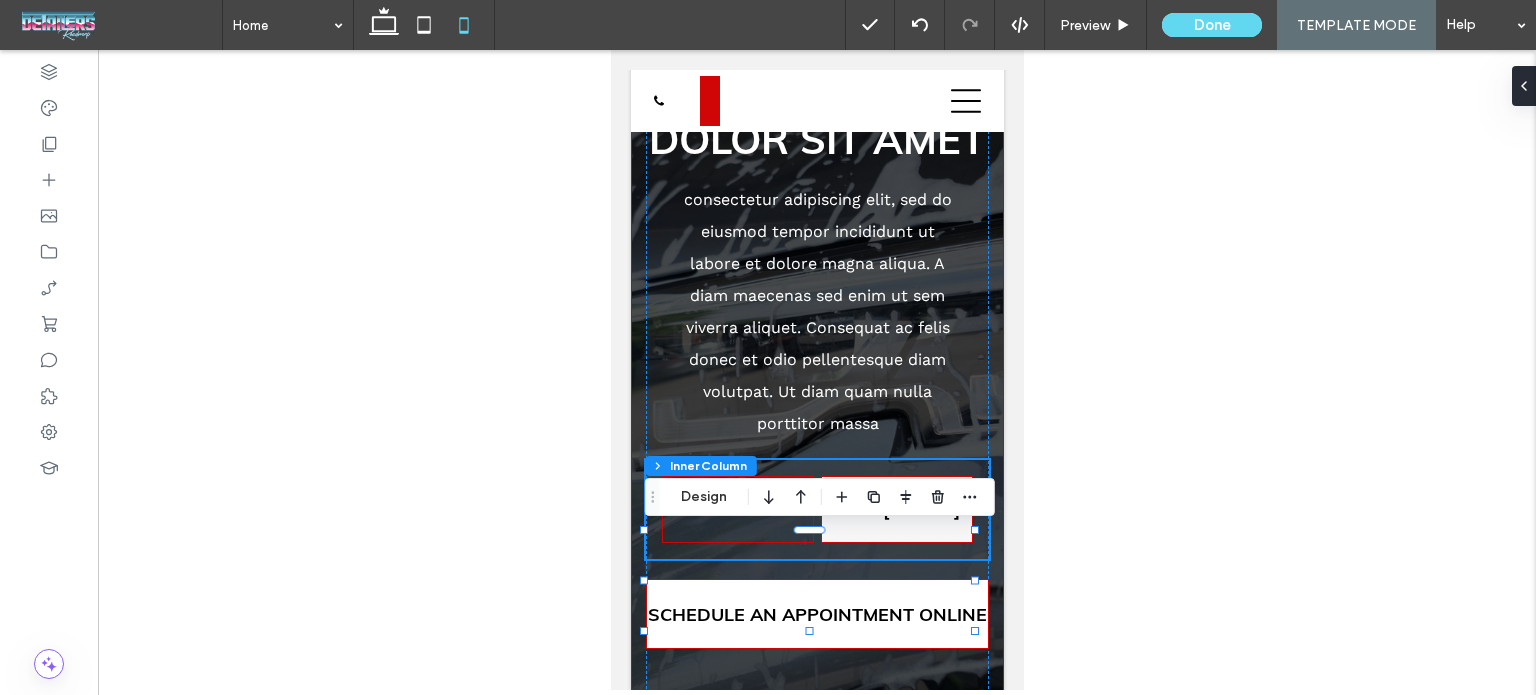 click on "OUR SERVICES" at bounding box center [737, 509] 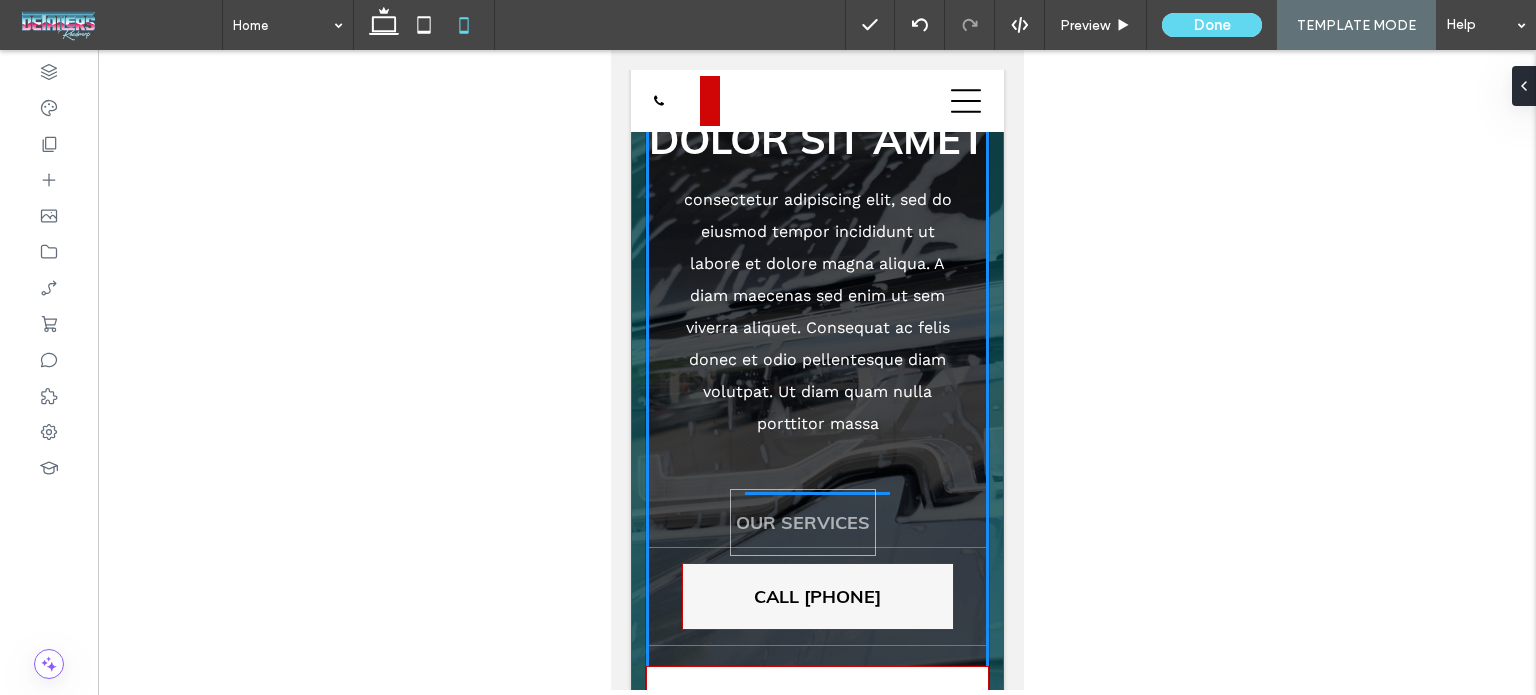drag, startPoint x: 733, startPoint y: 569, endPoint x: 802, endPoint y: 512, distance: 89.498604 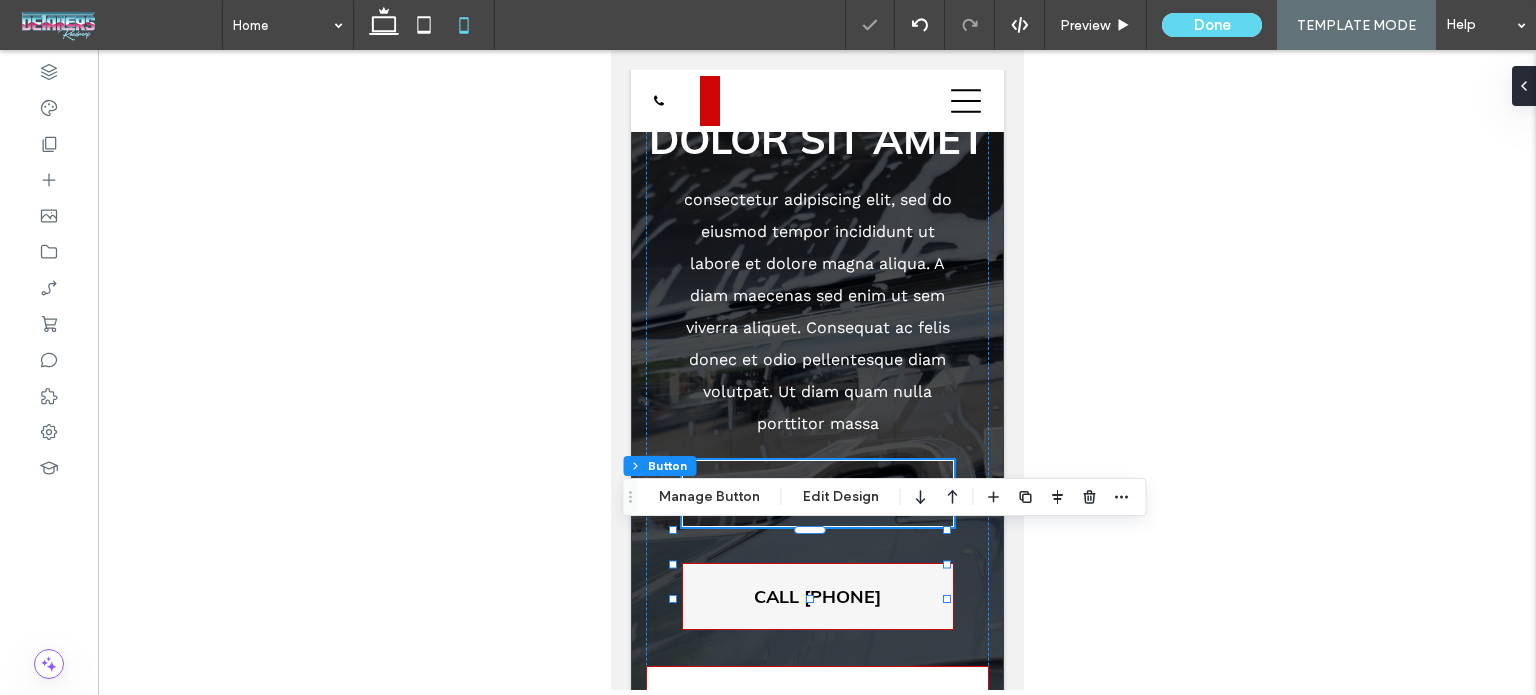 click at bounding box center [817, 370] 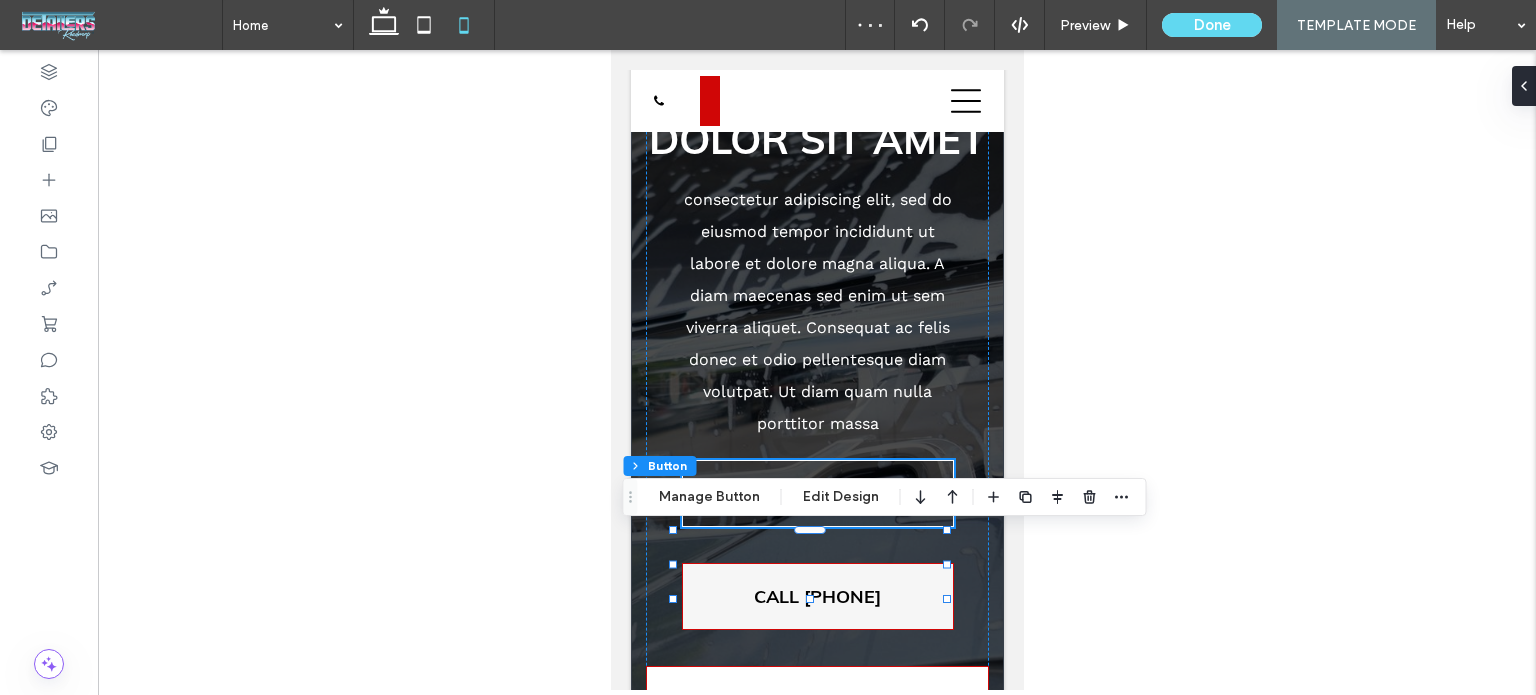 click at bounding box center (817, 370) 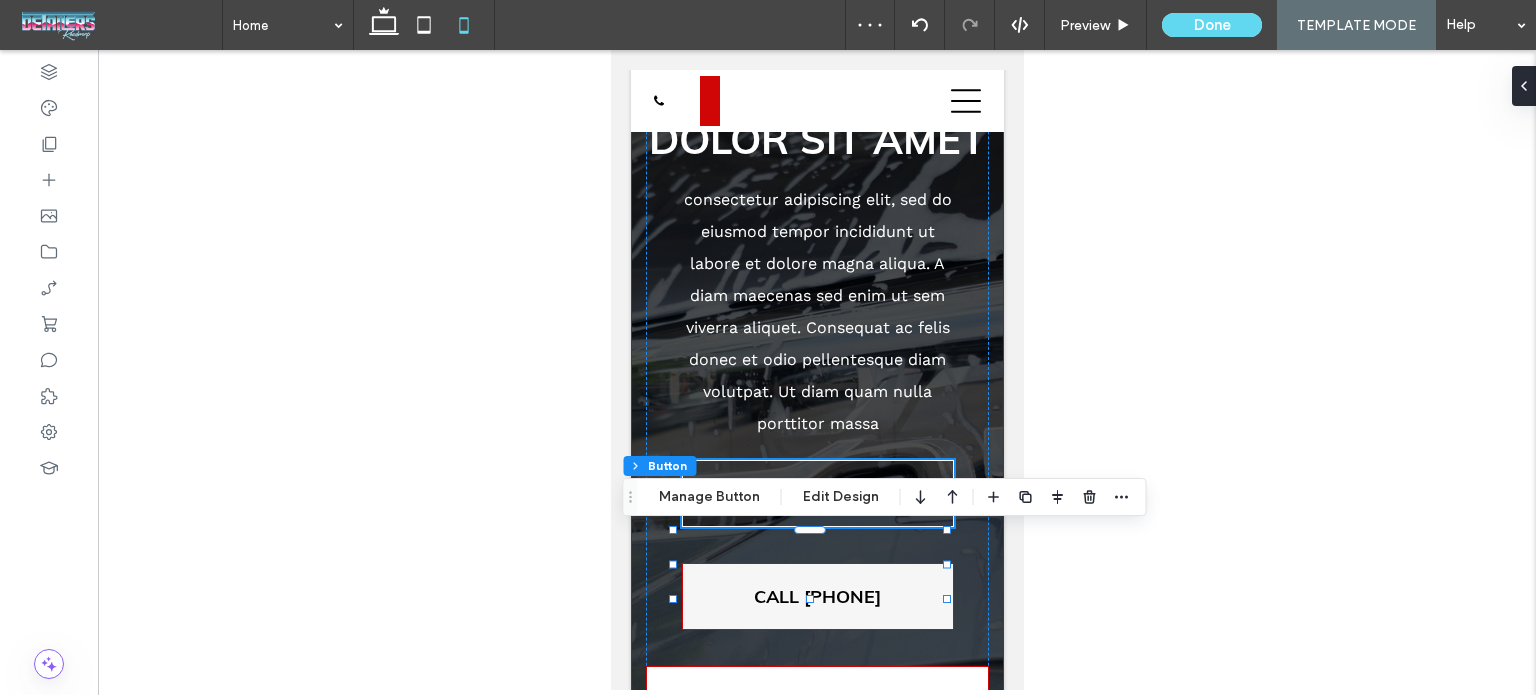 click at bounding box center (817, 370) 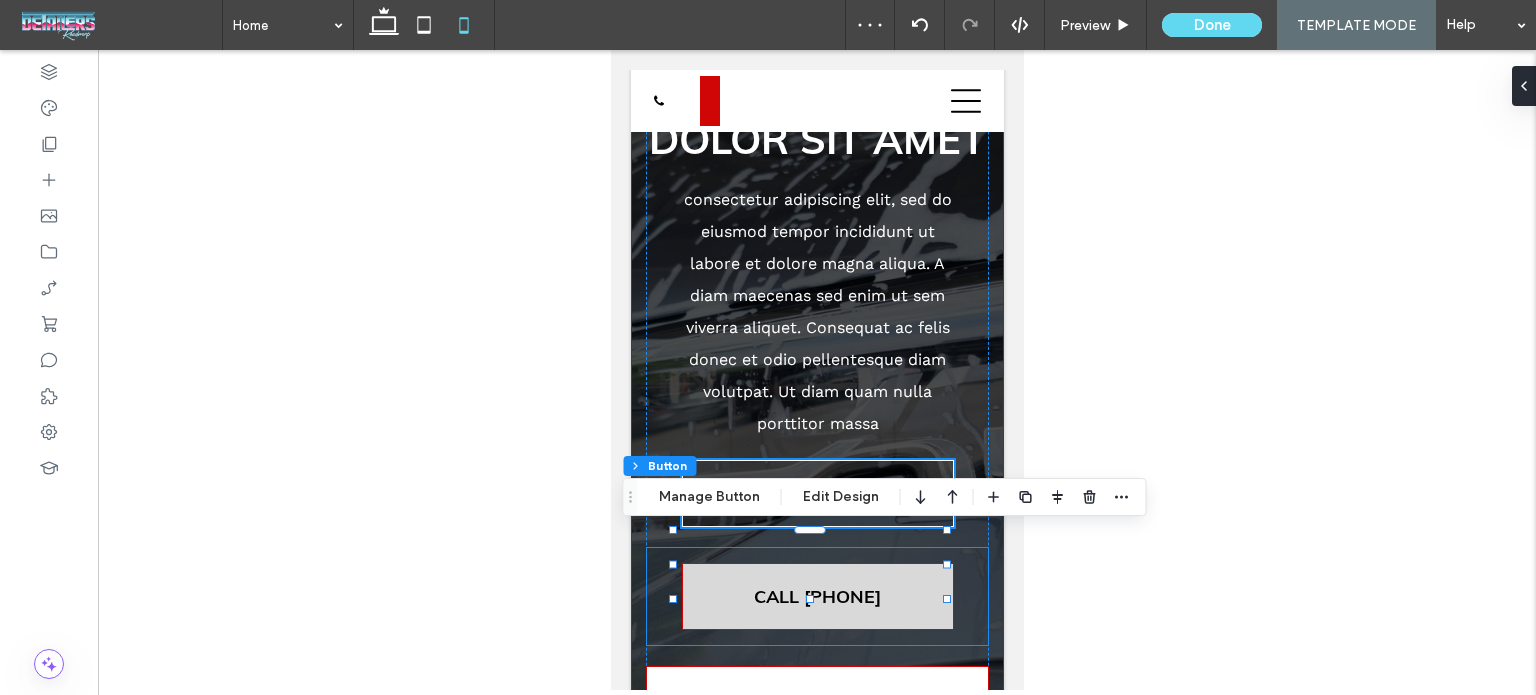 click on "CALL [PHONE]" at bounding box center (816, 596) 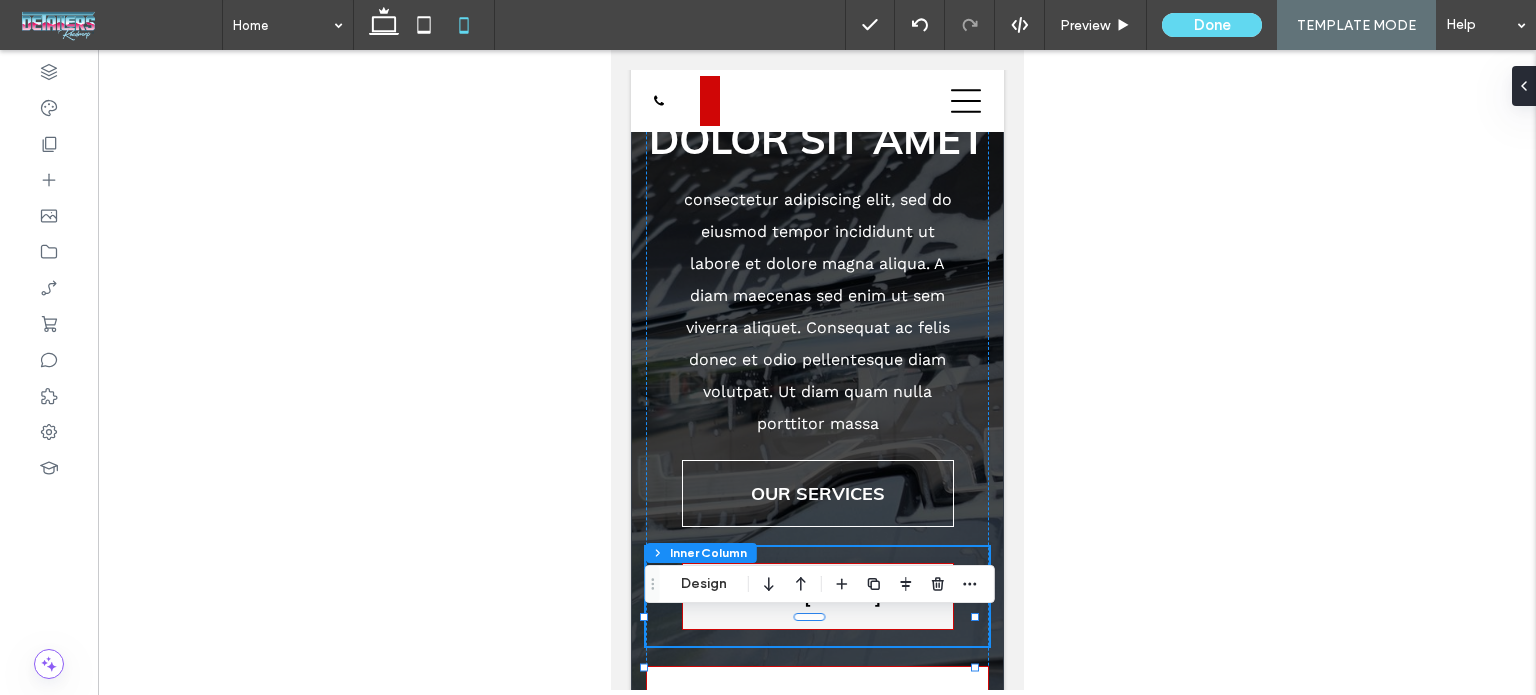 click at bounding box center (817, 370) 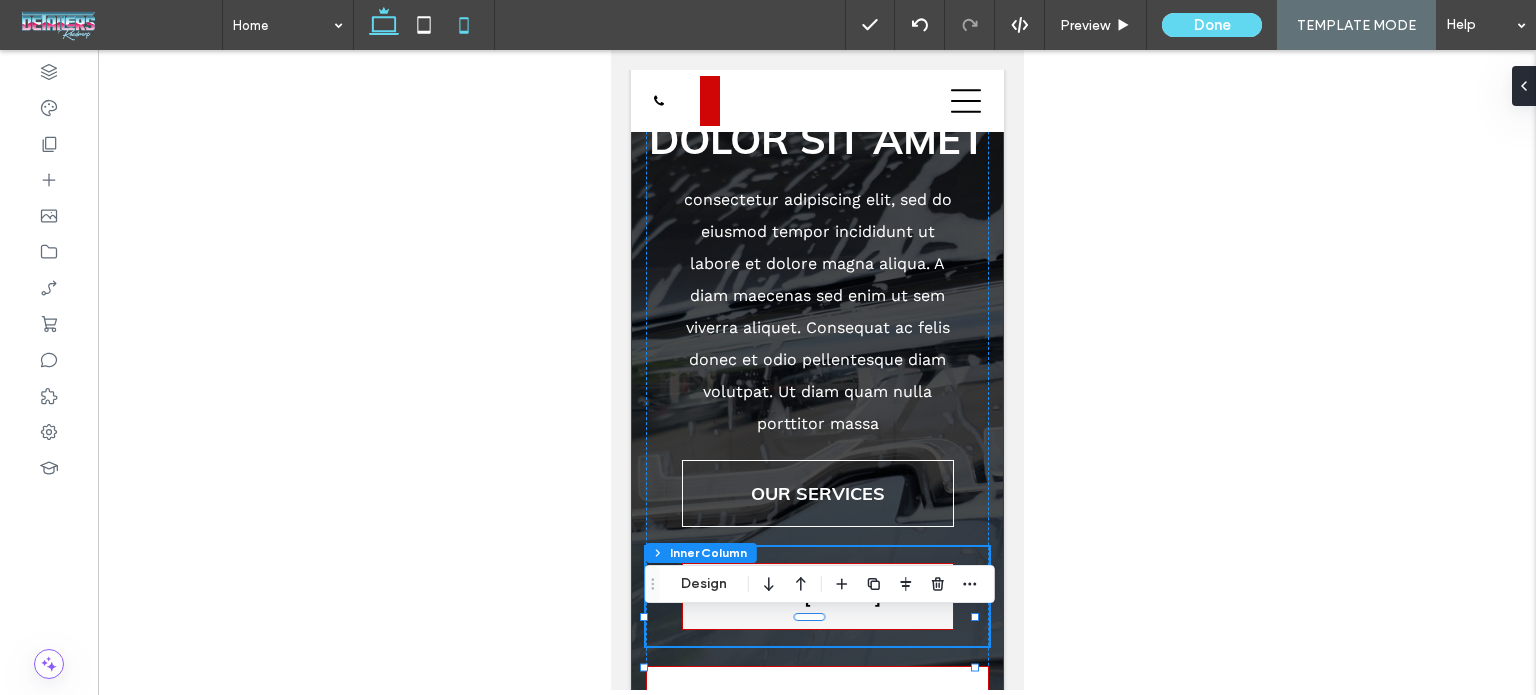 click 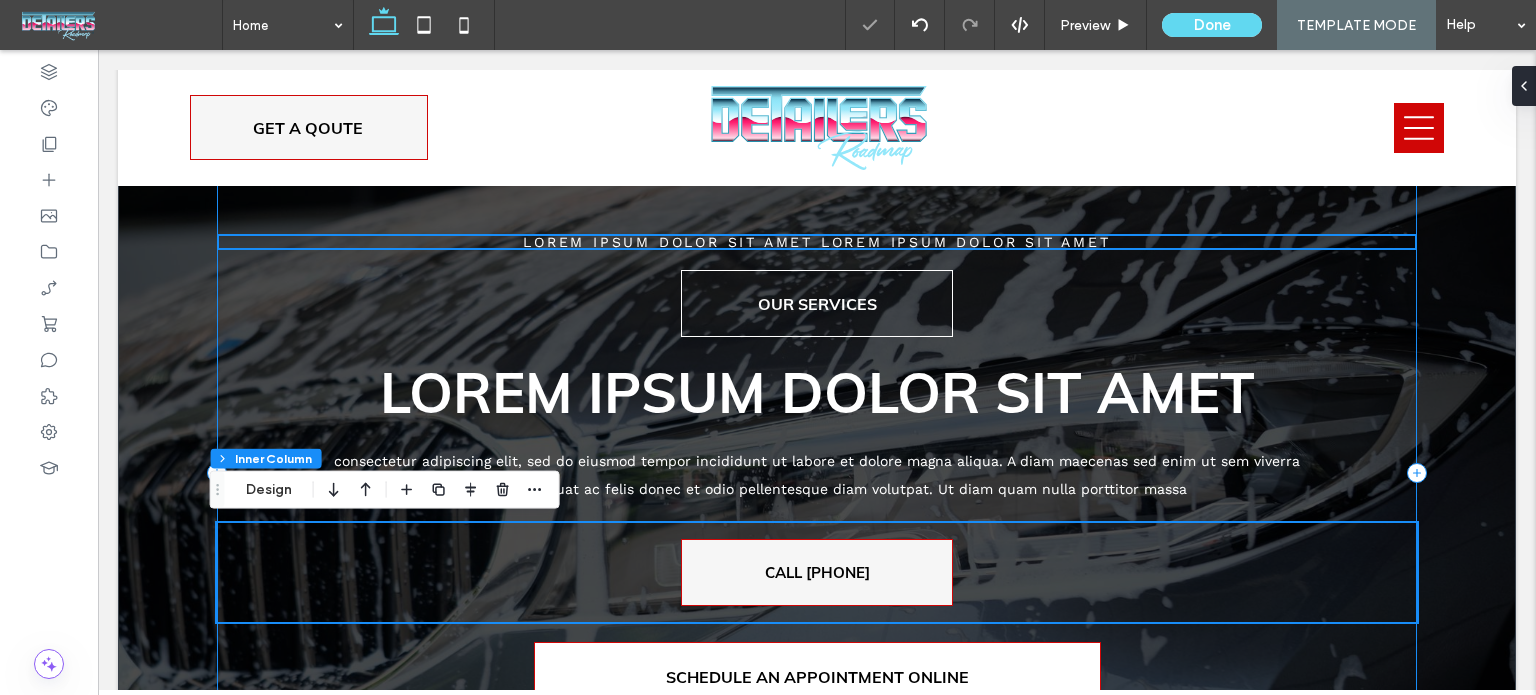 scroll, scrollTop: 100, scrollLeft: 0, axis: vertical 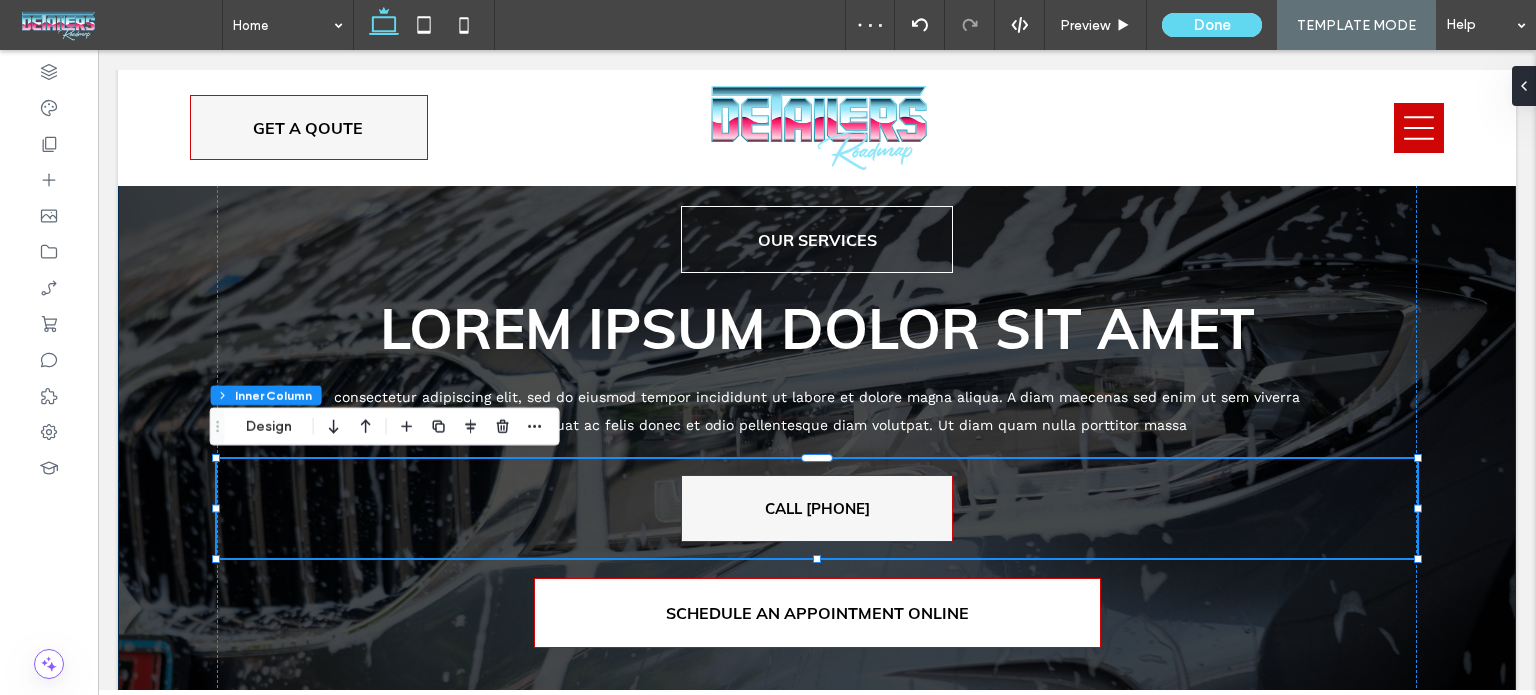click on "LOREM IPSUM DOLOR SIT AMET LOREM IPSUM DOLOR SIT AMET
Lorem ipsum dolor sit amet
consectetur adipiscing elit, sed do eiusmod tempor incididunt ut labore et dolore magna aliqua. A diam maecenas sed enim ut sem viverra aliquet. Consequat ac felis donec et odio pellentesque diam volutpat. Ut diam quam nulla porttitor massa
OUR SERVICES
CALL [PHONE]
SCHEDULE AN APPOINTMENT ONLINE" at bounding box center [817, 359] 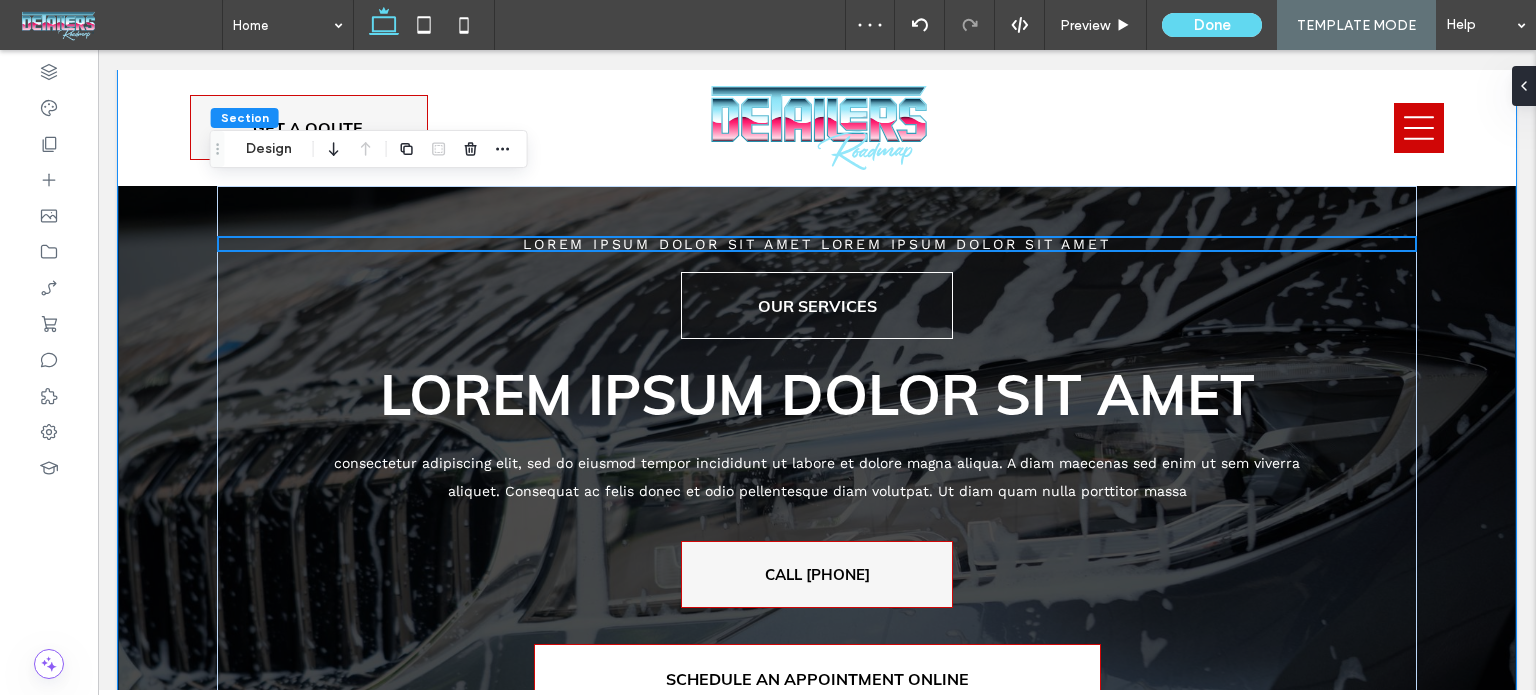 scroll, scrollTop: 0, scrollLeft: 0, axis: both 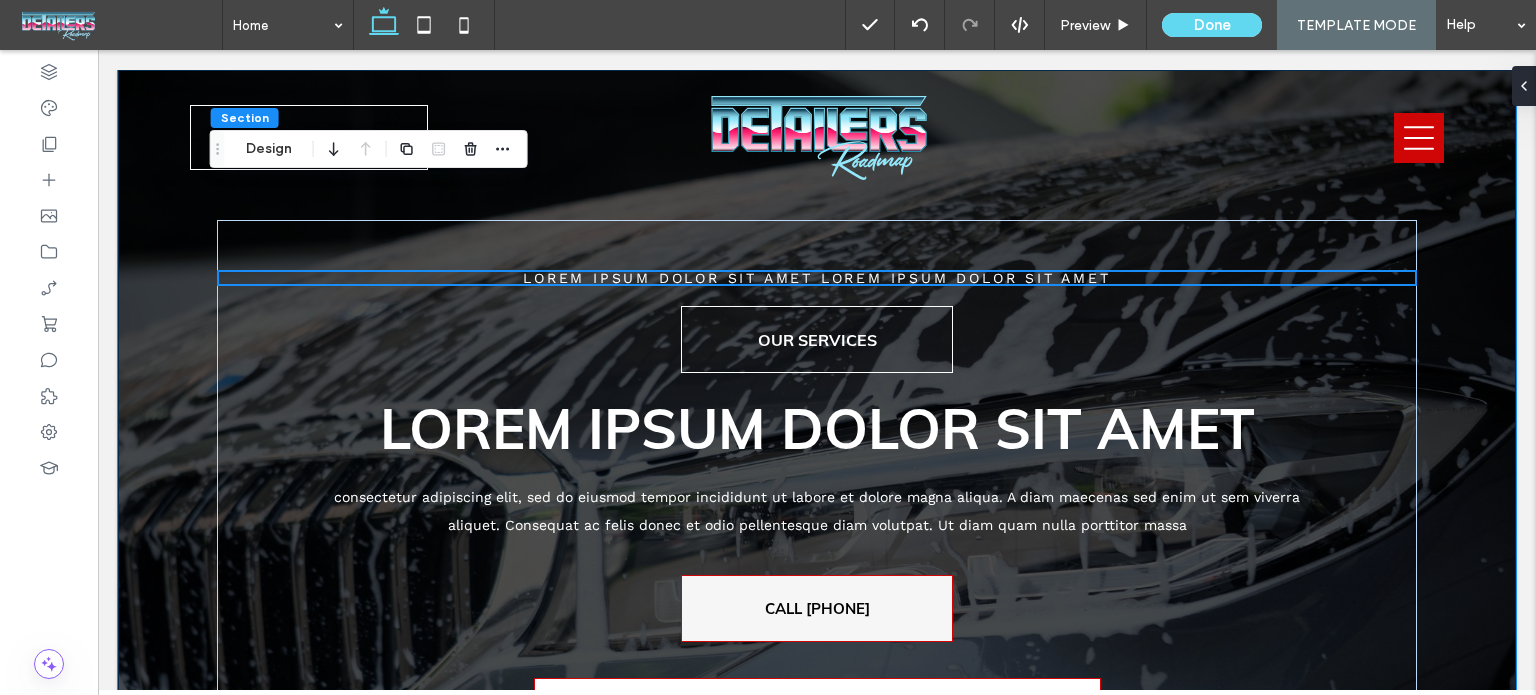 click on "GET A QOUTE
Section
Advanced Header
Section
Home
Paint Protection Film
Ceramic Coating
Window Tinting
Paint Correction
Detailing Packages
Reviews
Contact Us
STEK Films
PAINT PROTECTION FILM
Button
CERAMIC COATING
Button
WINDOW TINTING
Button
DETAILING PACKAGES
Button
PAINT CORRECTION
Button" at bounding box center [817, 2476] 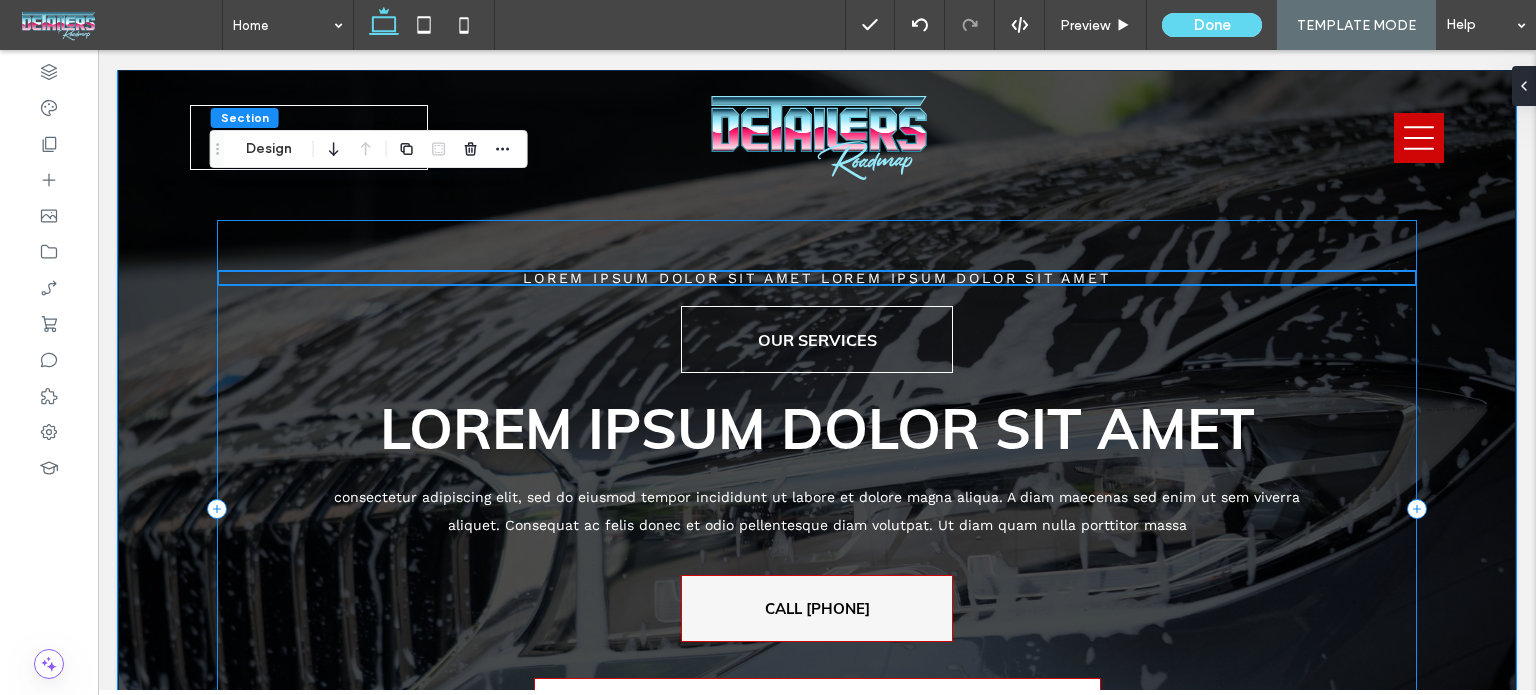 click on "LOREM IPSUM DOLOR SIT AMET LOREM IPSUM DOLOR SIT AMET
Lorem ipsum dolor sit amet
consectetur adipiscing elit, sed do eiusmod tempor incididunt ut labore et dolore magna aliqua. A diam maecenas sed enim ut sem viverra aliquet. Consequat ac felis donec et odio pellentesque diam volutpat. Ut diam quam nulla porttitor massa
OUR SERVICES
CALL [PHONE]
SCHEDULE AN APPOINTMENT ONLINE" at bounding box center (817, 509) 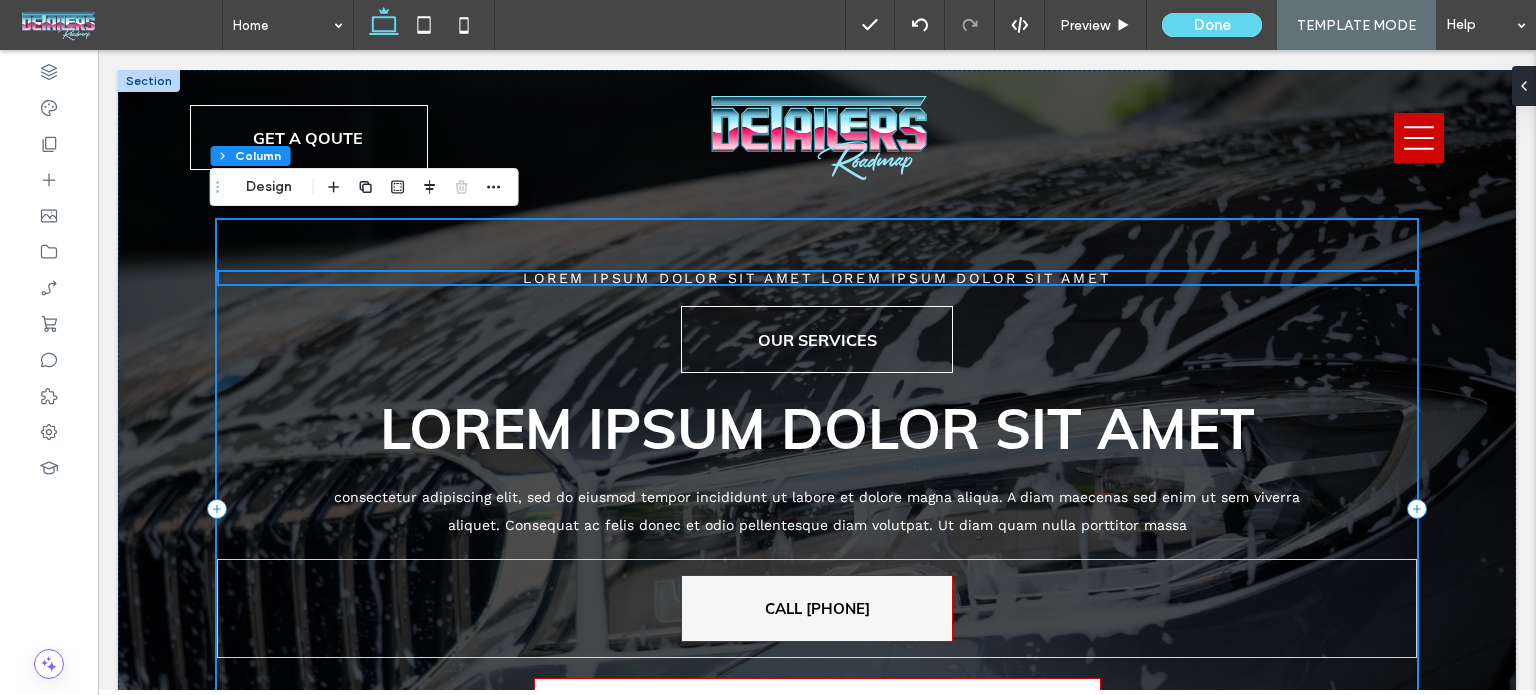 click on "LOREM IPSUM DOLOR SIT AMET LOREM IPSUM DOLOR SIT AMET" at bounding box center [817, 278] 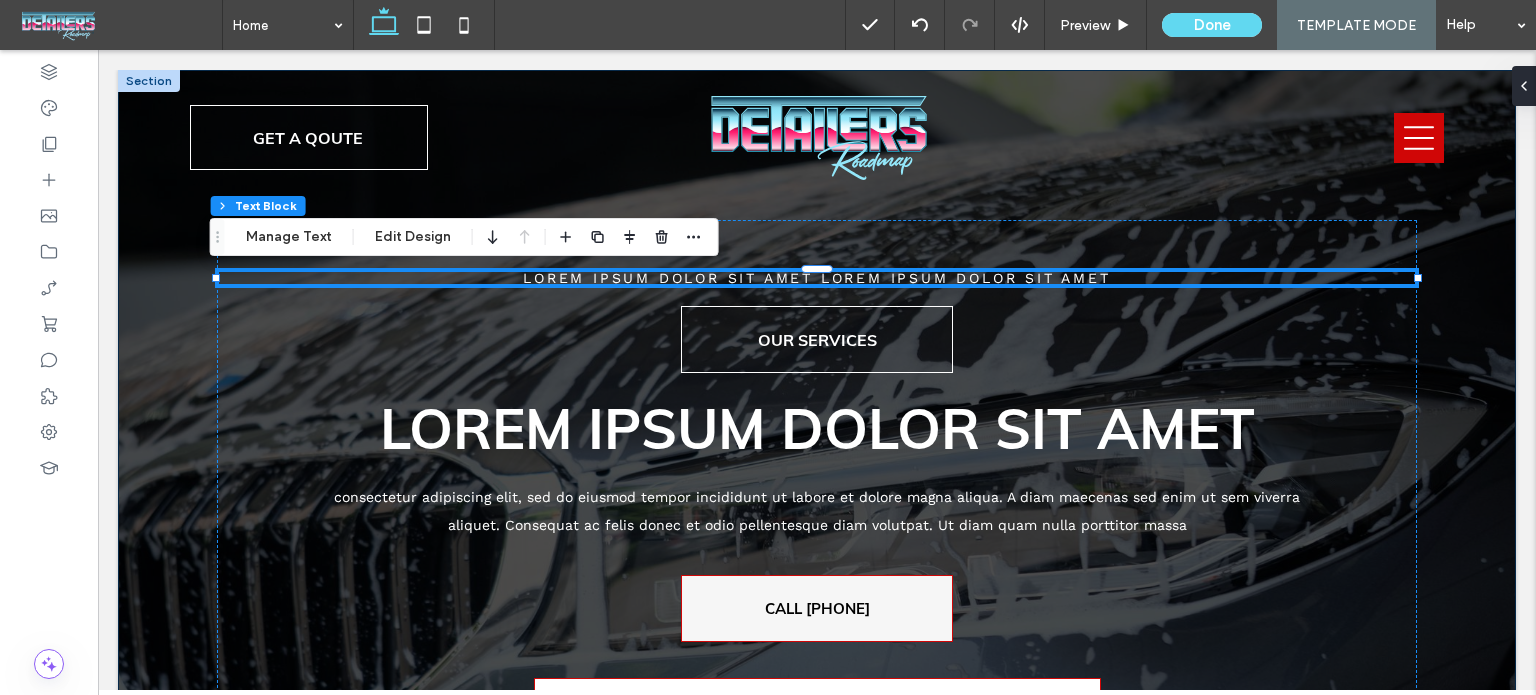 click on "LOREM IPSUM DOLOR SIT AMET LOREM IPSUM DOLOR SIT AMET
Lorem ipsum dolor sit amet
consectetur adipiscing elit, sed do eiusmod tempor incididunt ut labore et dolore magna aliqua. A diam maecenas sed enim ut sem viverra aliquet. Consequat ac felis donec et odio pellentesque diam volutpat. Ut diam quam nulla porttitor massa
OUR SERVICES
CALL [PHONE]
SCHEDULE AN APPOINTMENT ONLINE" at bounding box center [817, 459] 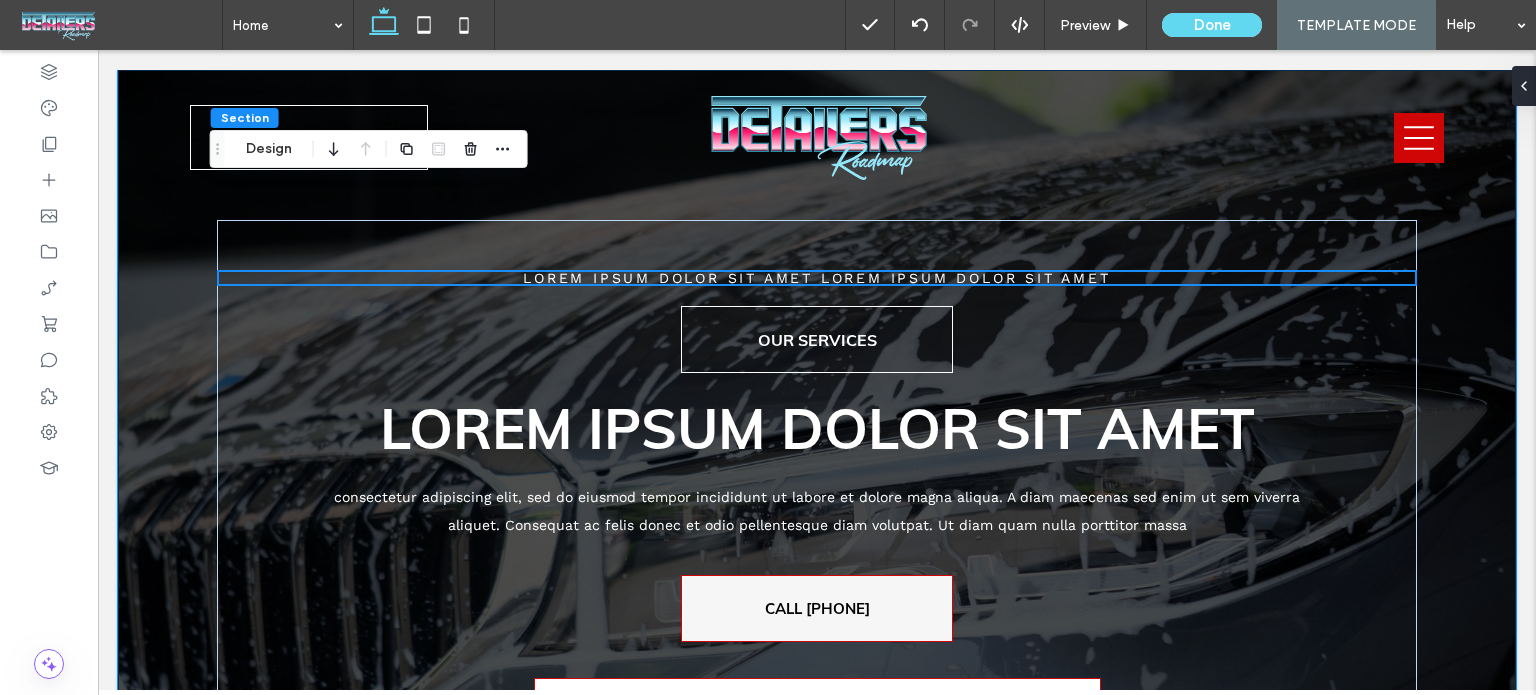 click on "LOREM IPSUM DOLOR SIT AMET LOREM IPSUM DOLOR SIT AMET
Lorem ipsum dolor sit amet
consectetur adipiscing elit, sed do eiusmod tempor incididunt ut labore et dolore magna aliqua. A diam maecenas sed enim ut sem viverra aliquet. Consequat ac felis donec et odio pellentesque diam volutpat. Ut diam quam nulla porttitor massa
OUR SERVICES
CALL [PHONE]
SCHEDULE AN APPOINTMENT ONLINE" at bounding box center (817, 459) 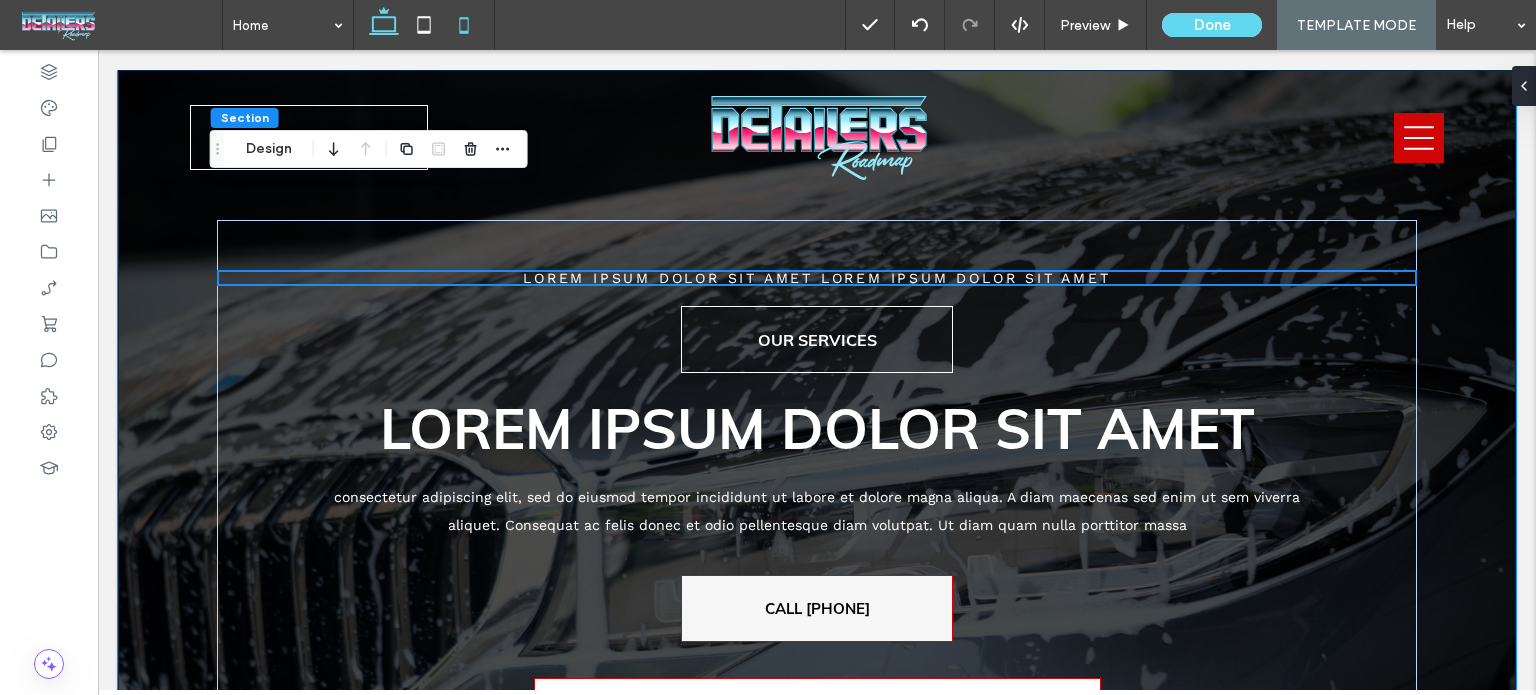 click 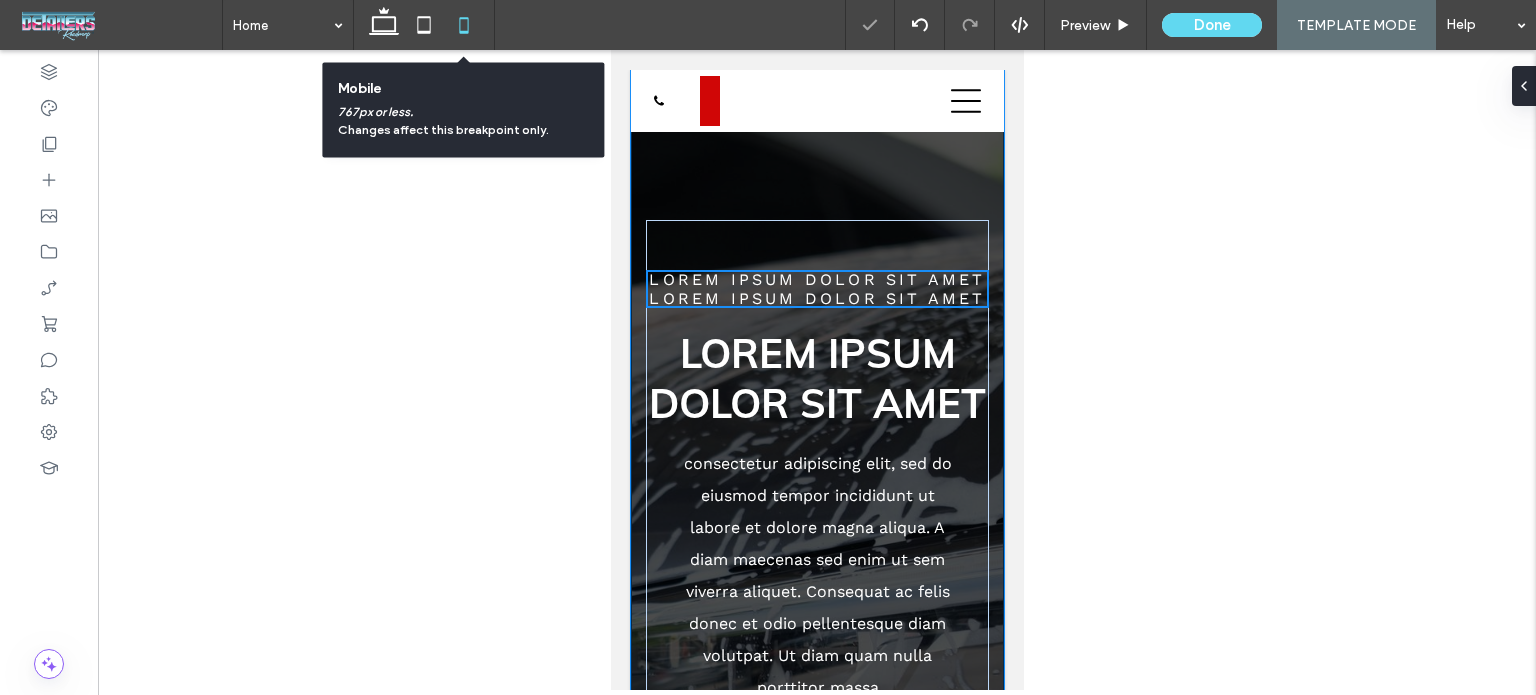 scroll, scrollTop: 250, scrollLeft: 0, axis: vertical 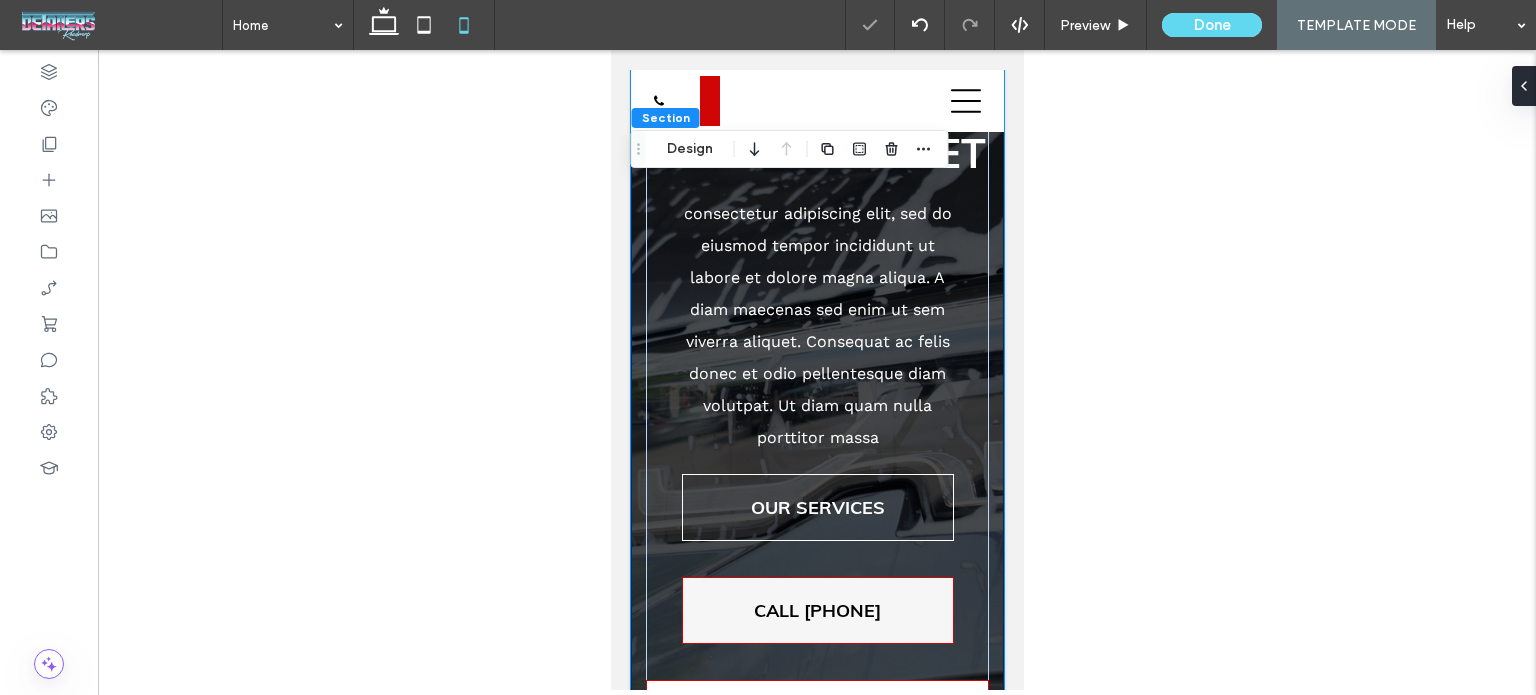 click at bounding box center [817, 370] 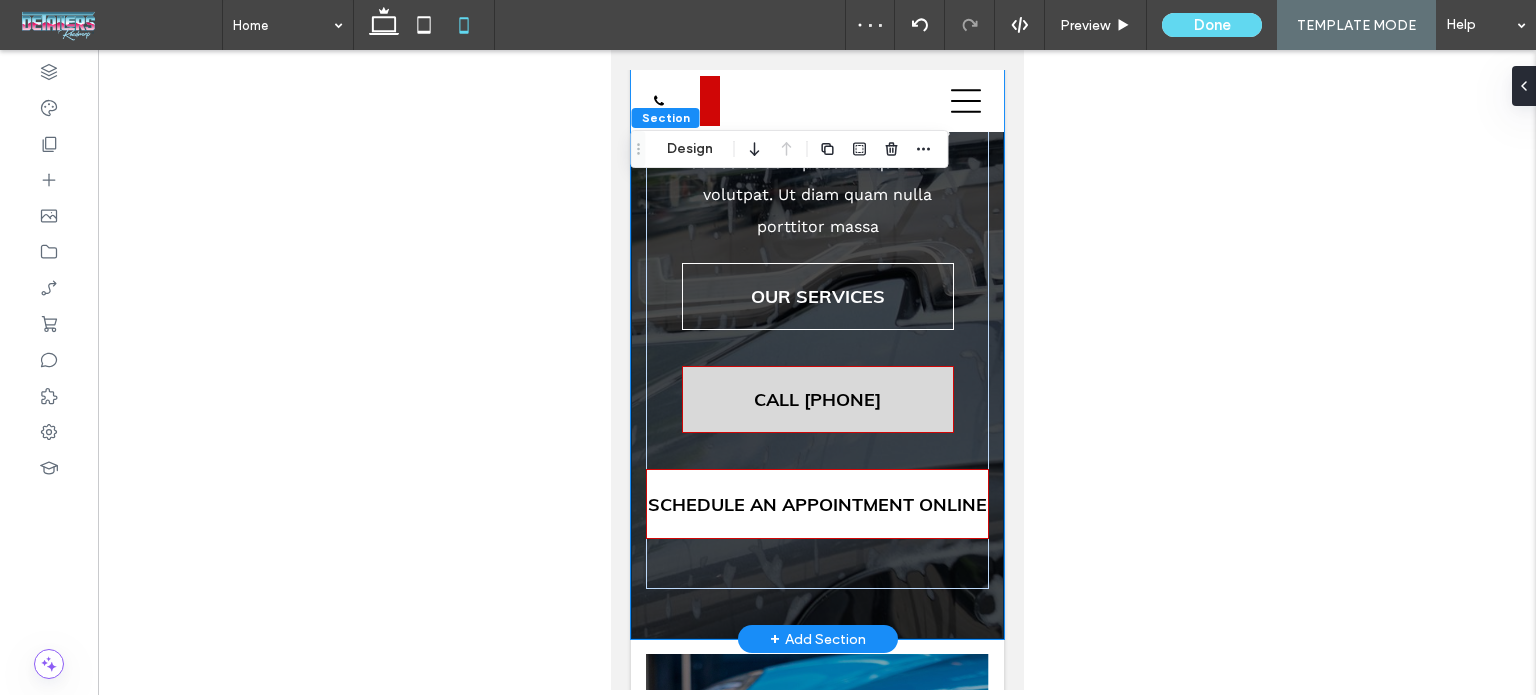scroll, scrollTop: 450, scrollLeft: 0, axis: vertical 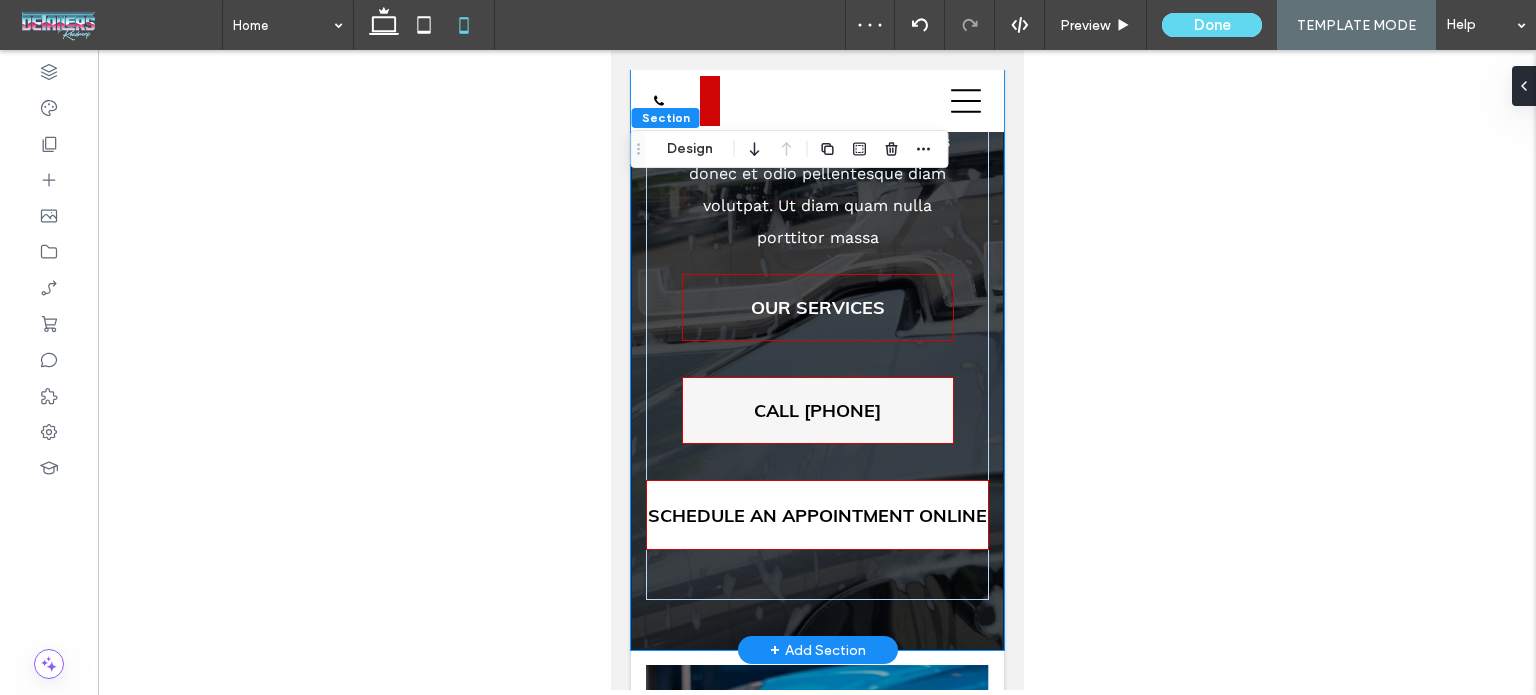 click on "OUR SERVICES" at bounding box center [817, 307] 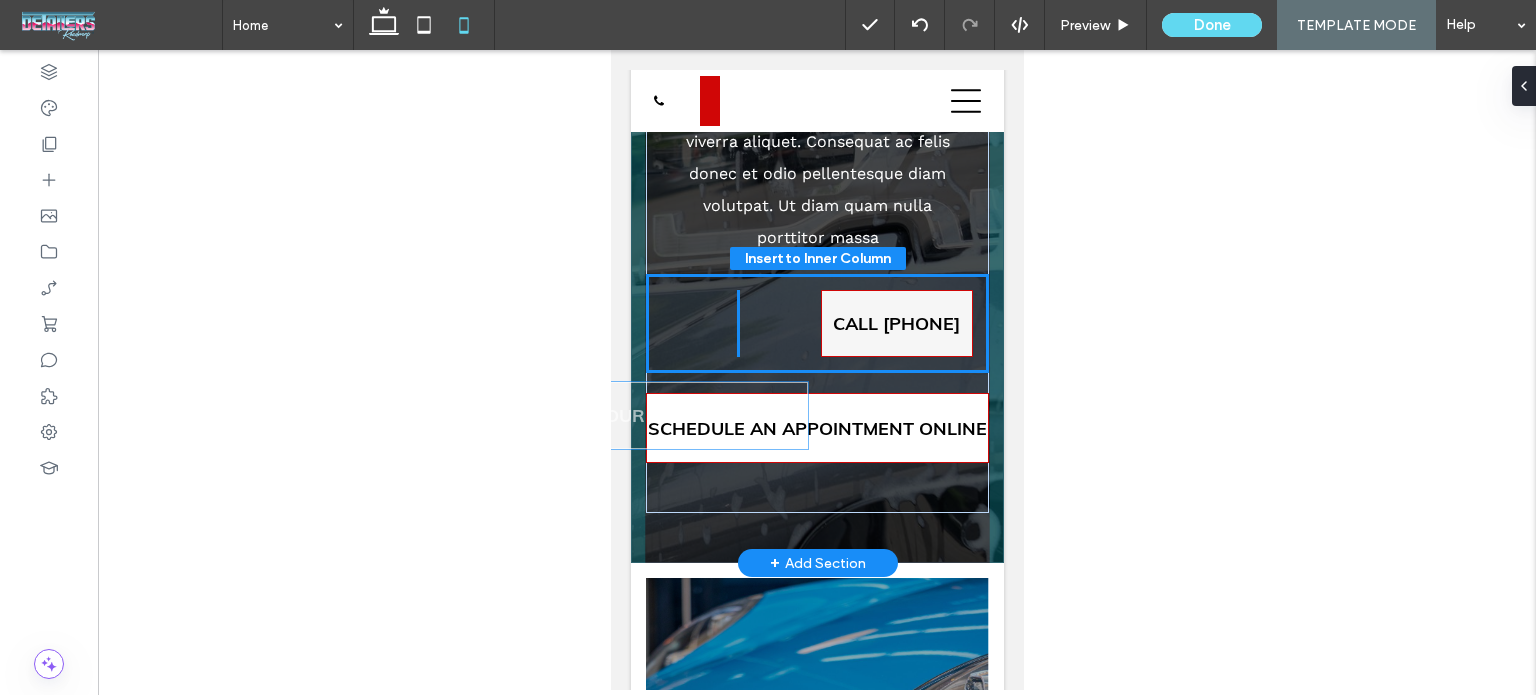 drag, startPoint x: 867, startPoint y: 381, endPoint x: 728, endPoint y: 419, distance: 144.10066 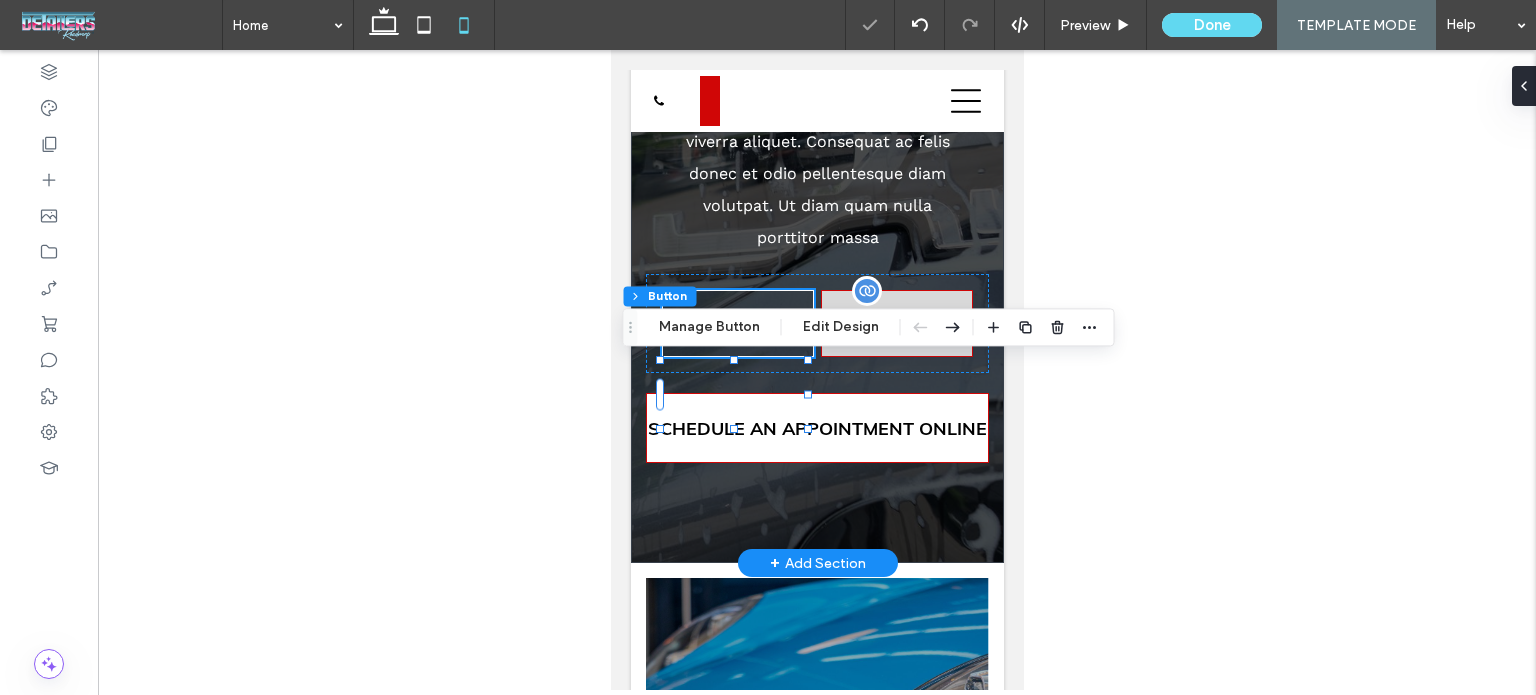 click on "CALL [PHONE]" at bounding box center [896, 323] 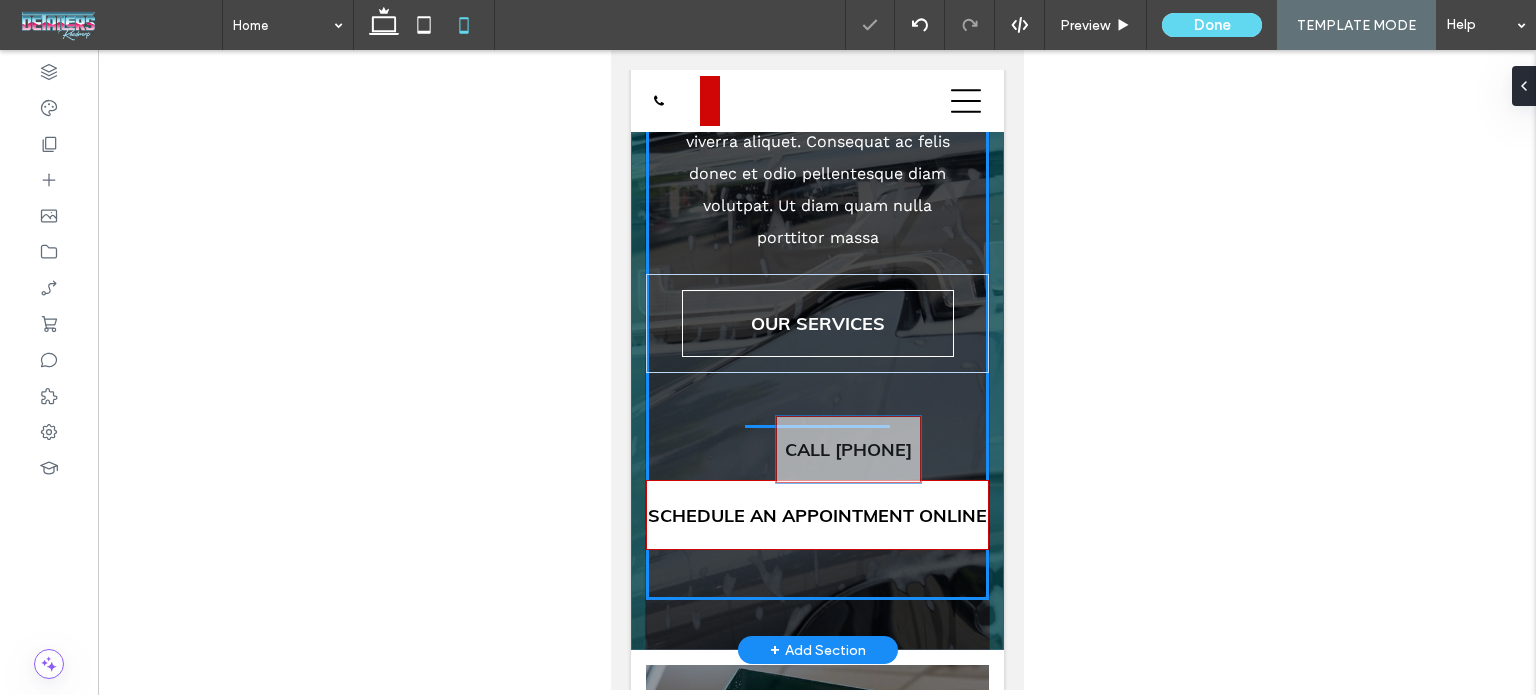 drag, startPoint x: 931, startPoint y: 411, endPoint x: 894, endPoint y: 467, distance: 67.11929 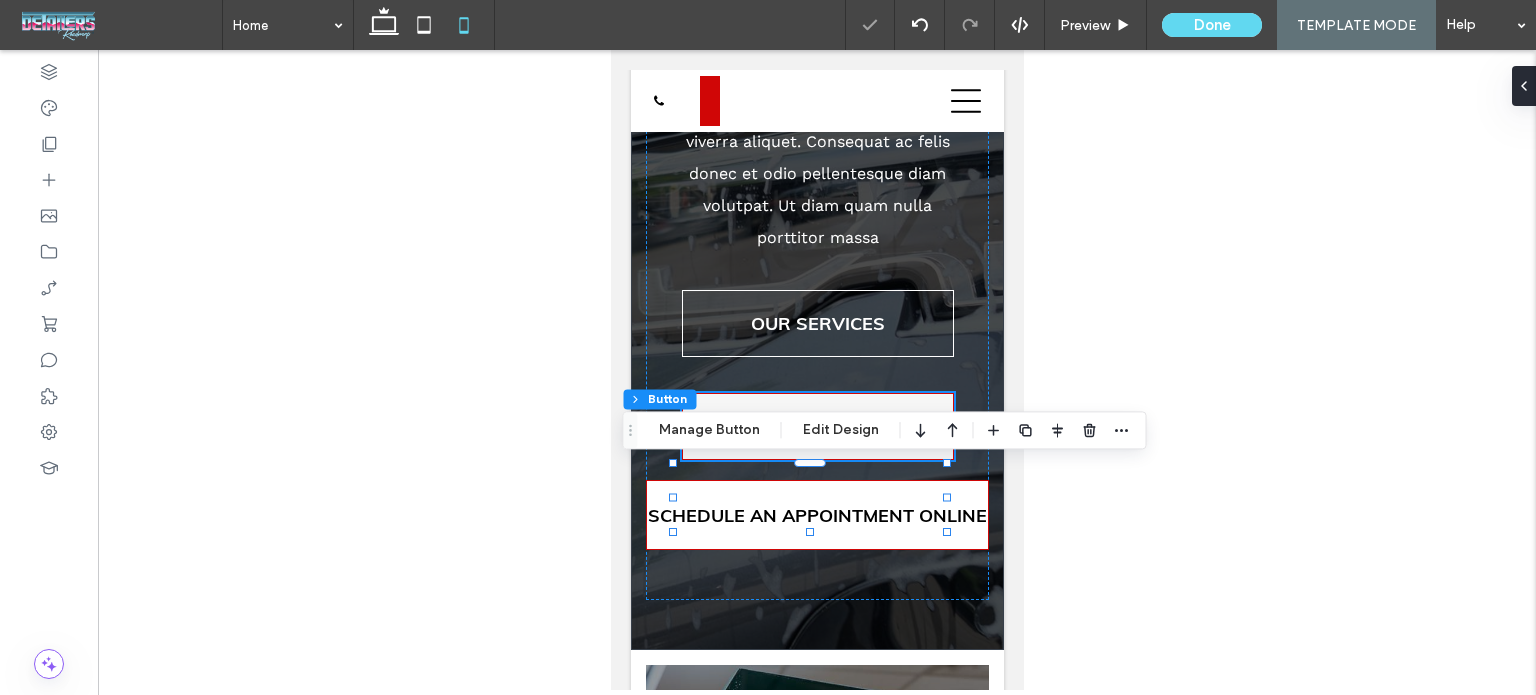 click at bounding box center (817, 370) 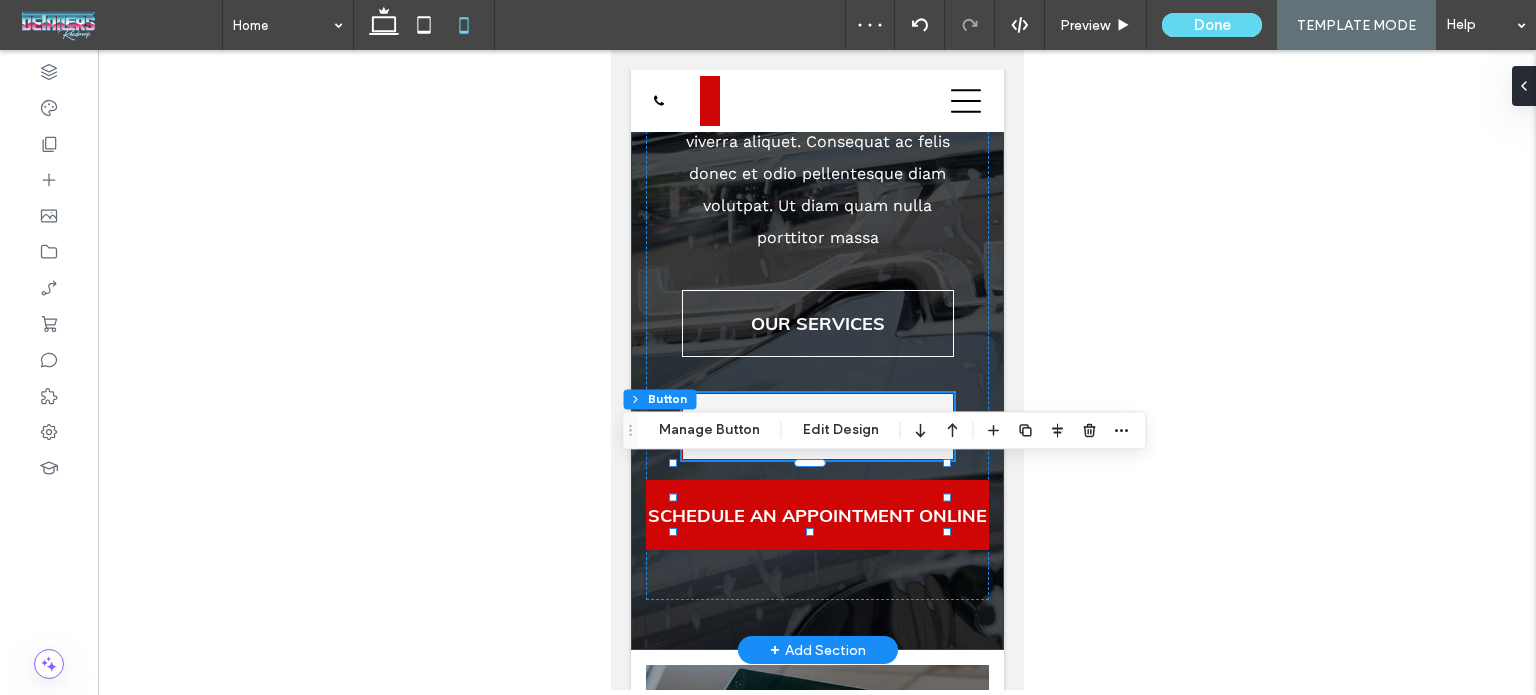 click on "SCHEDULE AN APPOINTMENT ONLINE" at bounding box center [816, 515] 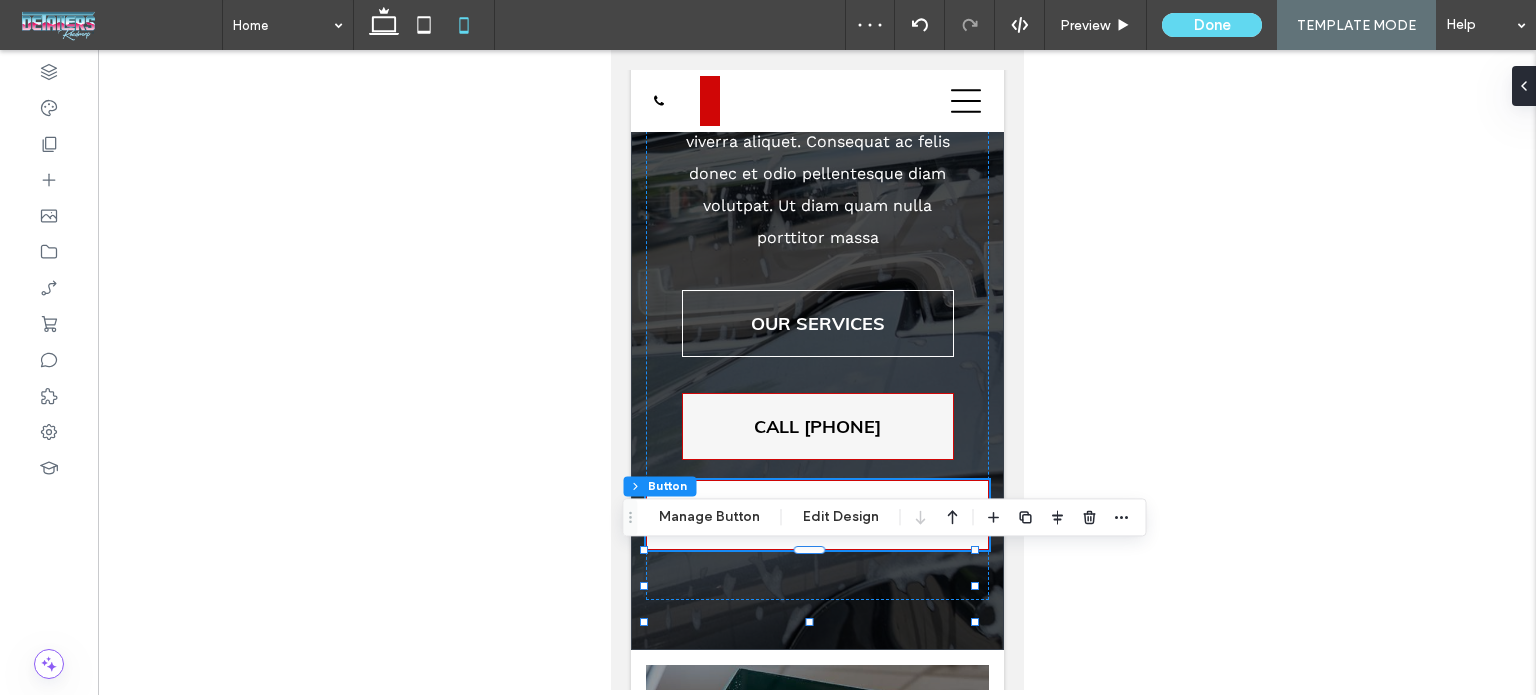 click at bounding box center [817, 370] 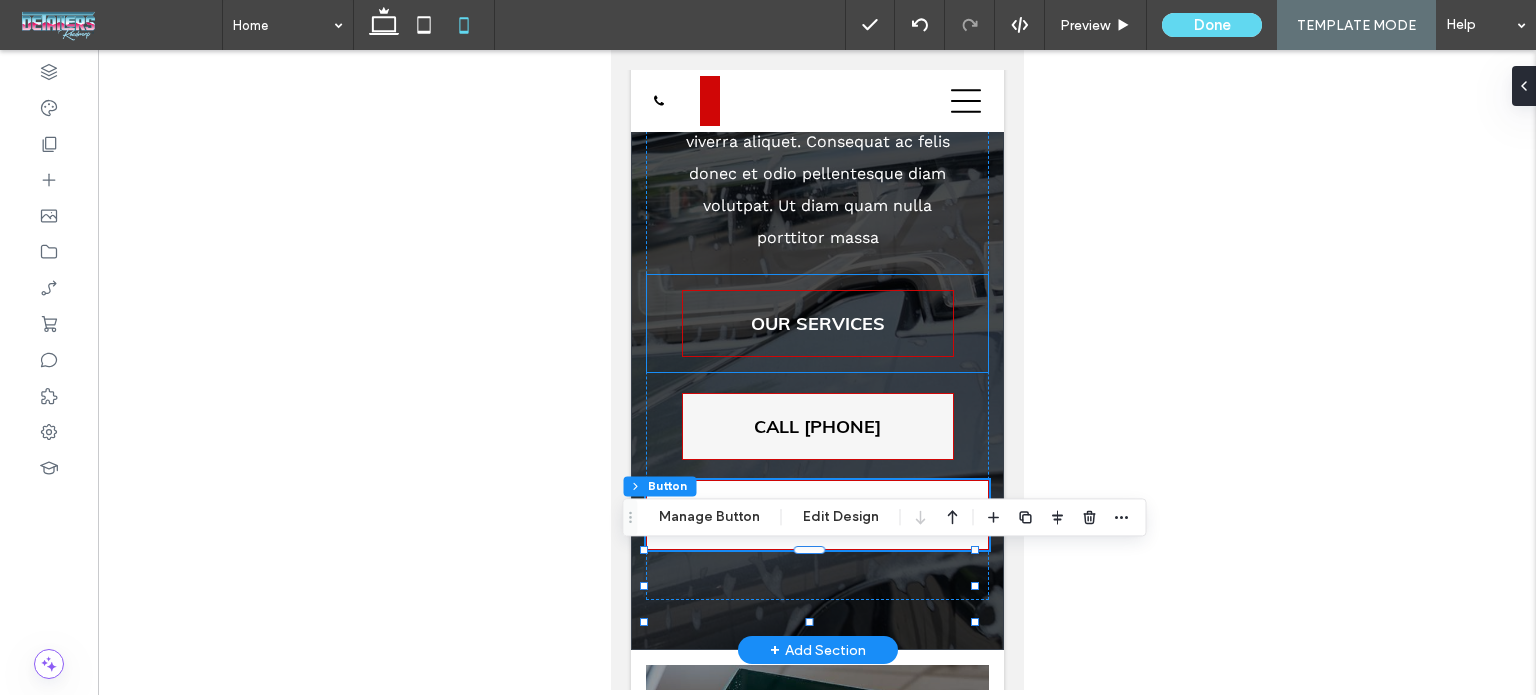 click on "OUR SERVICES" at bounding box center (817, 323) 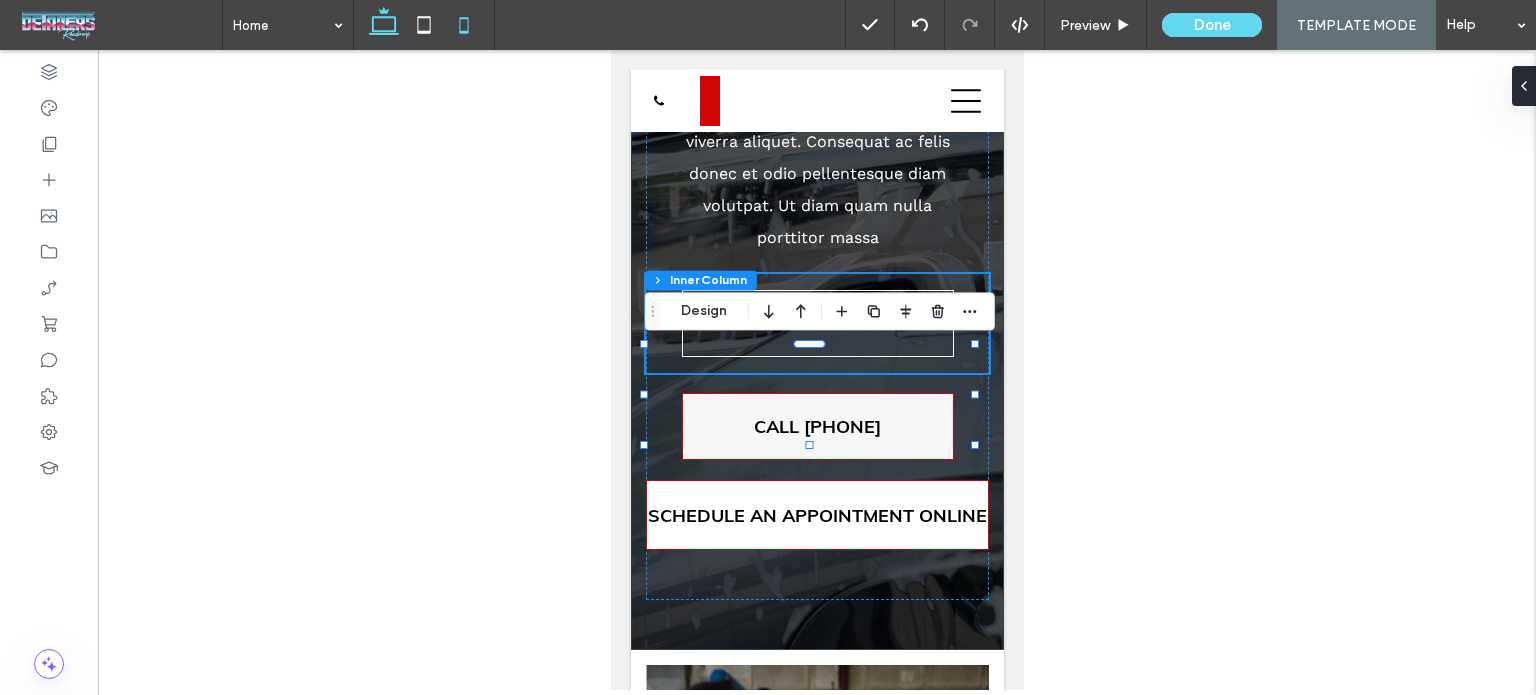 click 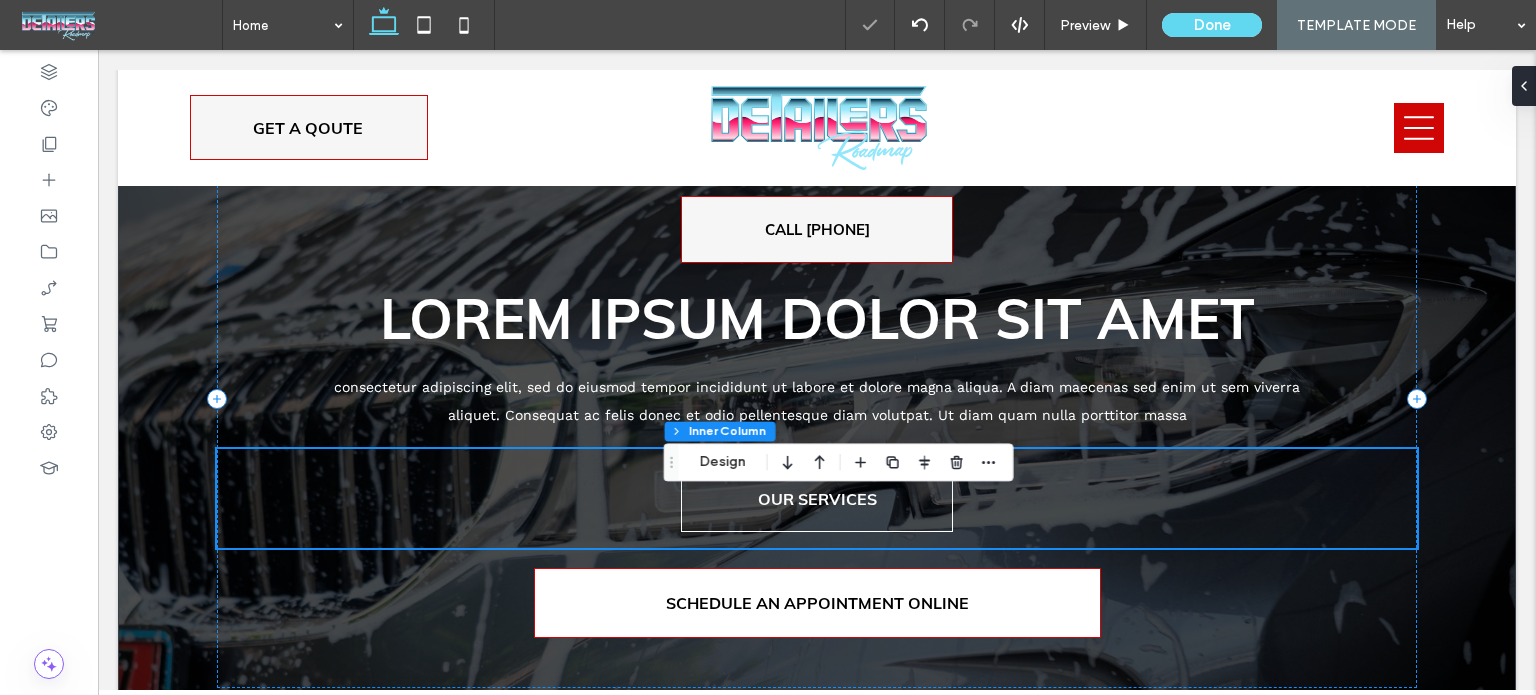 scroll, scrollTop: 0, scrollLeft: 0, axis: both 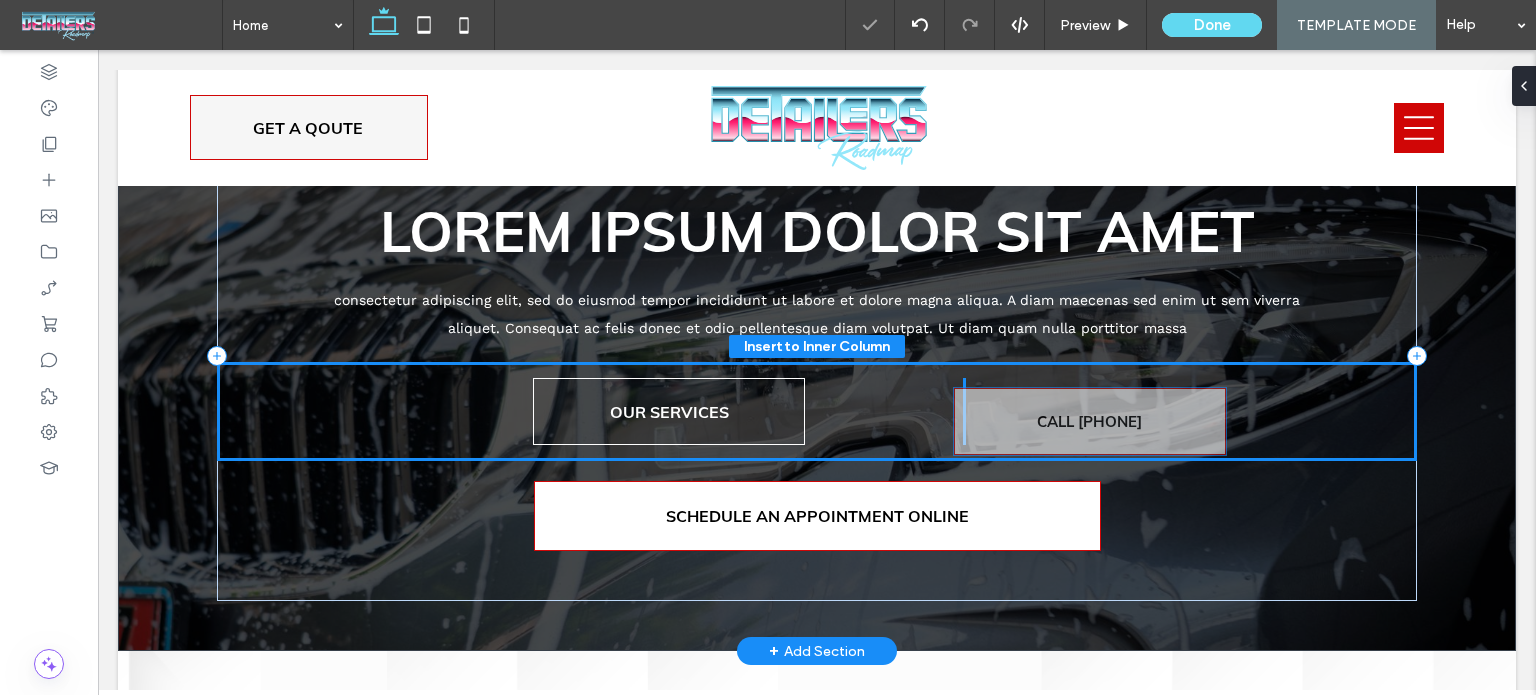 drag, startPoint x: 844, startPoint y: 347, endPoint x: 1124, endPoint y: 429, distance: 291.76016 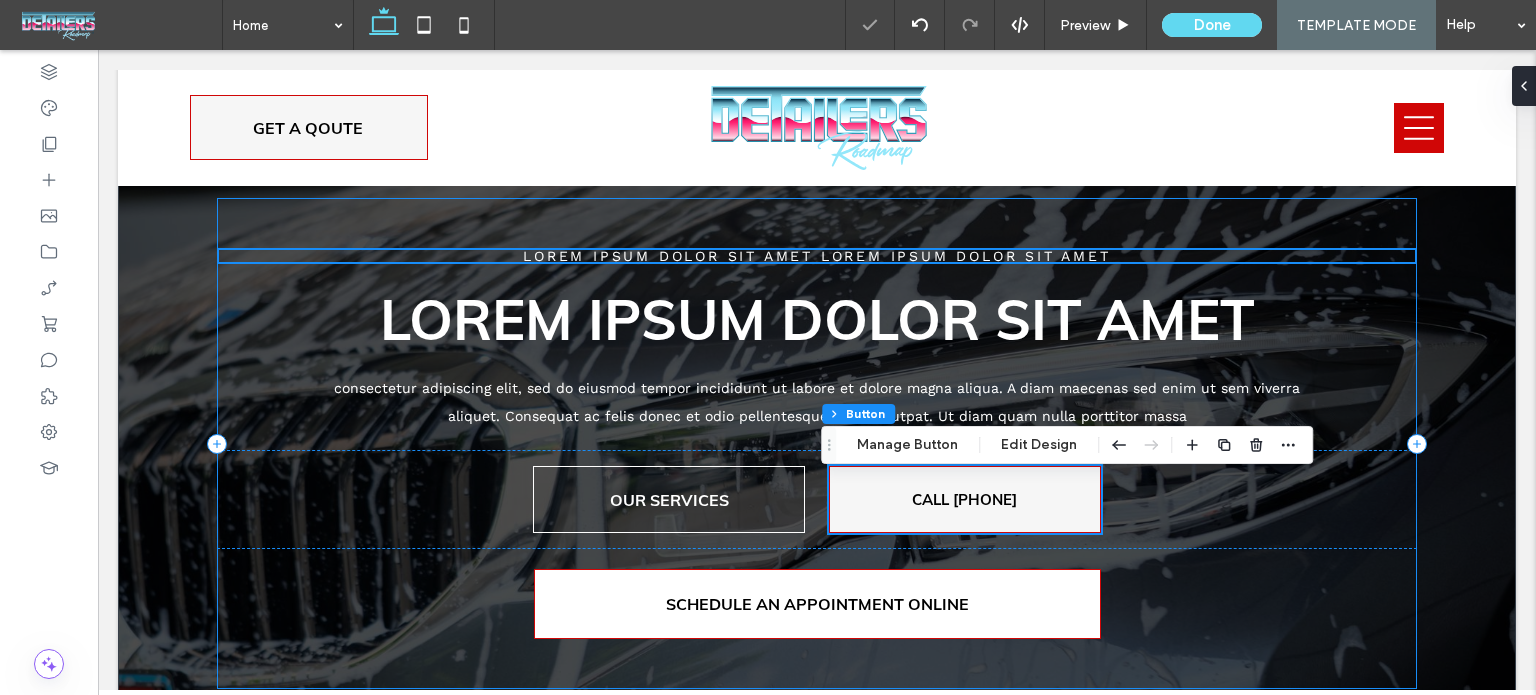 scroll, scrollTop: 10, scrollLeft: 0, axis: vertical 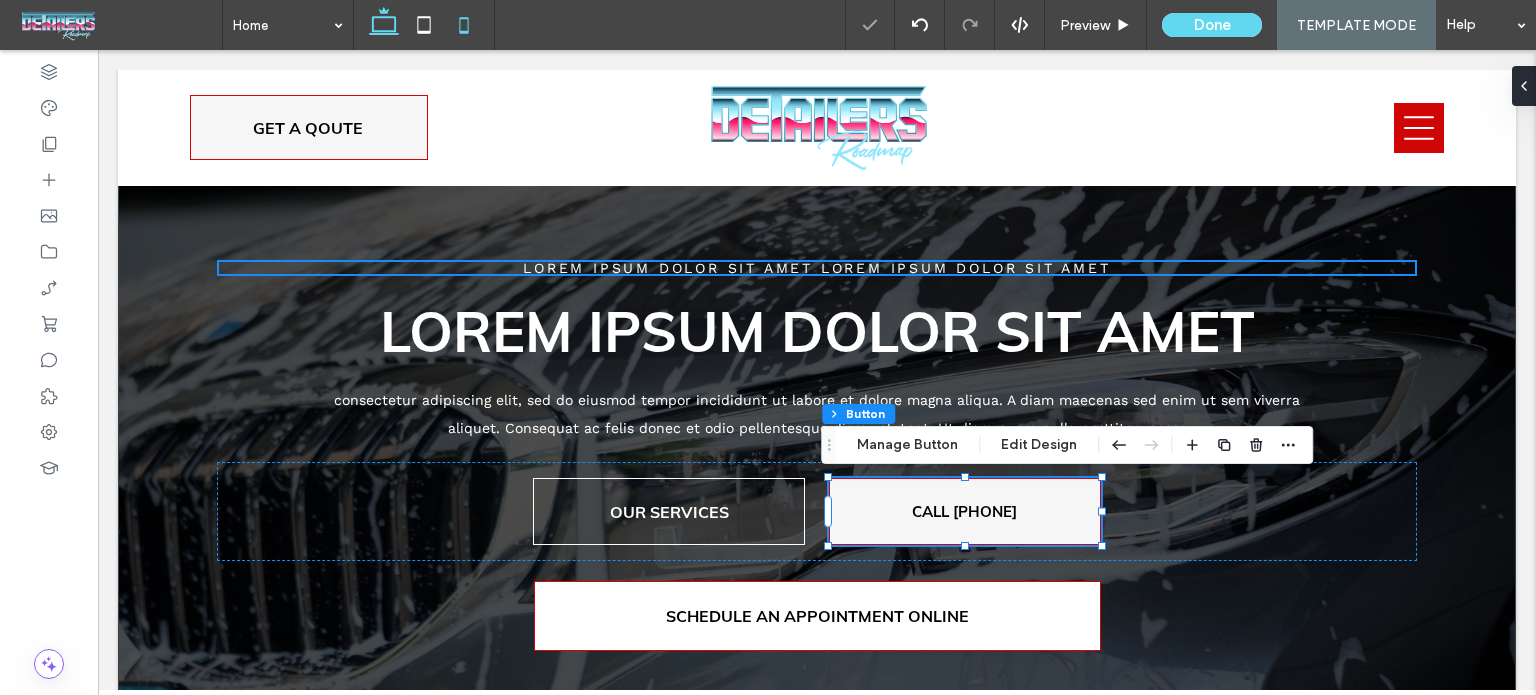 click 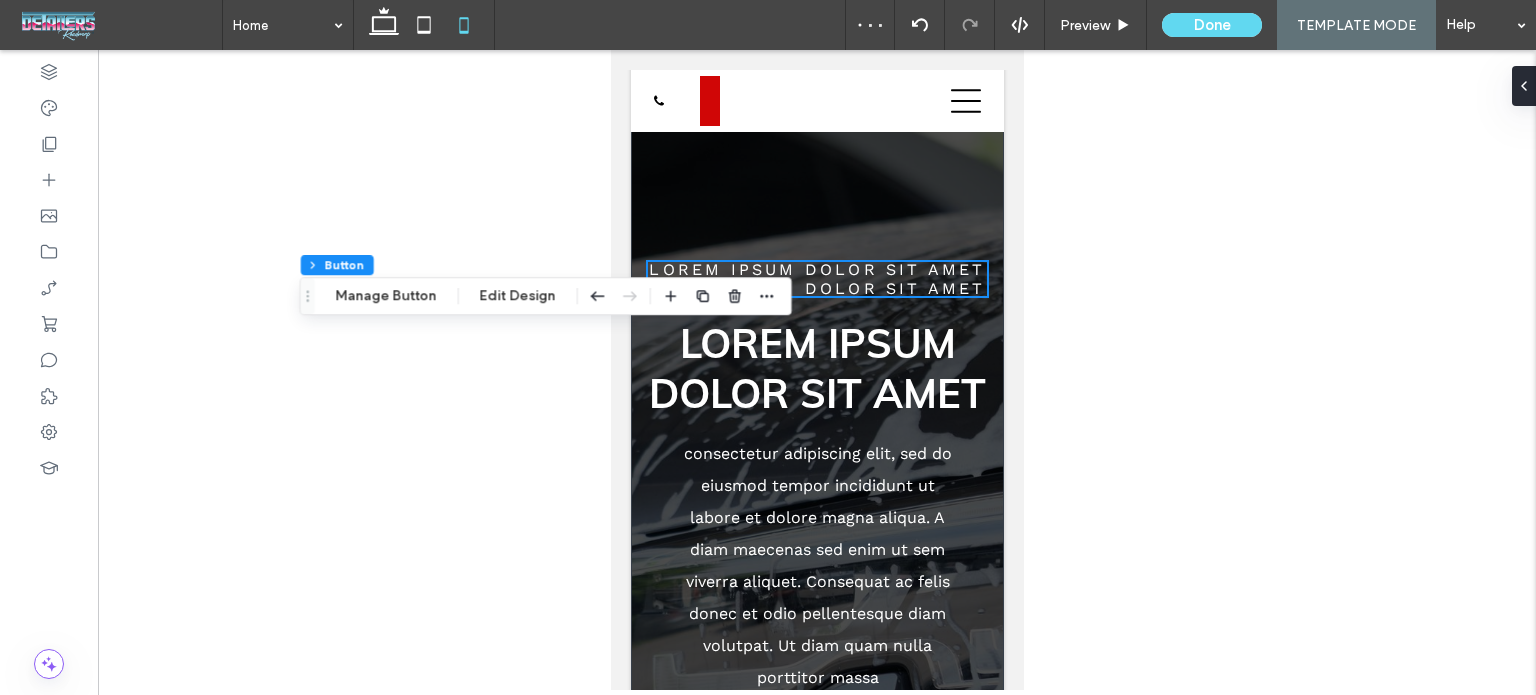 type on "*" 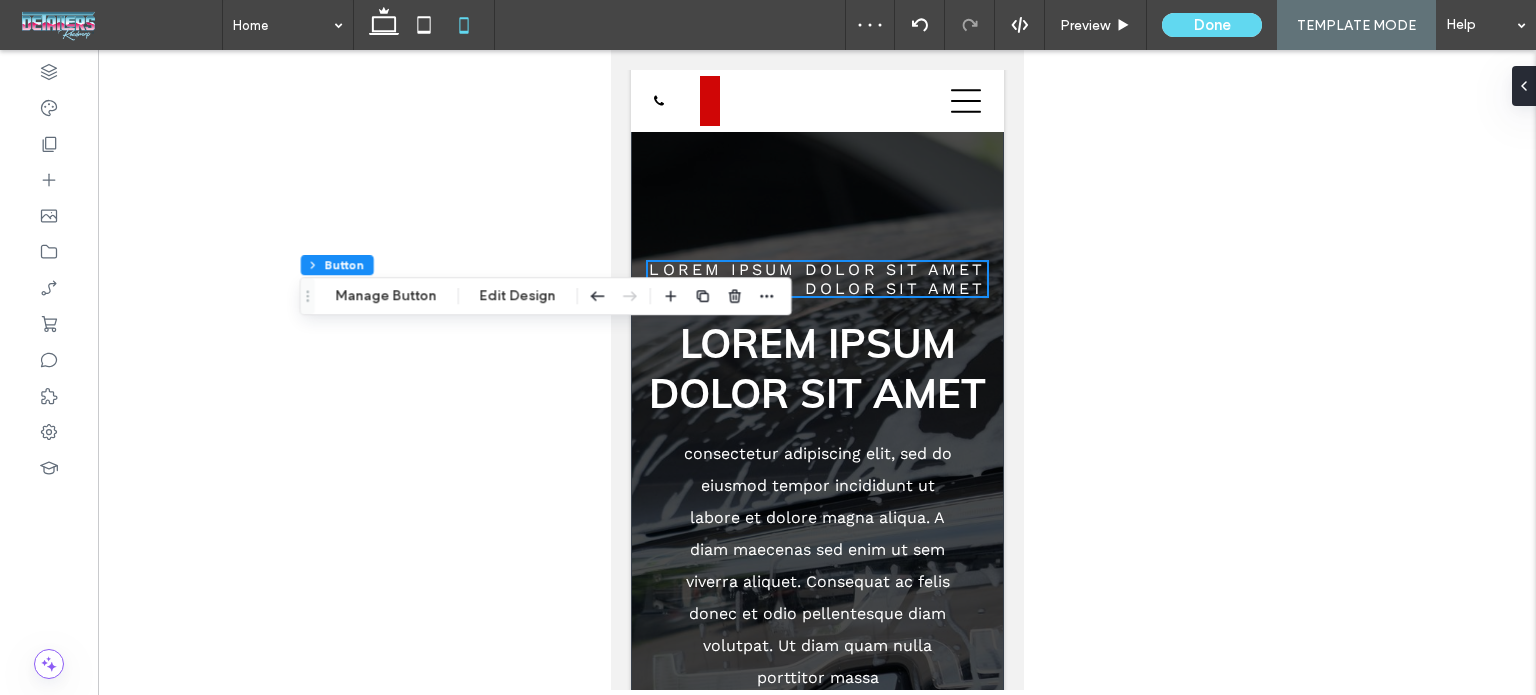 scroll, scrollTop: 481, scrollLeft: 0, axis: vertical 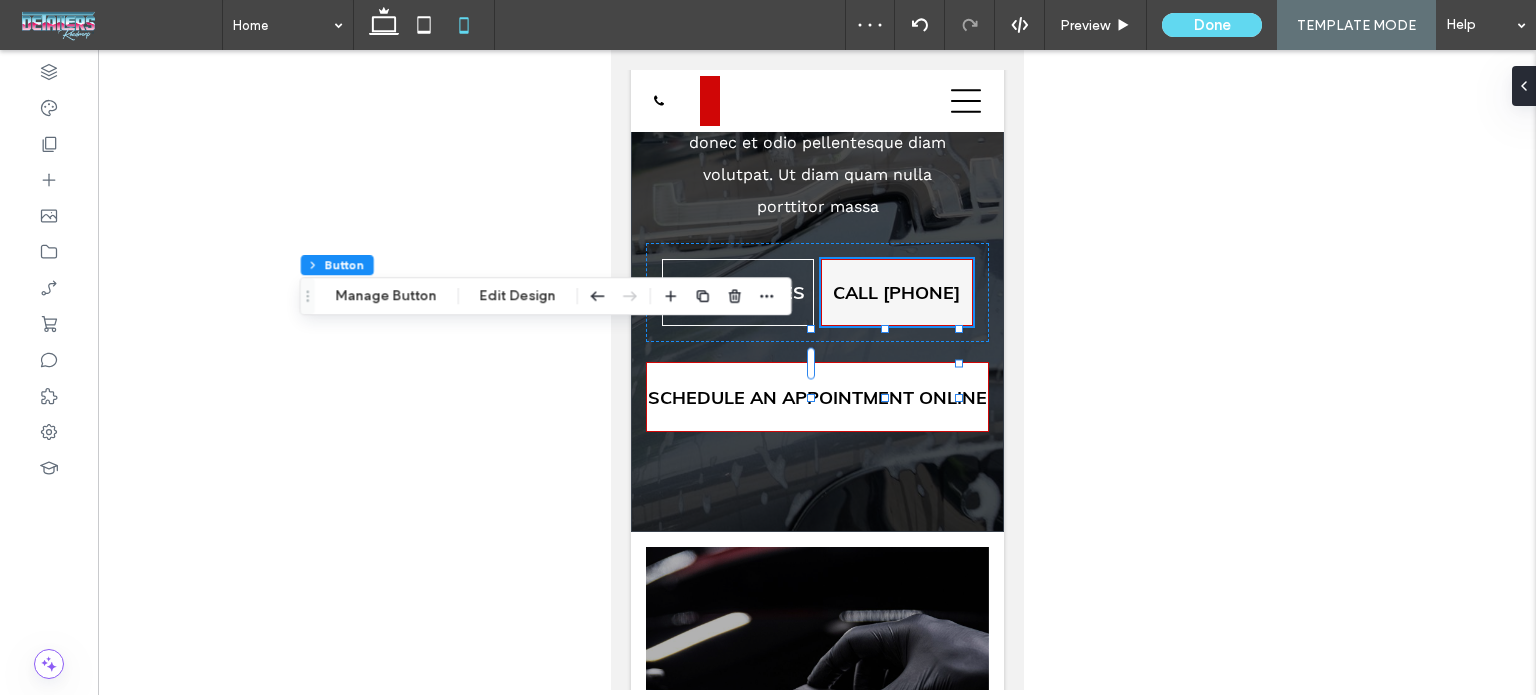 click at bounding box center [817, 370] 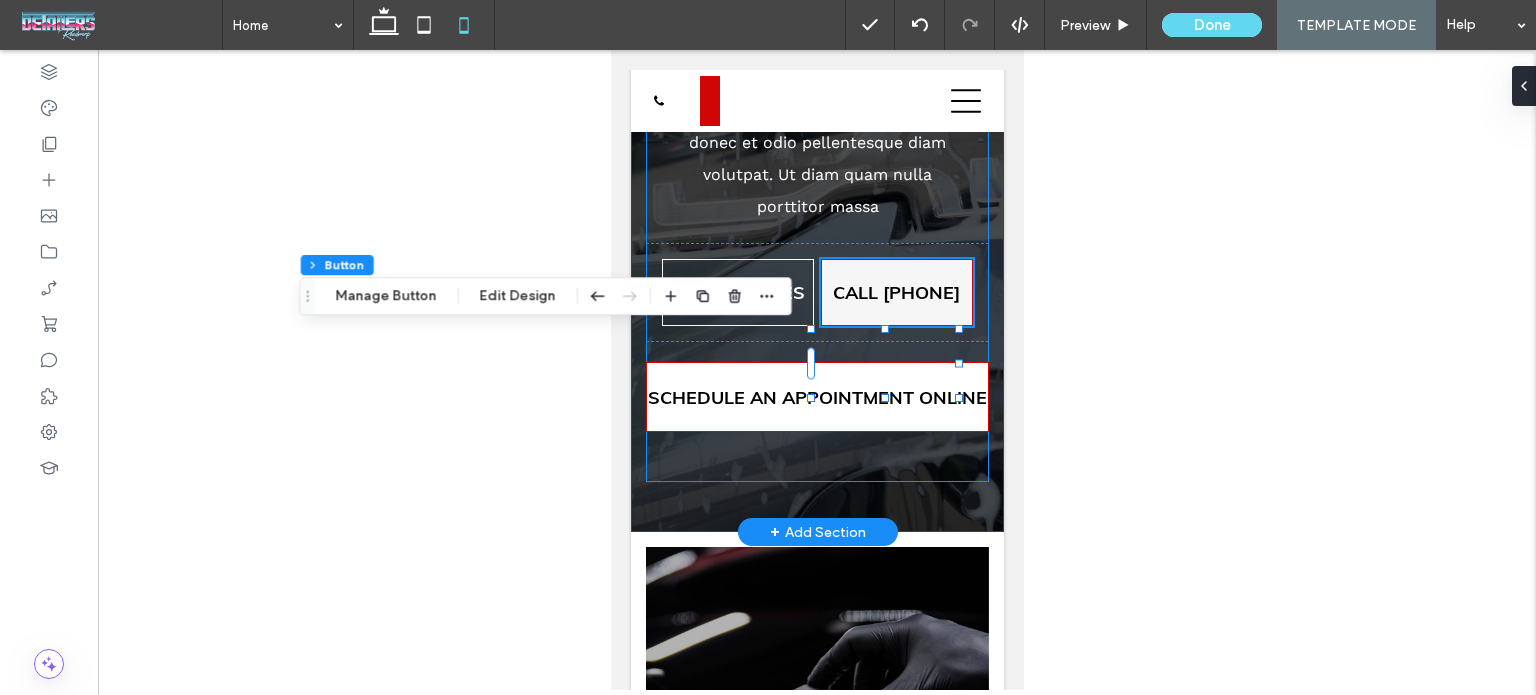 click on "LOREM IPSUM DOLOR SIT AMET LOREM IPSUM DOLOR SIT AMET
Lorem ipsum dolor sit amet
consectetur adipiscing elit, sed do eiusmod tempor incididunt ut labore et dolore magna aliqua. A diam maecenas sed enim ut sem viverra aliquet. Consequat ac felis donec et odio pellentesque diam volutpat. Ut diam quam nulla porttitor massa
OUR SERVICES
CALL [PHONE]
SCHEDULE AN APPOINTMENT ONLINE" at bounding box center [816, 110] 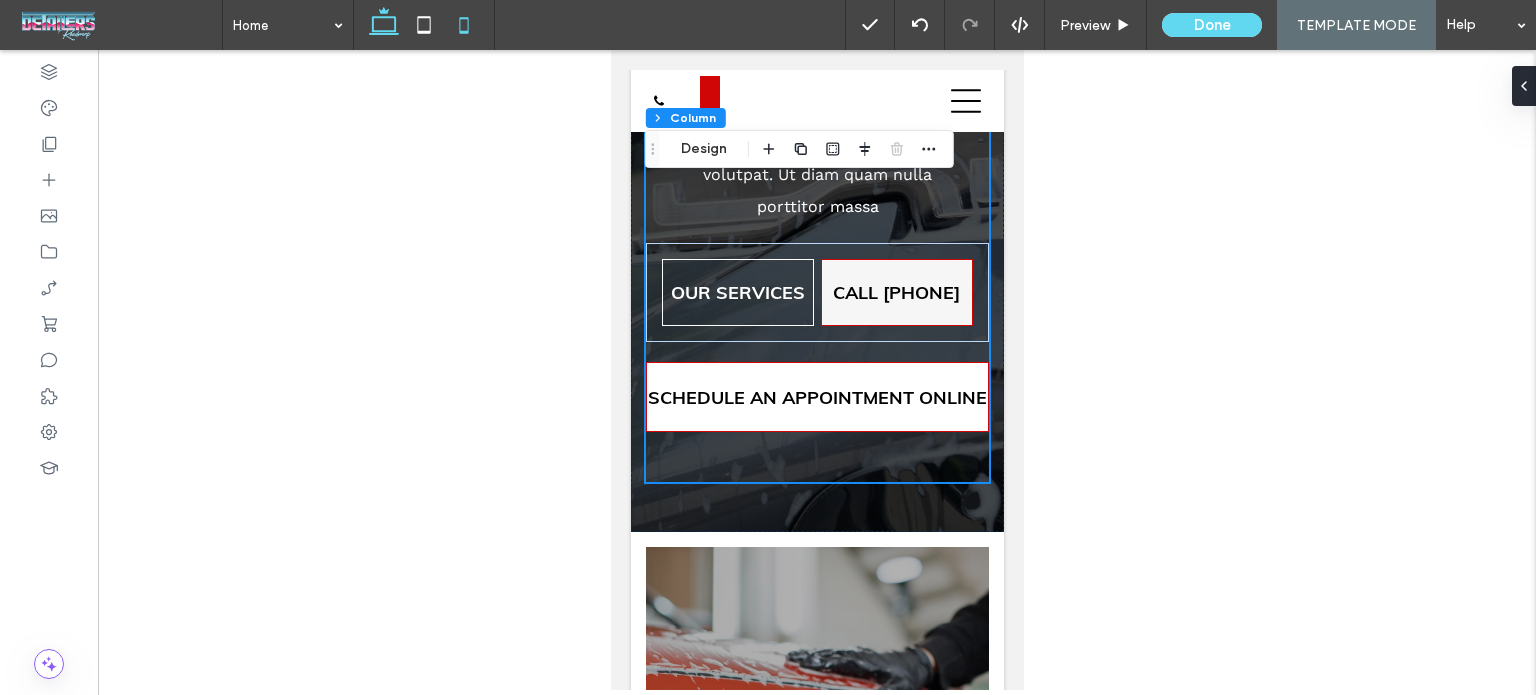 drag, startPoint x: 382, startPoint y: 23, endPoint x: 366, endPoint y: 214, distance: 191.66899 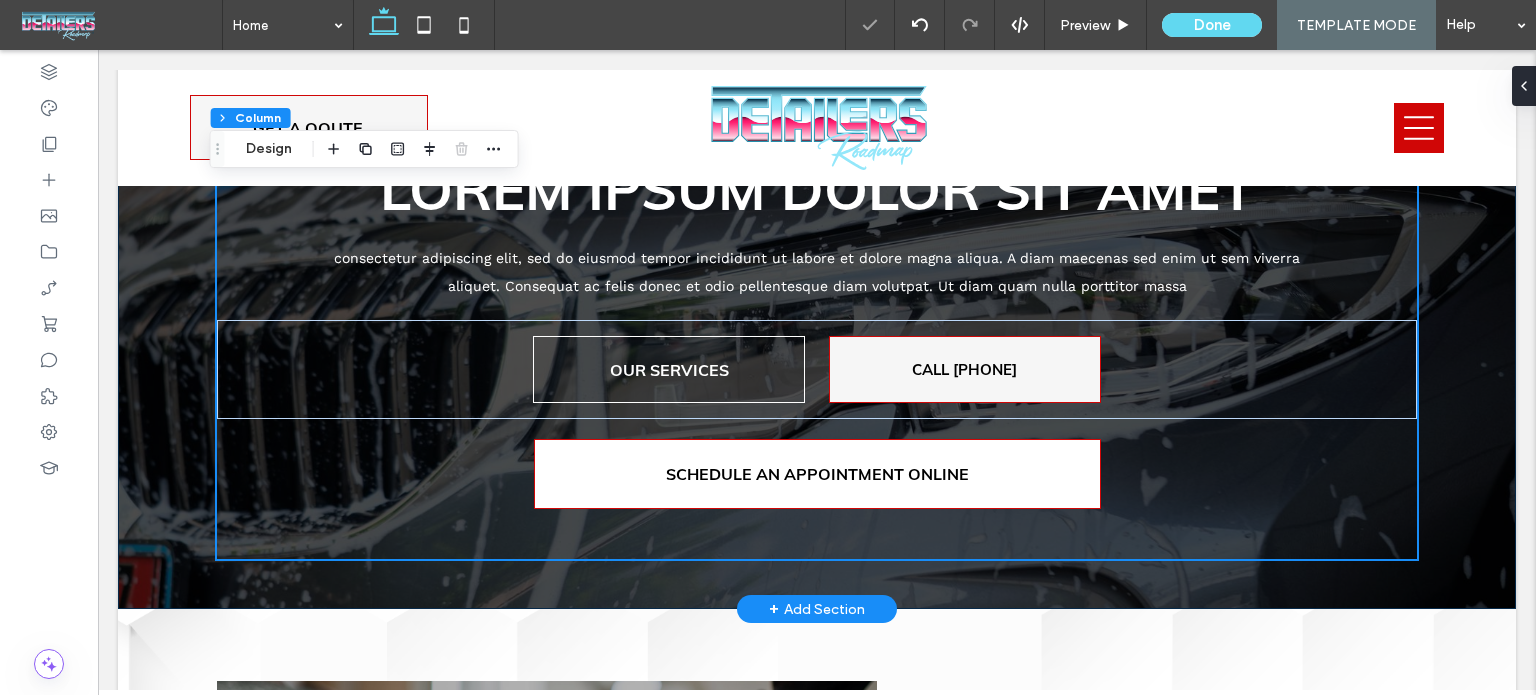 scroll, scrollTop: 52, scrollLeft: 0, axis: vertical 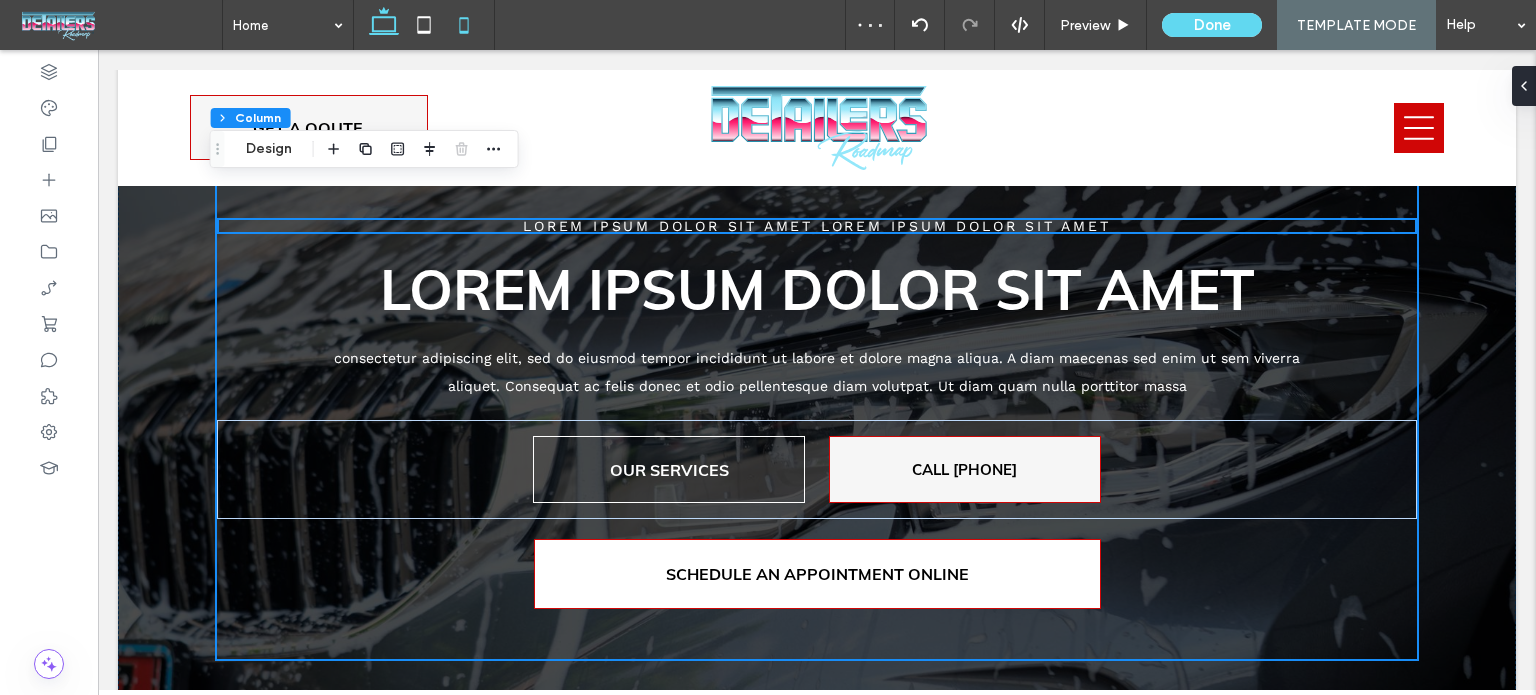 click 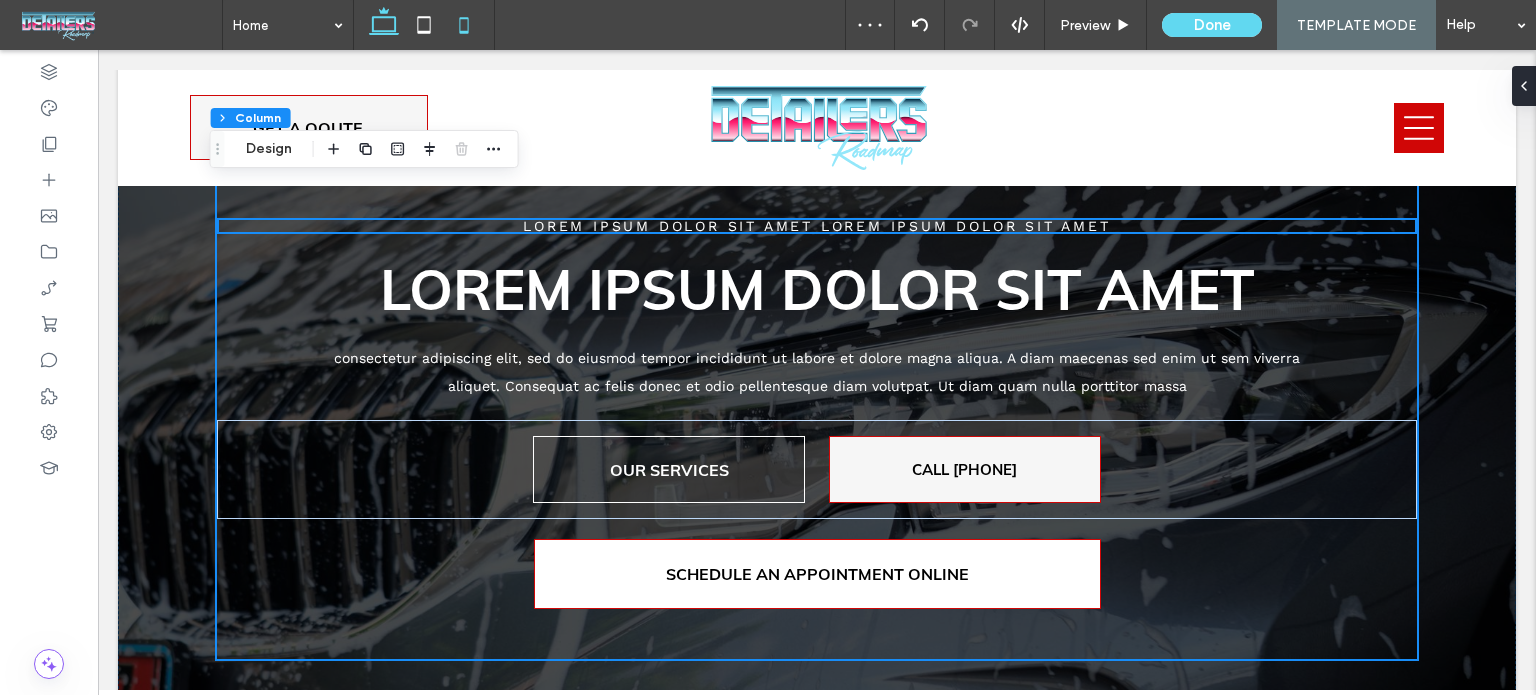 type on "***" 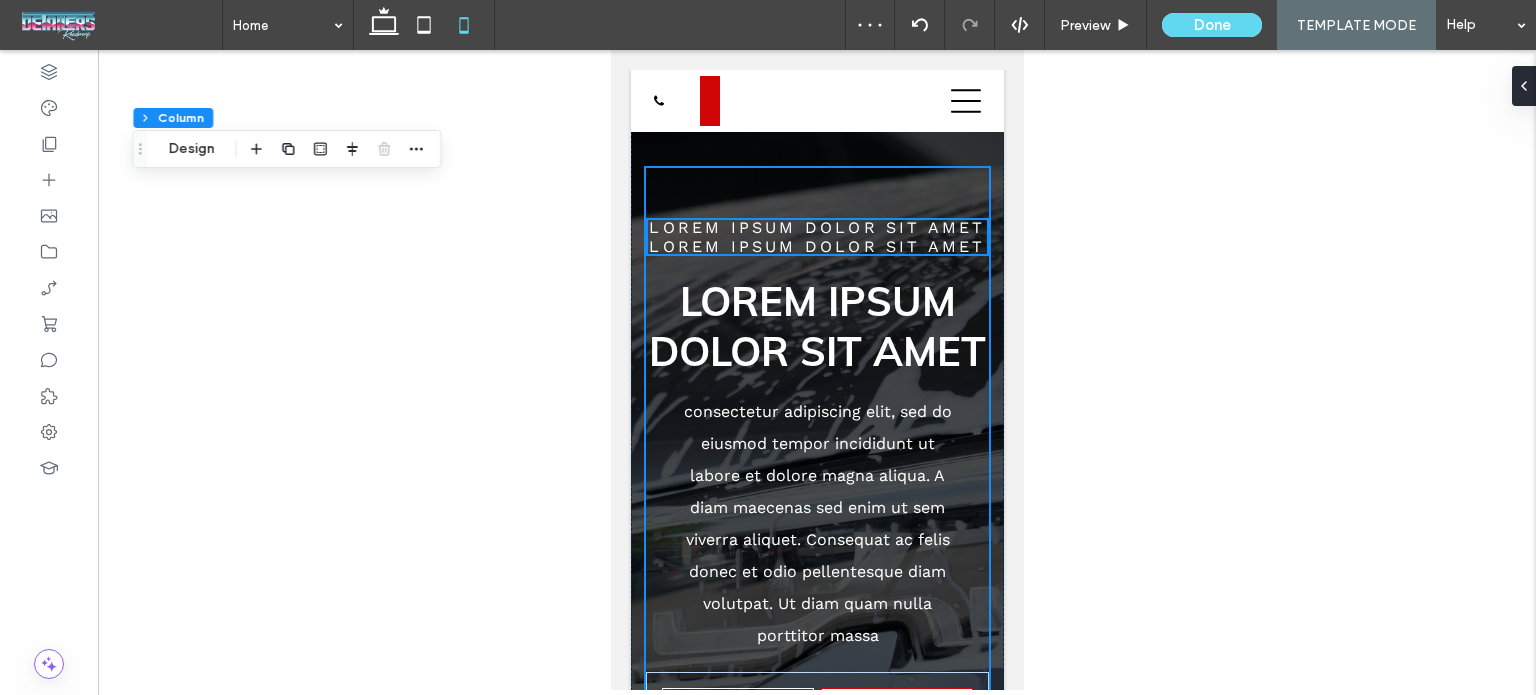 scroll, scrollTop: 264, scrollLeft: 0, axis: vertical 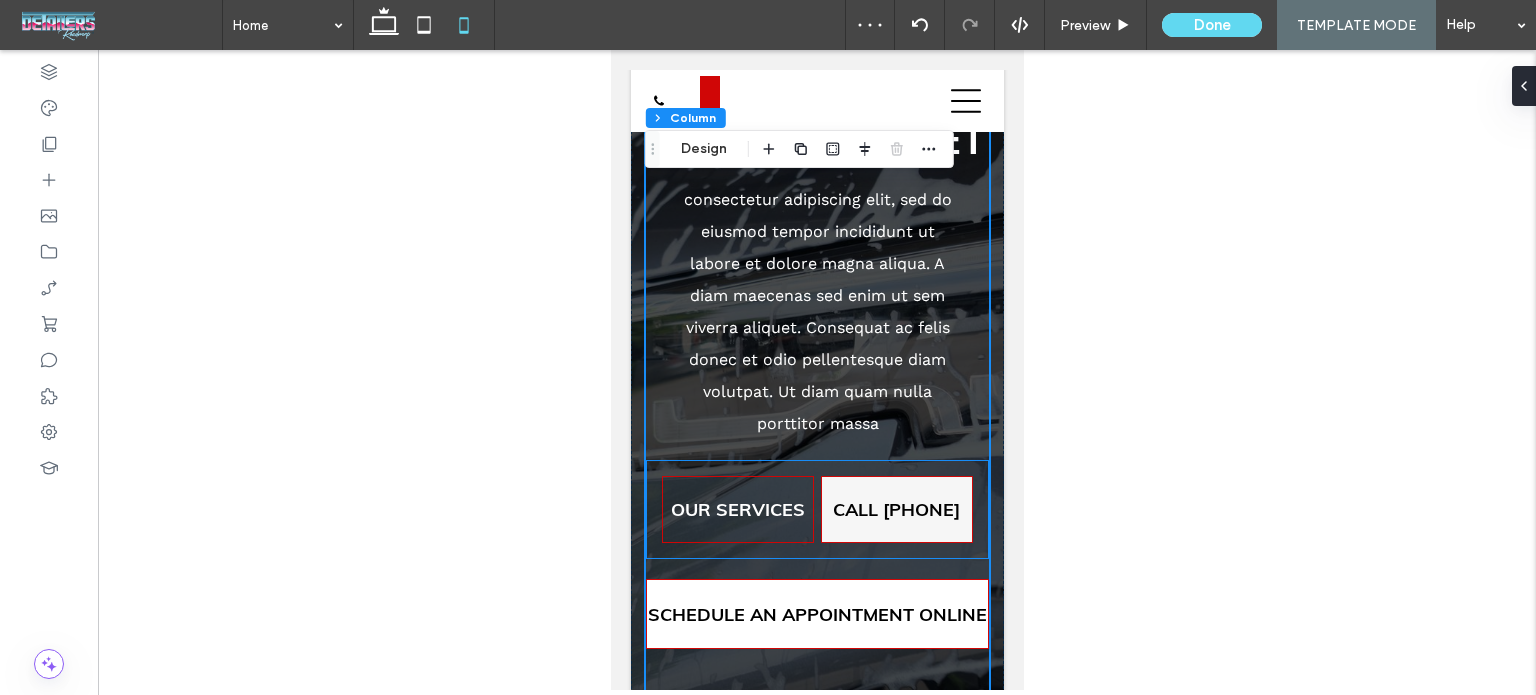 click on "OUR SERVICES" at bounding box center (737, 509) 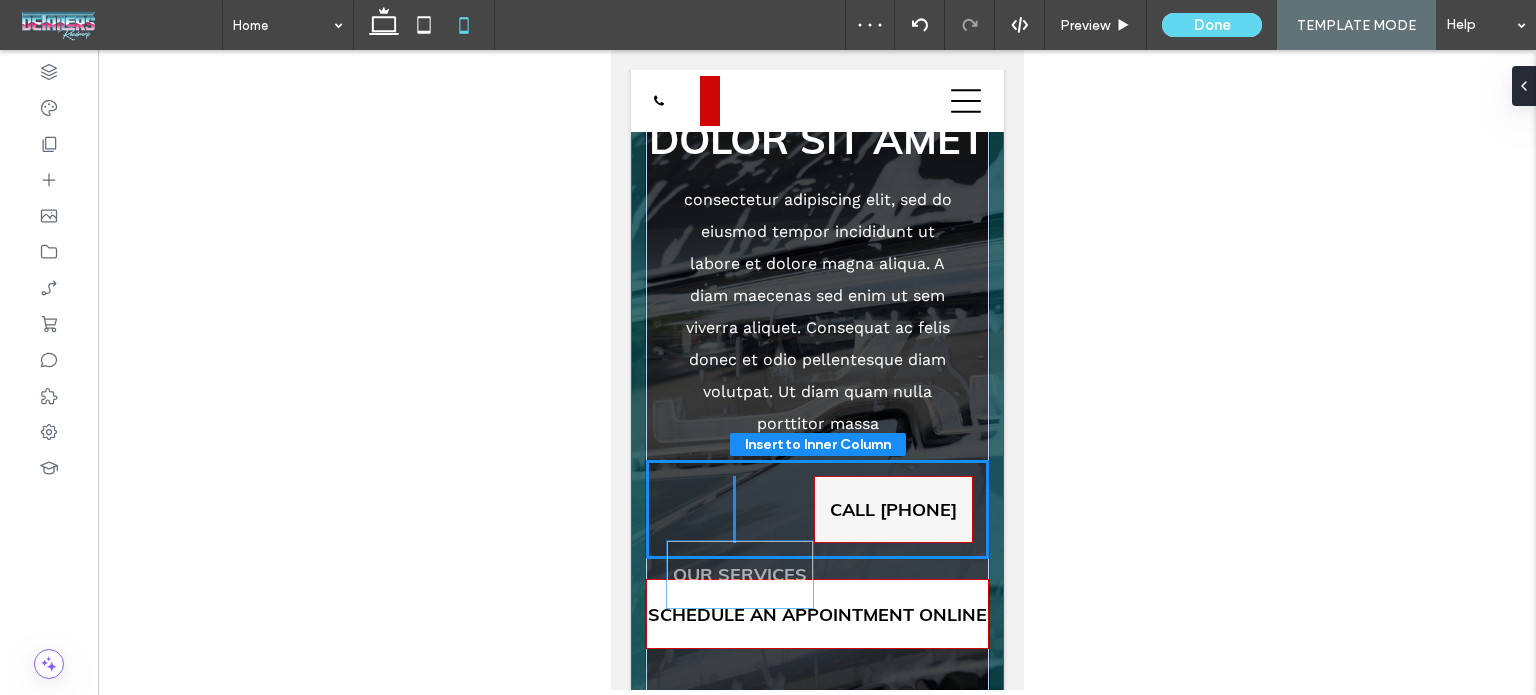 scroll, scrollTop: 284, scrollLeft: 0, axis: vertical 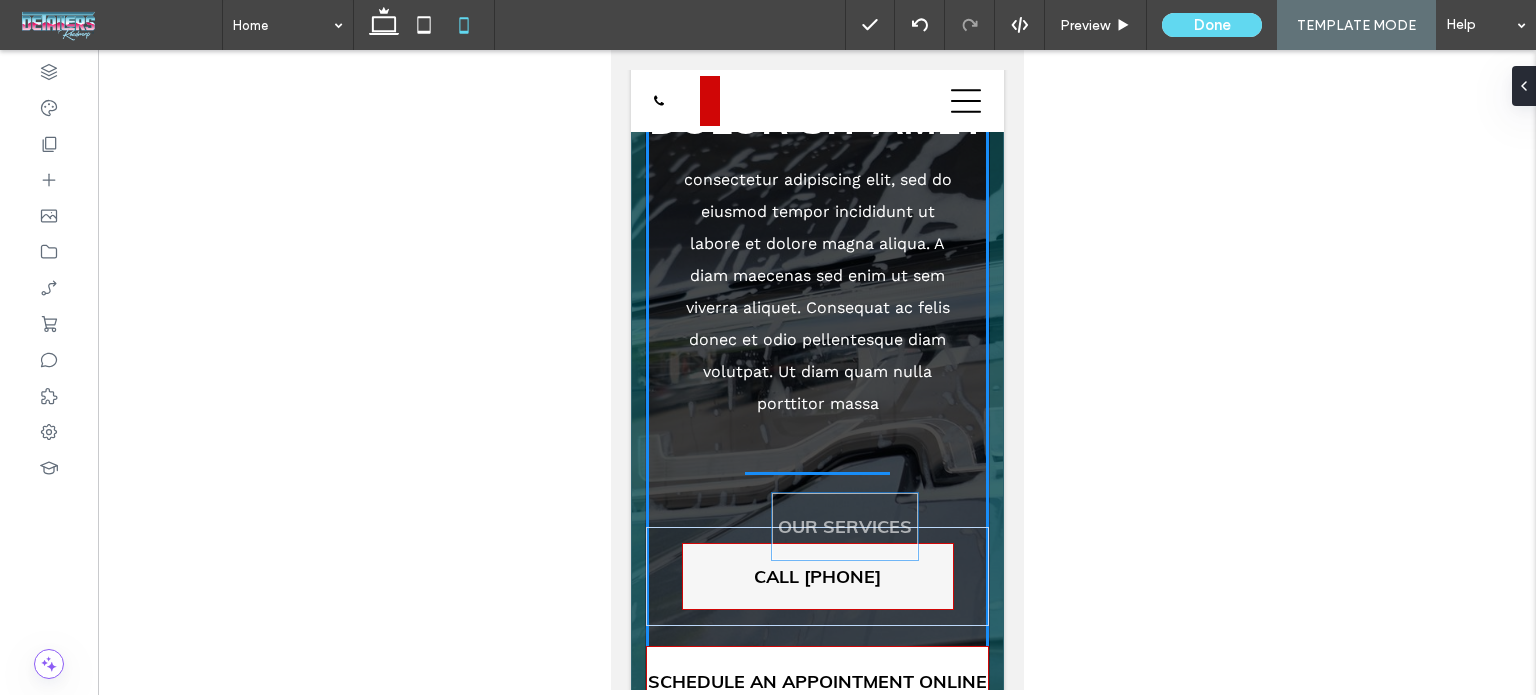 drag, startPoint x: 741, startPoint y: 589, endPoint x: 852, endPoint y: 536, distance: 123.00407 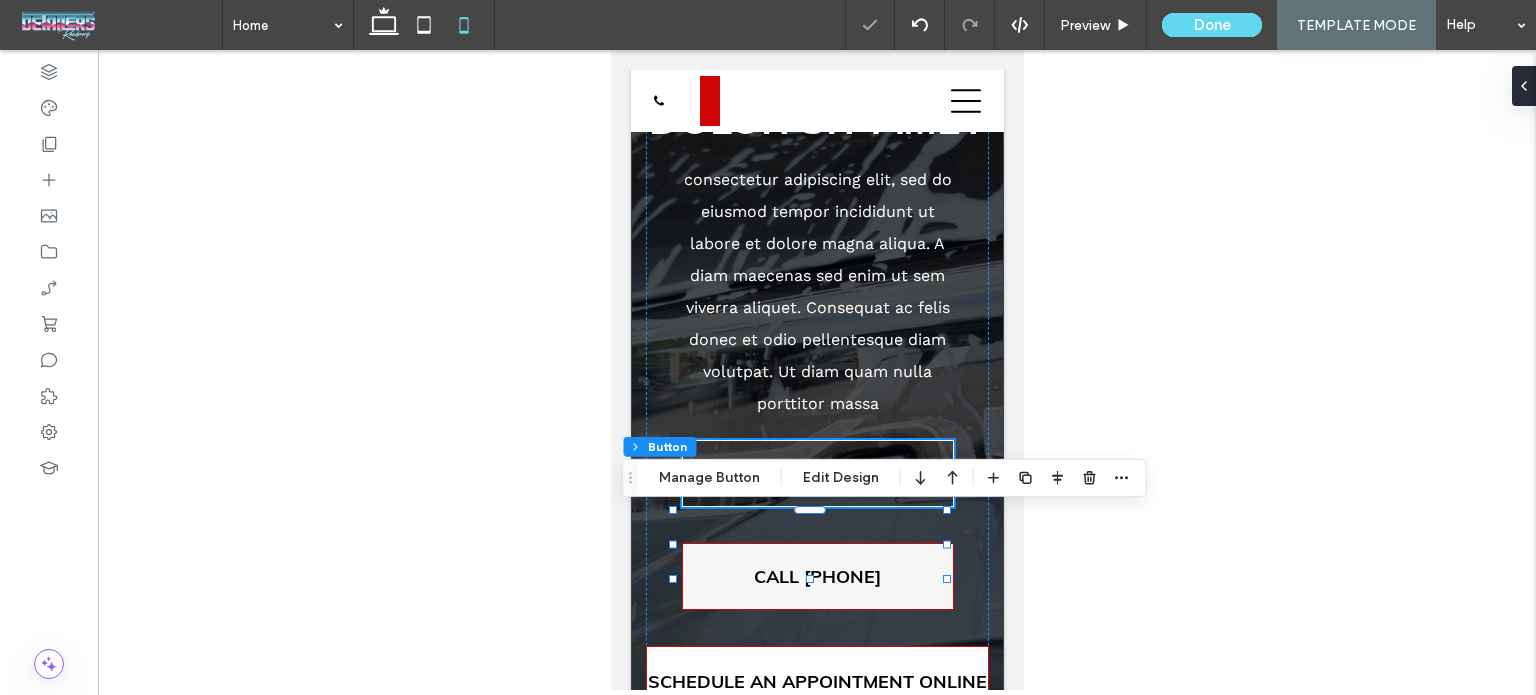click at bounding box center (817, 370) 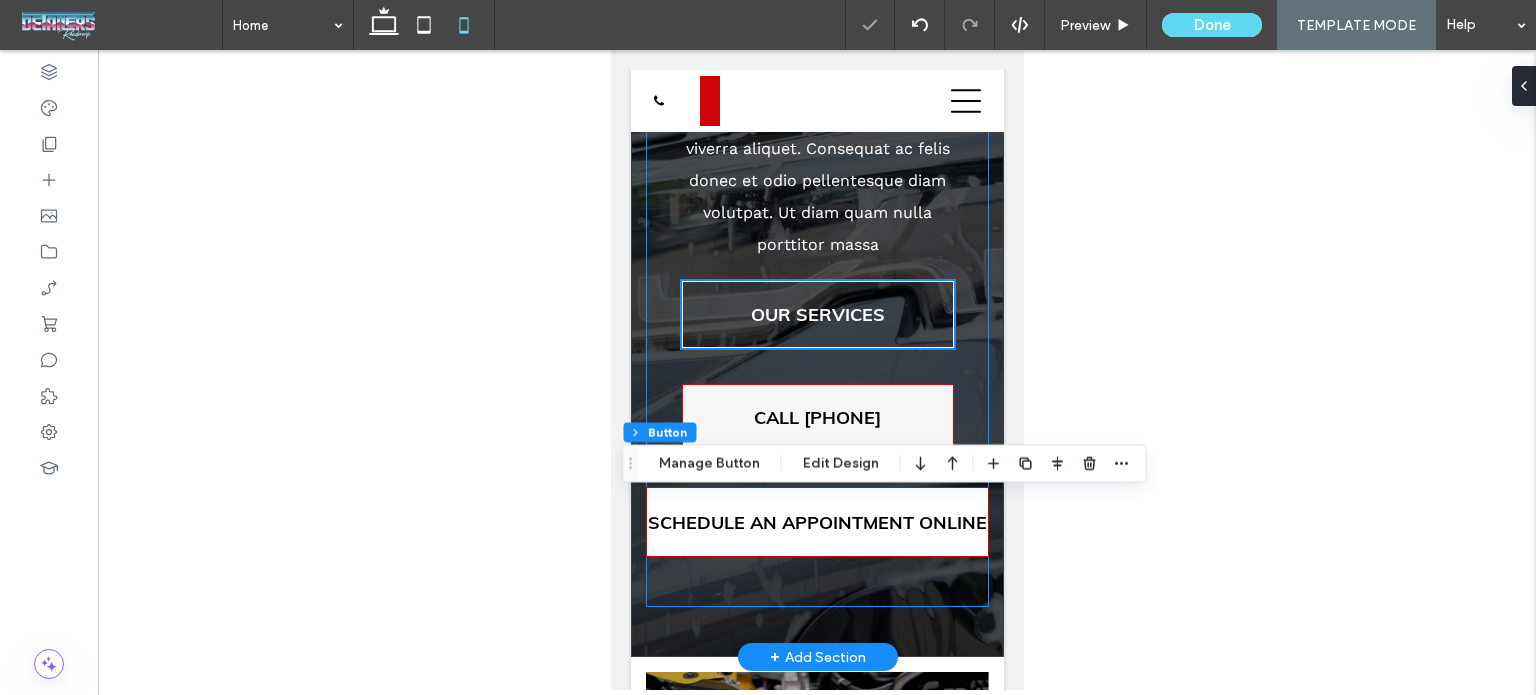 scroll, scrollTop: 584, scrollLeft: 0, axis: vertical 